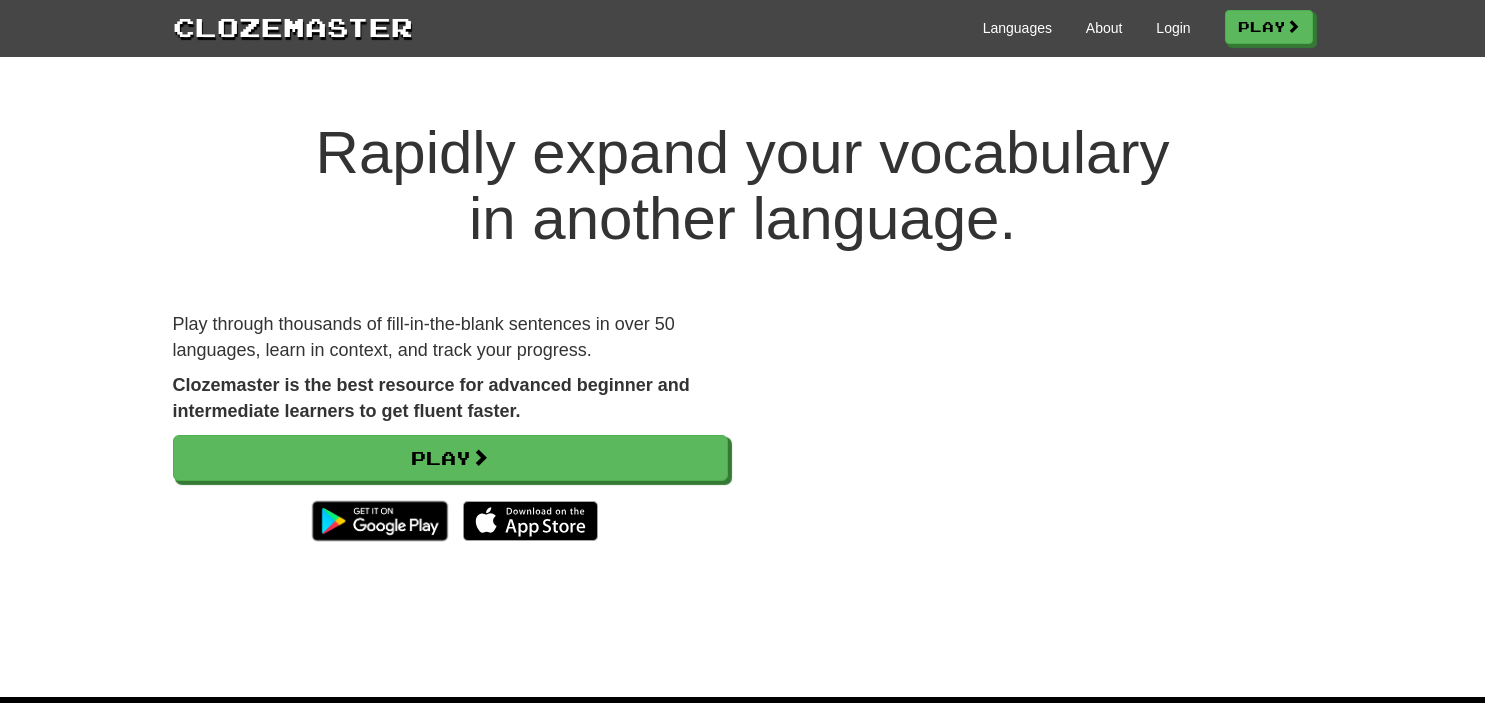 scroll, scrollTop: 0, scrollLeft: 0, axis: both 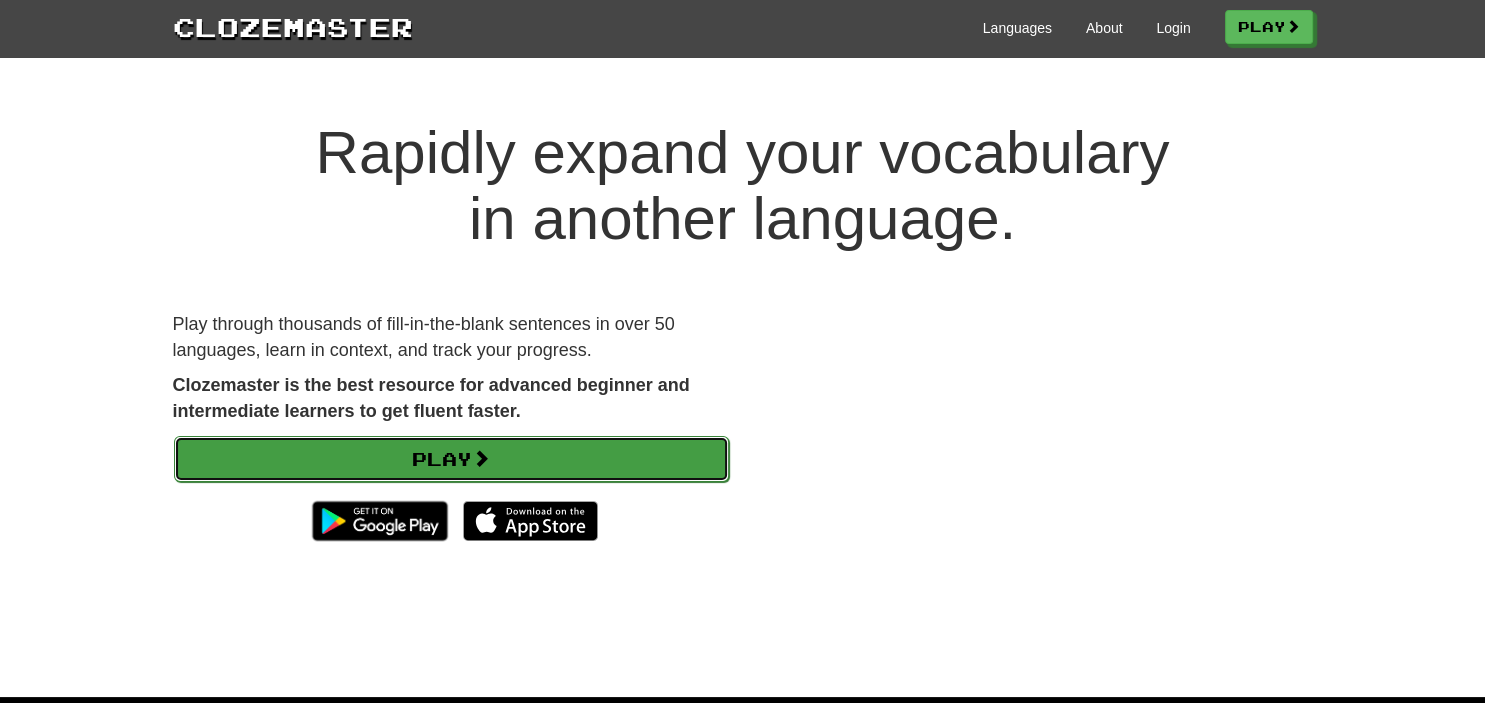 click on "Play" at bounding box center [451, 459] 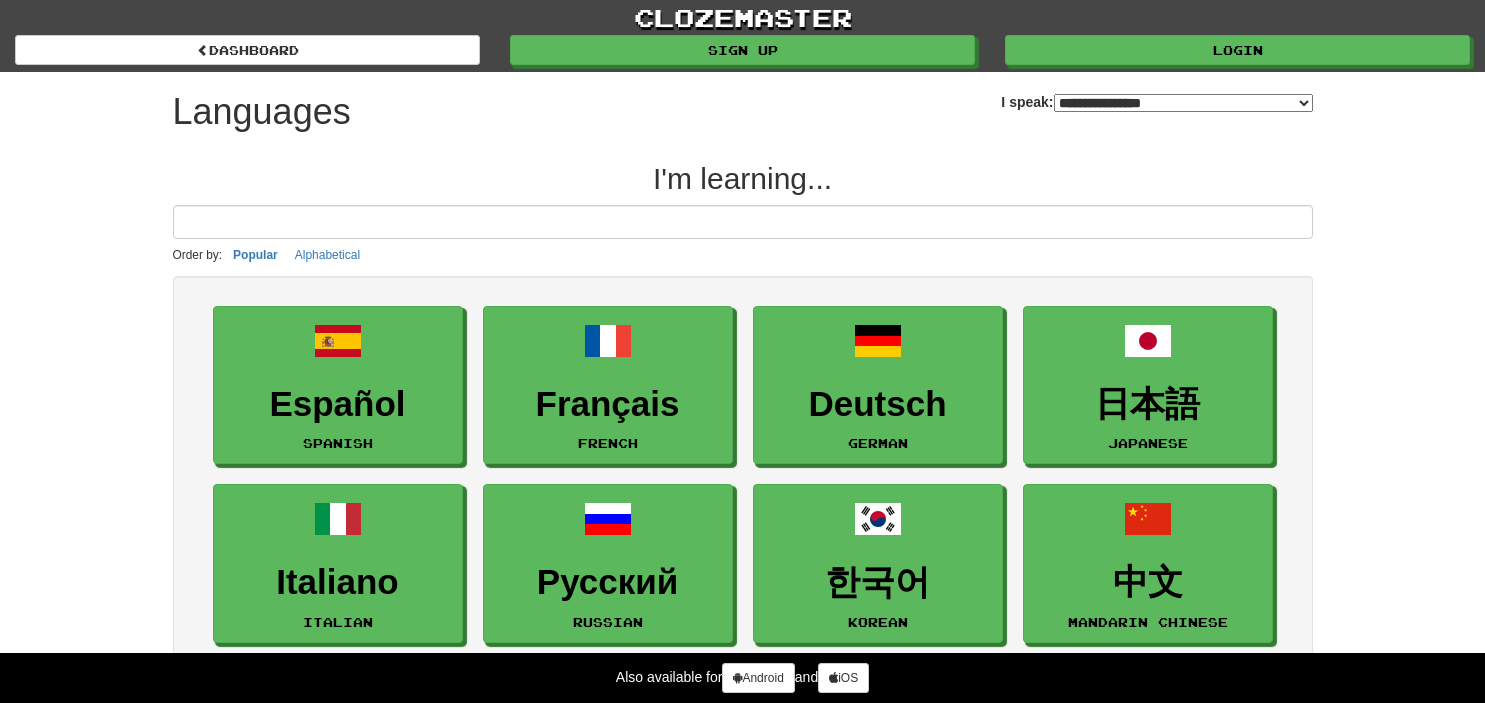 select on "*******" 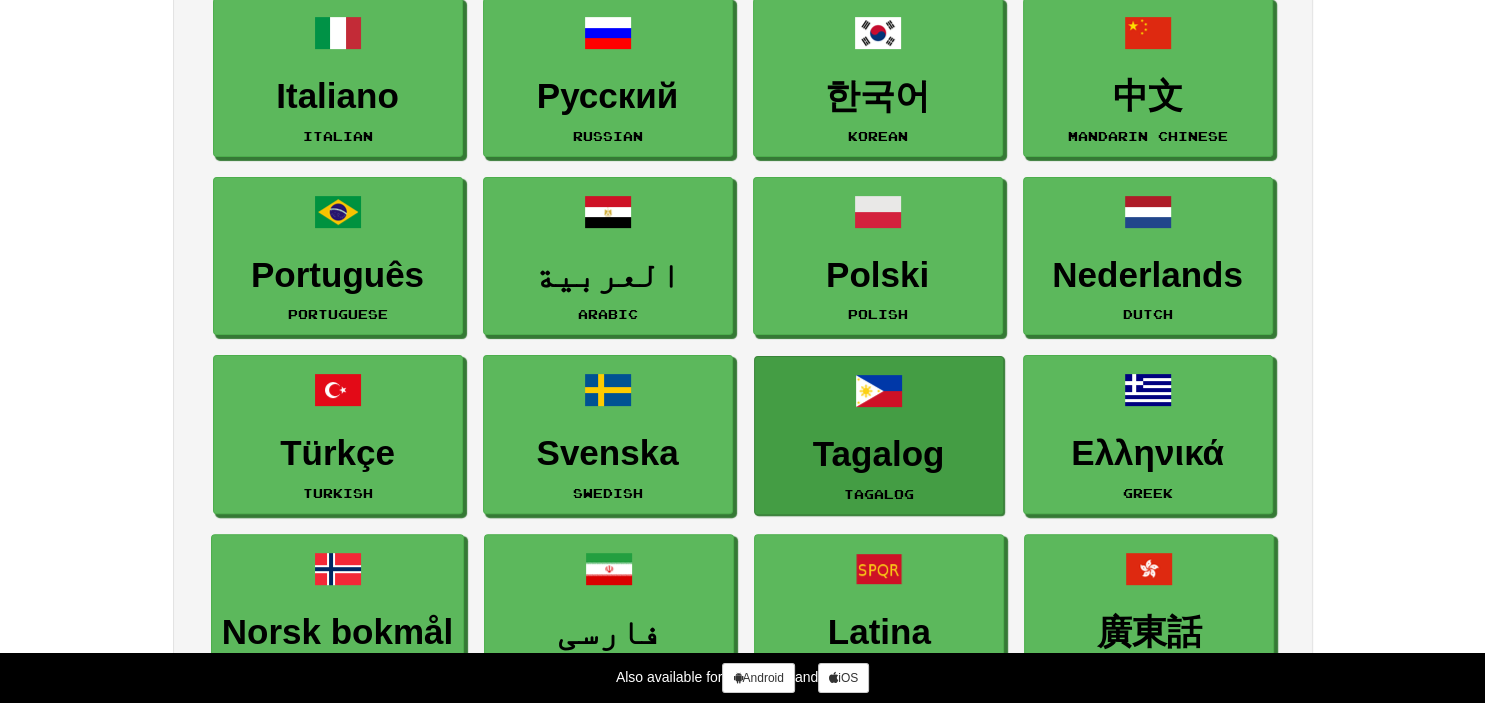 scroll, scrollTop: 422, scrollLeft: 0, axis: vertical 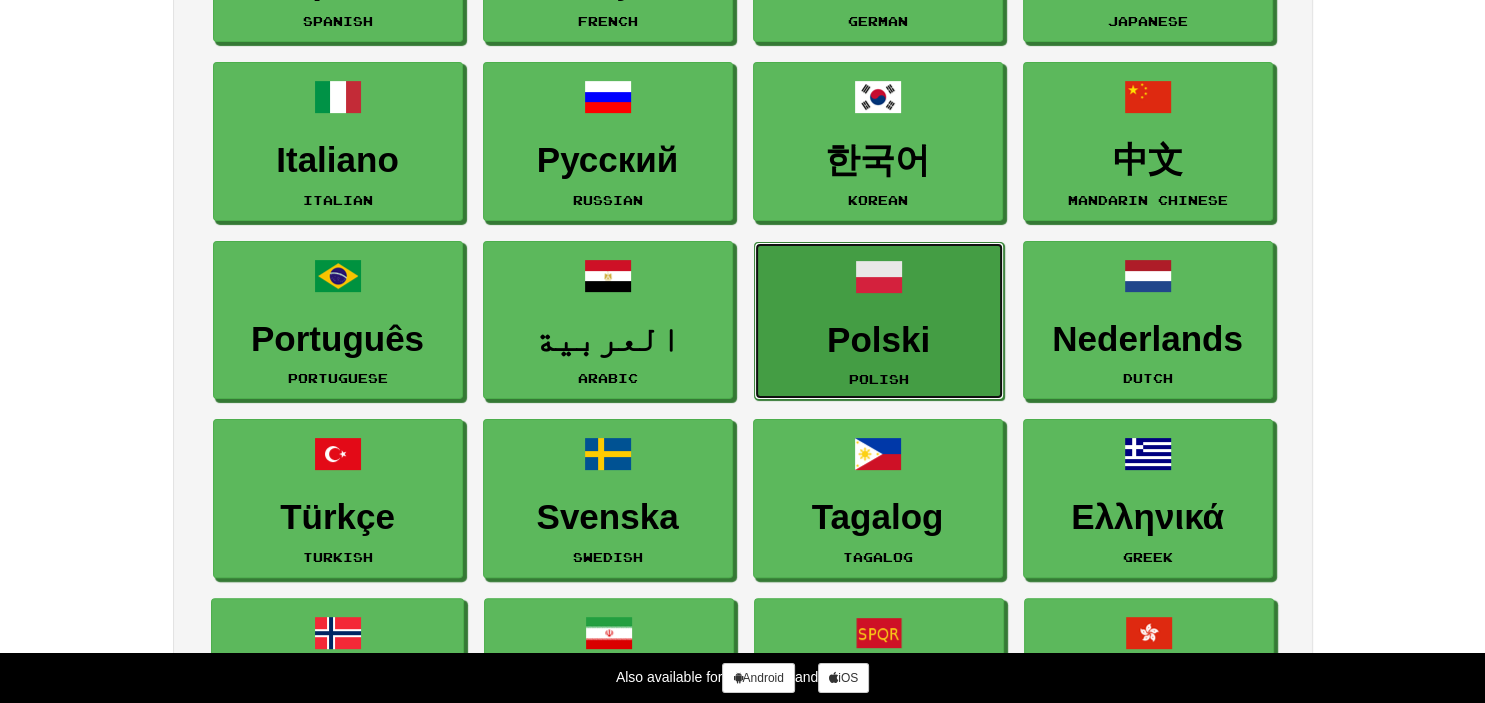 click on "Polski Polish" at bounding box center [879, 321] 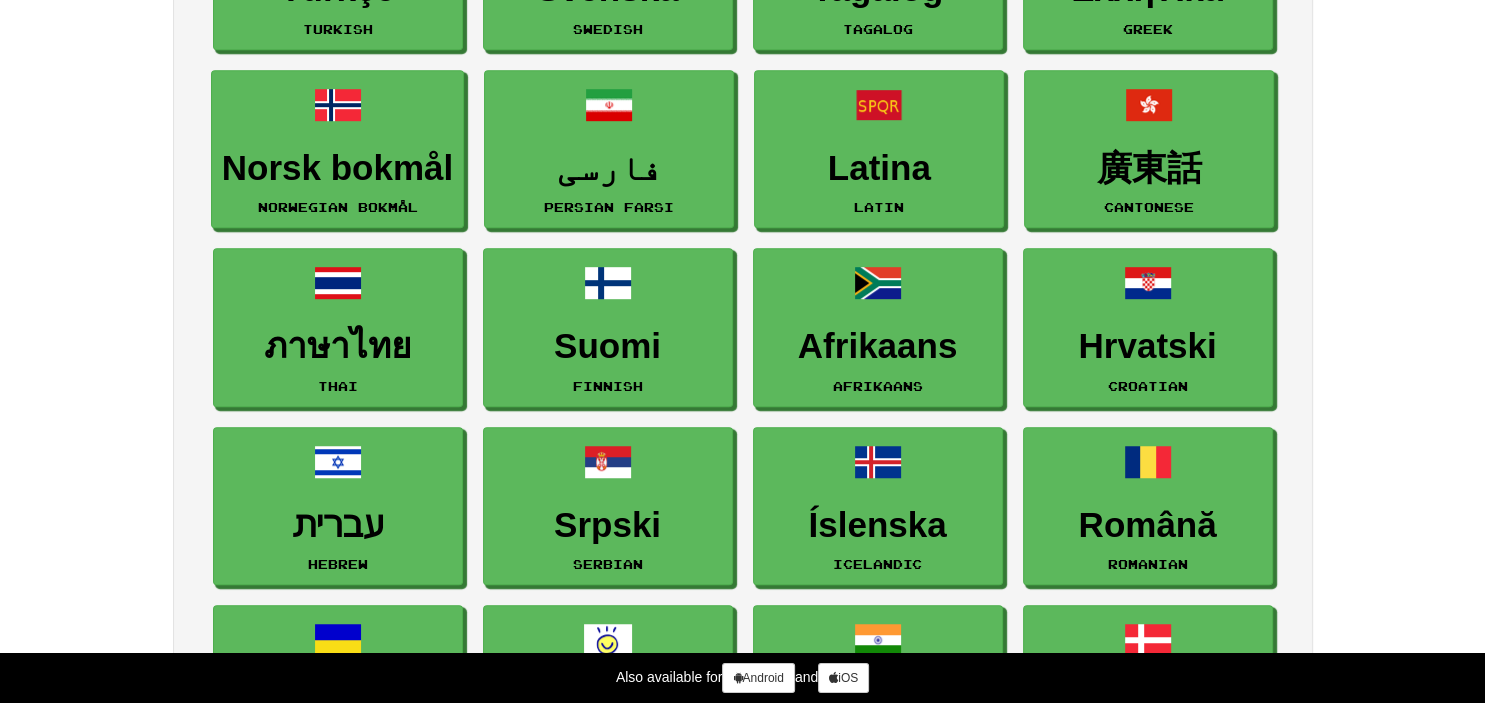 scroll, scrollTop: 1161, scrollLeft: 0, axis: vertical 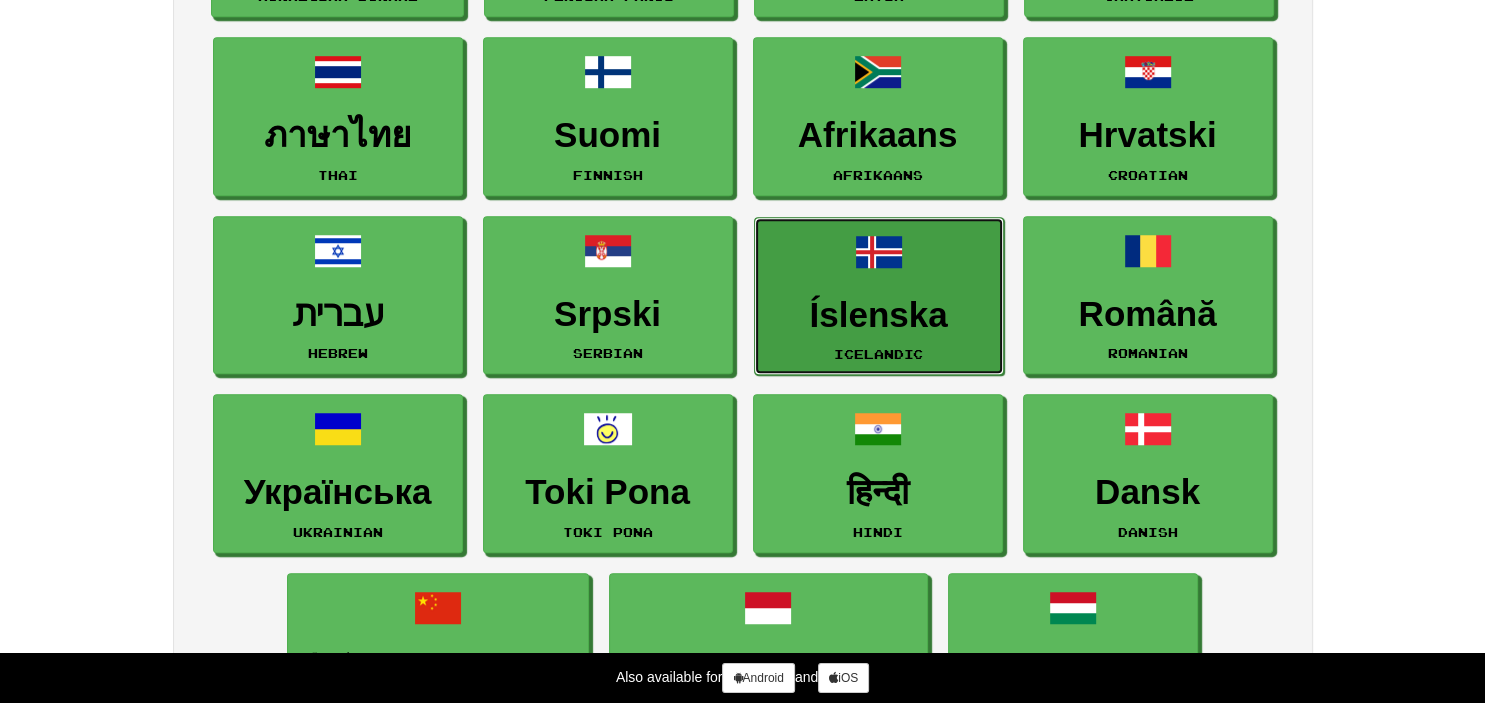 click on "Íslenska" at bounding box center [879, 315] 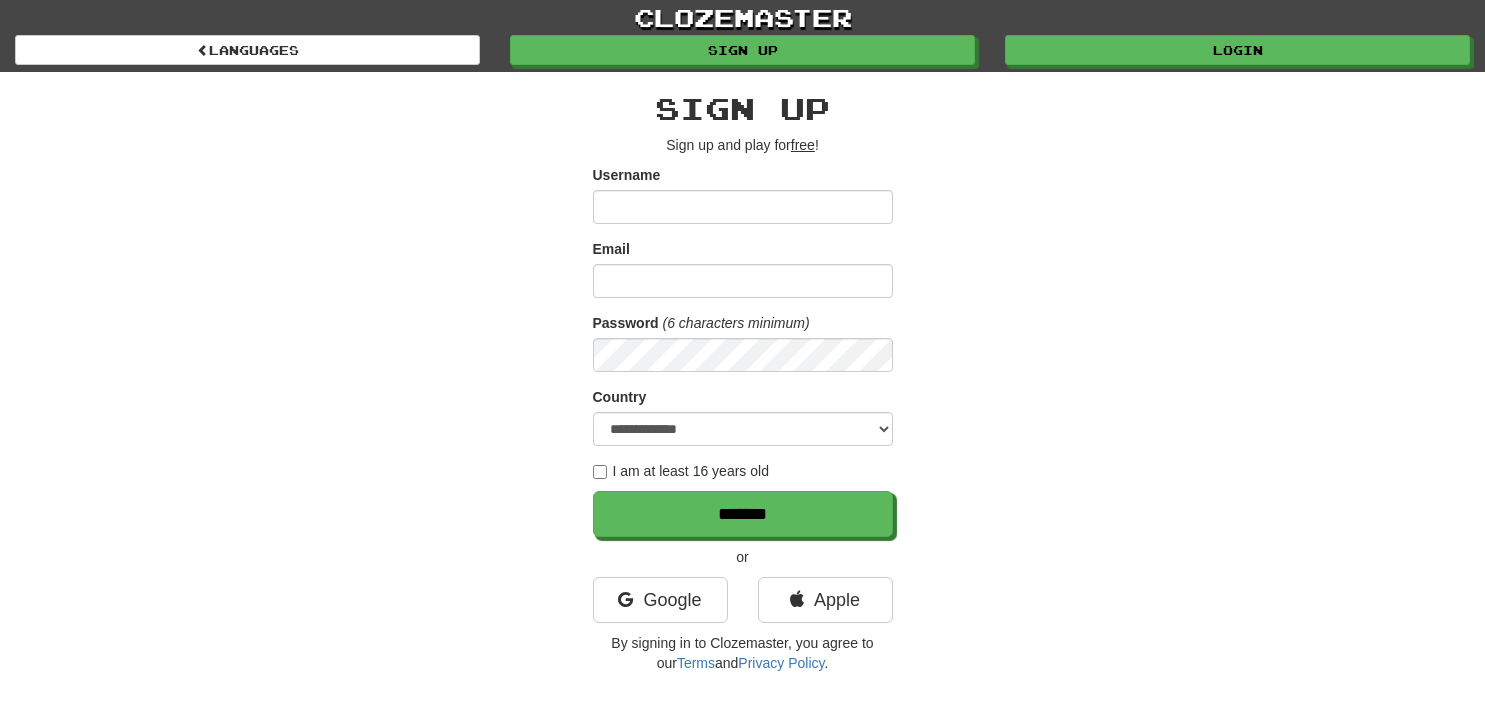 scroll, scrollTop: 0, scrollLeft: 0, axis: both 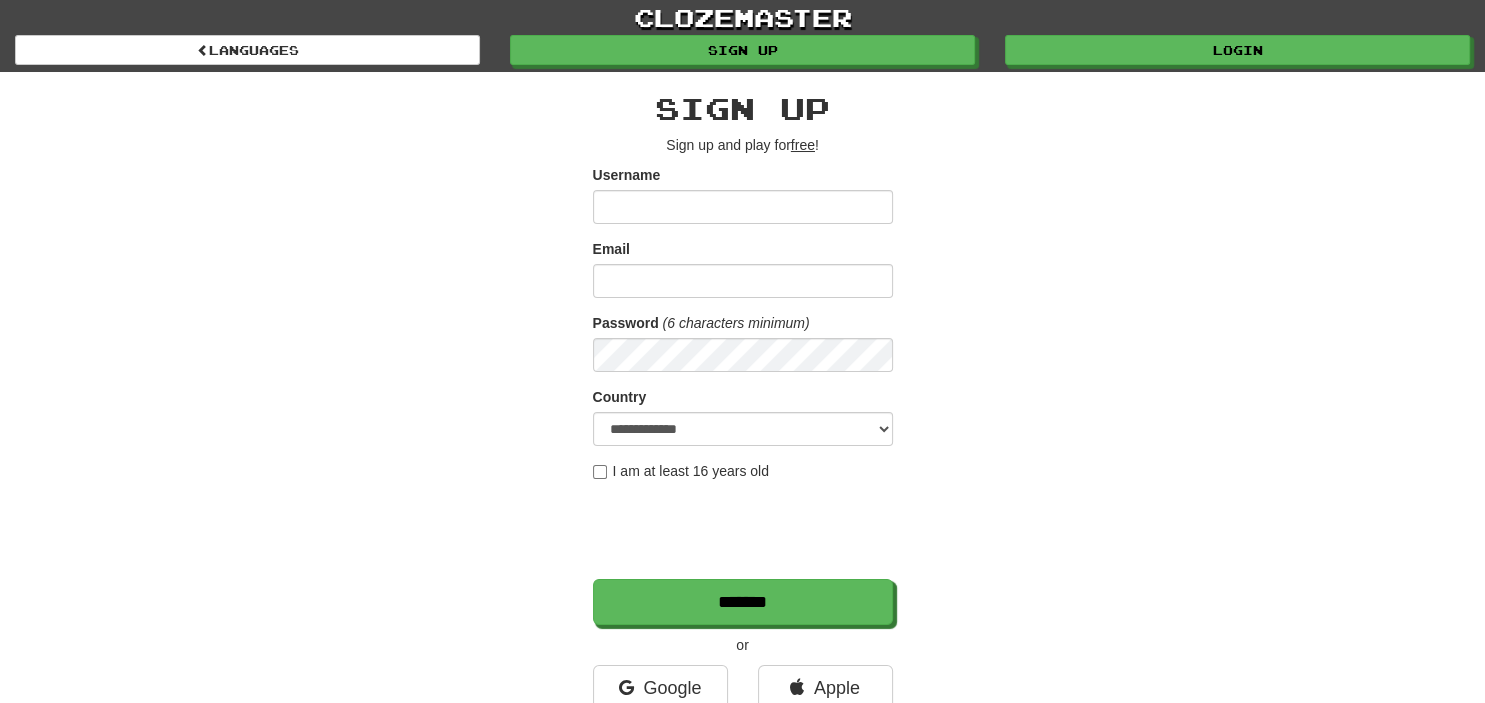 click on "**********" at bounding box center (743, 421) 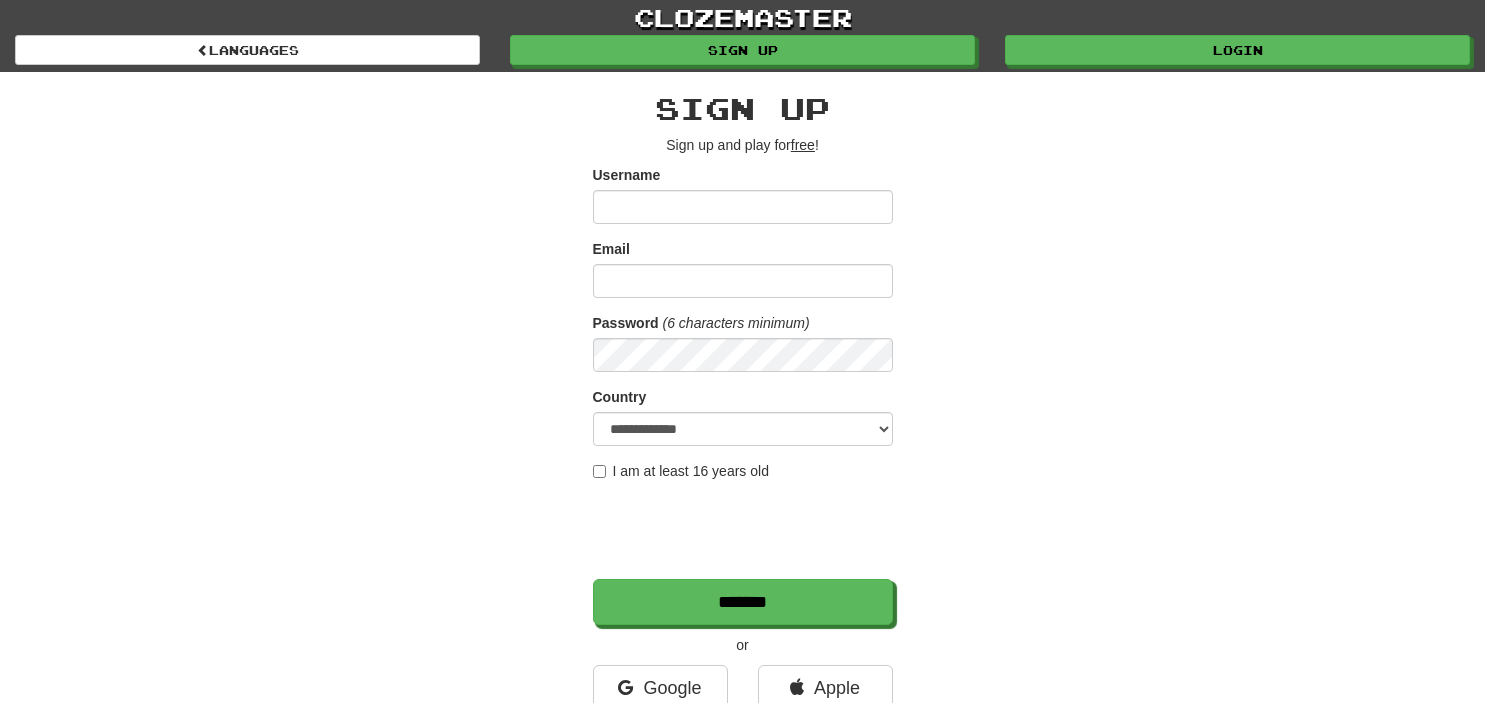 scroll, scrollTop: 0, scrollLeft: 0, axis: both 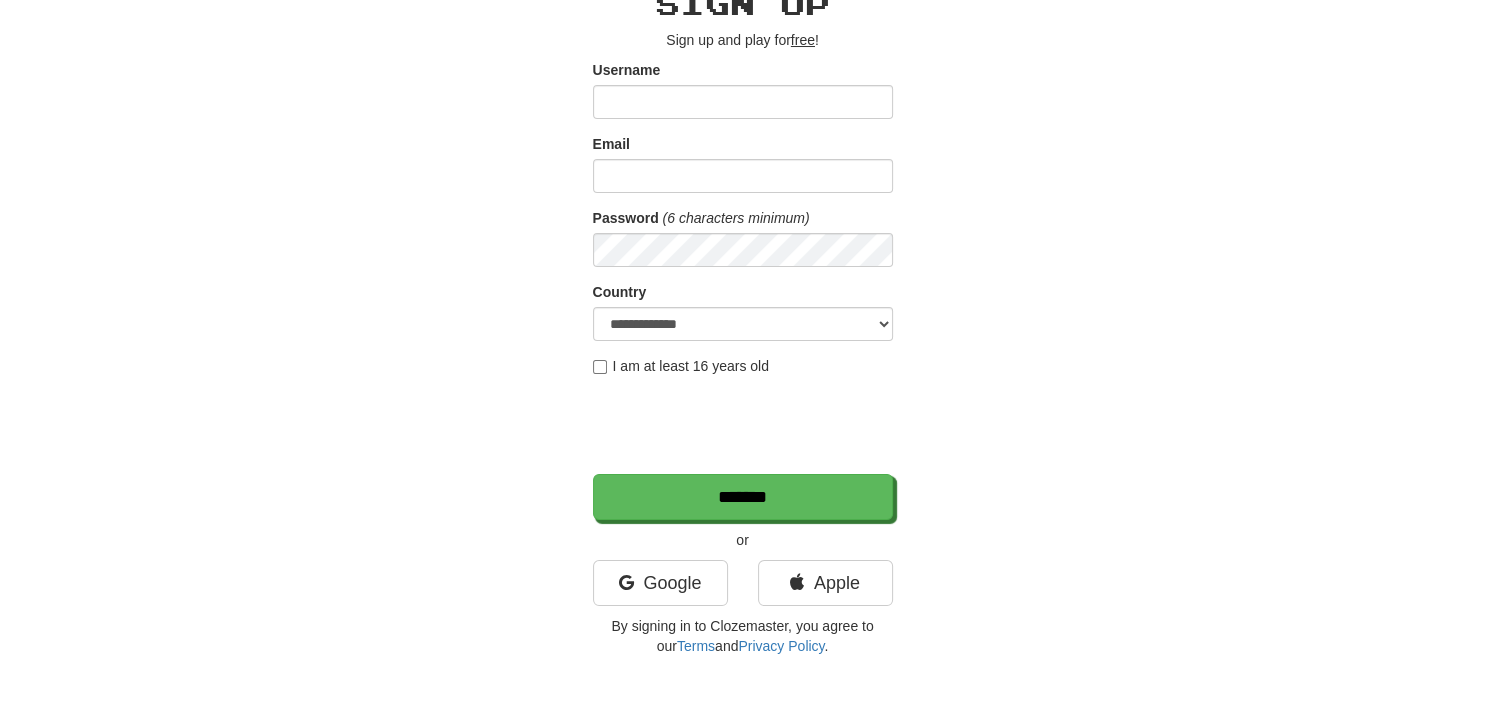 click on "**********" at bounding box center [743, 316] 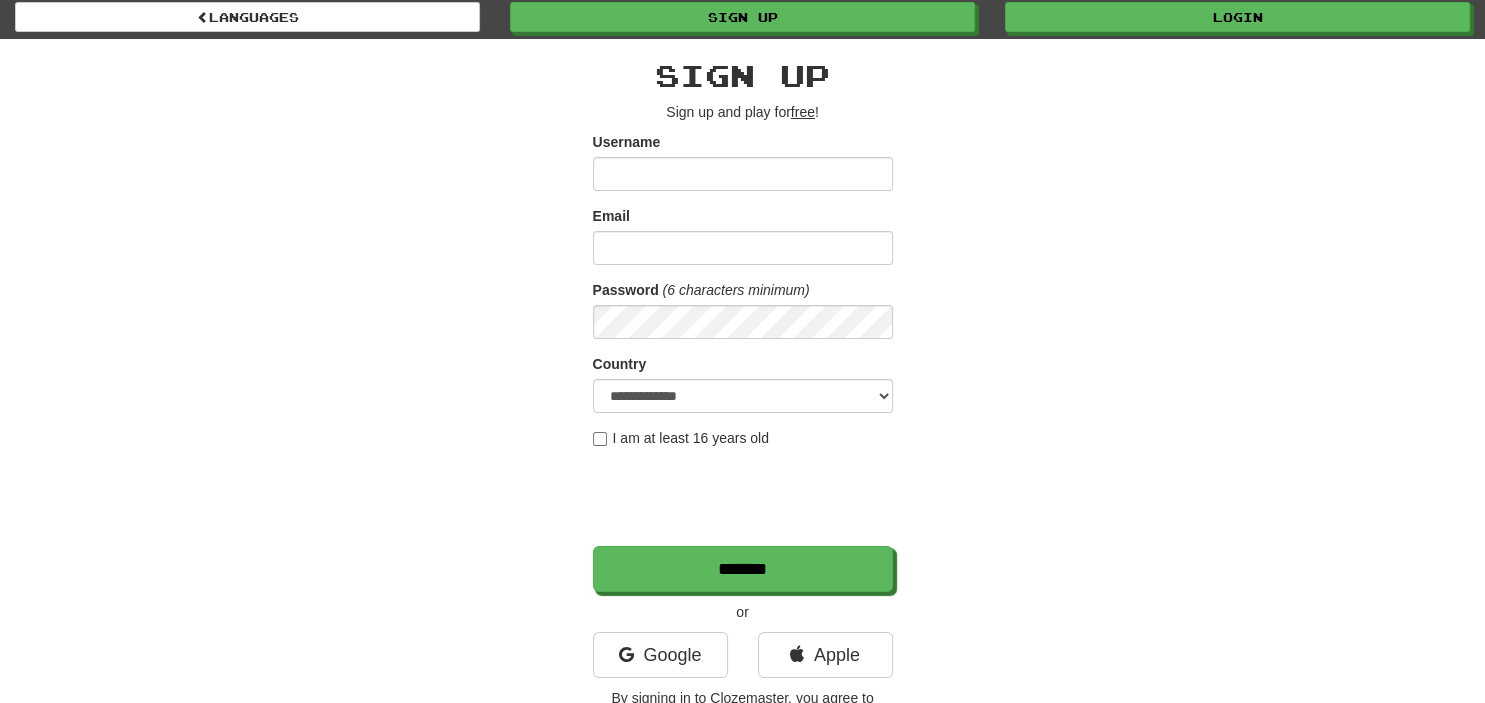 scroll, scrollTop: 0, scrollLeft: 0, axis: both 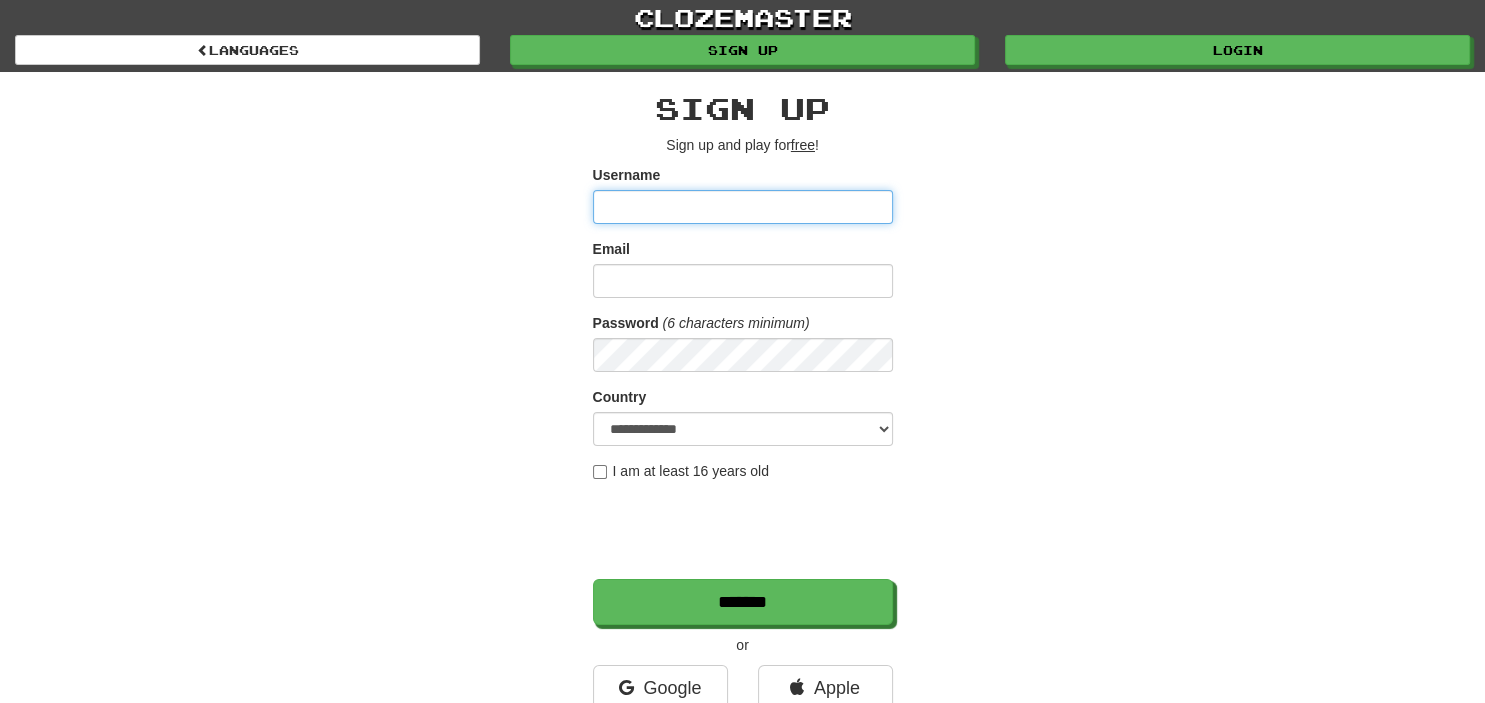 click on "Username" at bounding box center (743, 207) 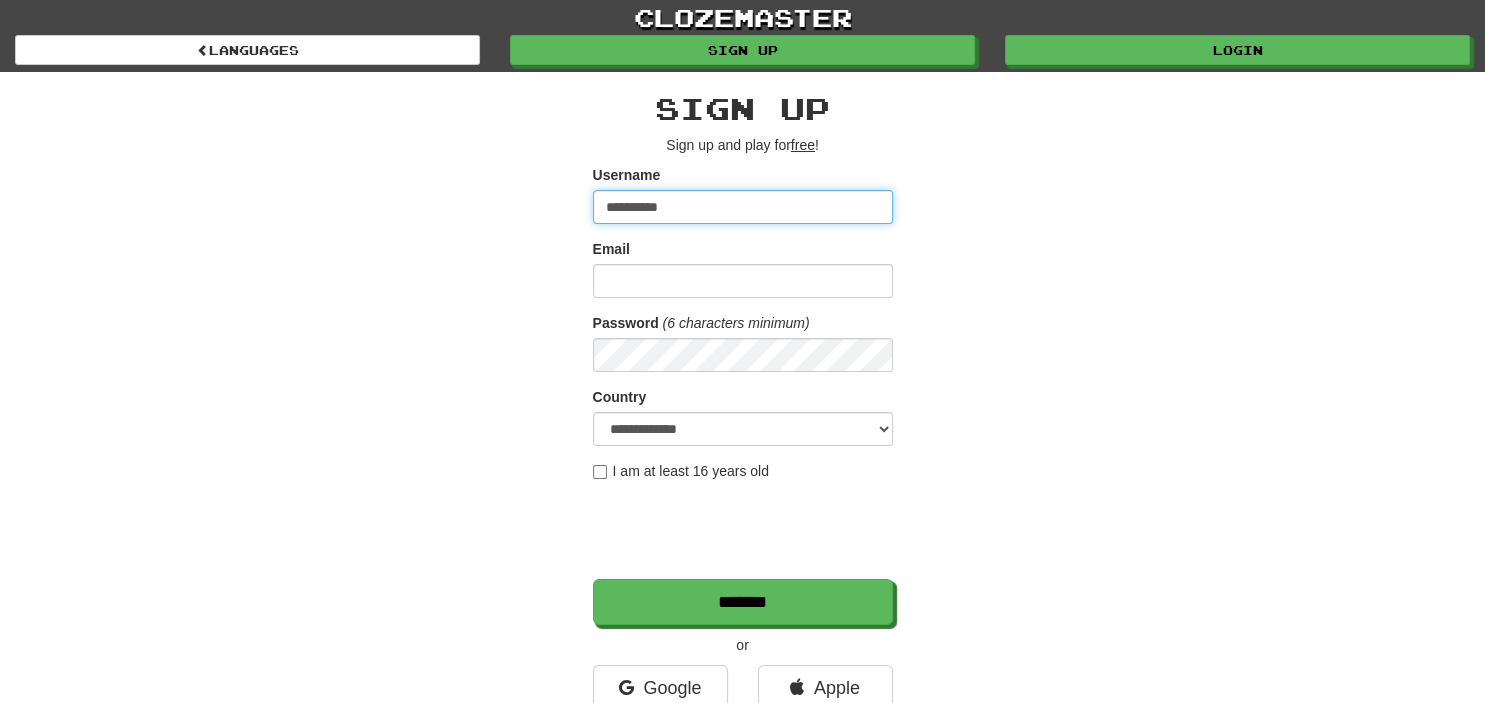 type on "**********" 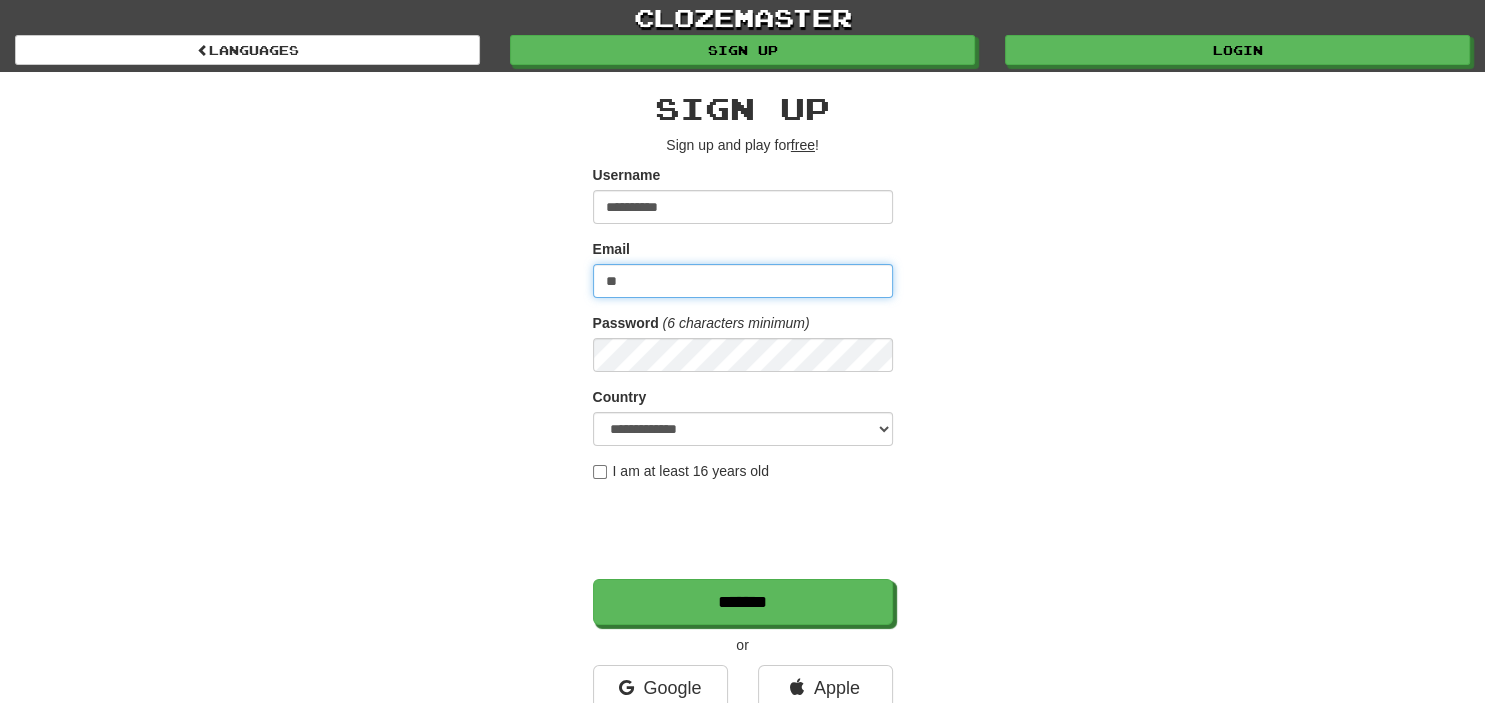 type on "***" 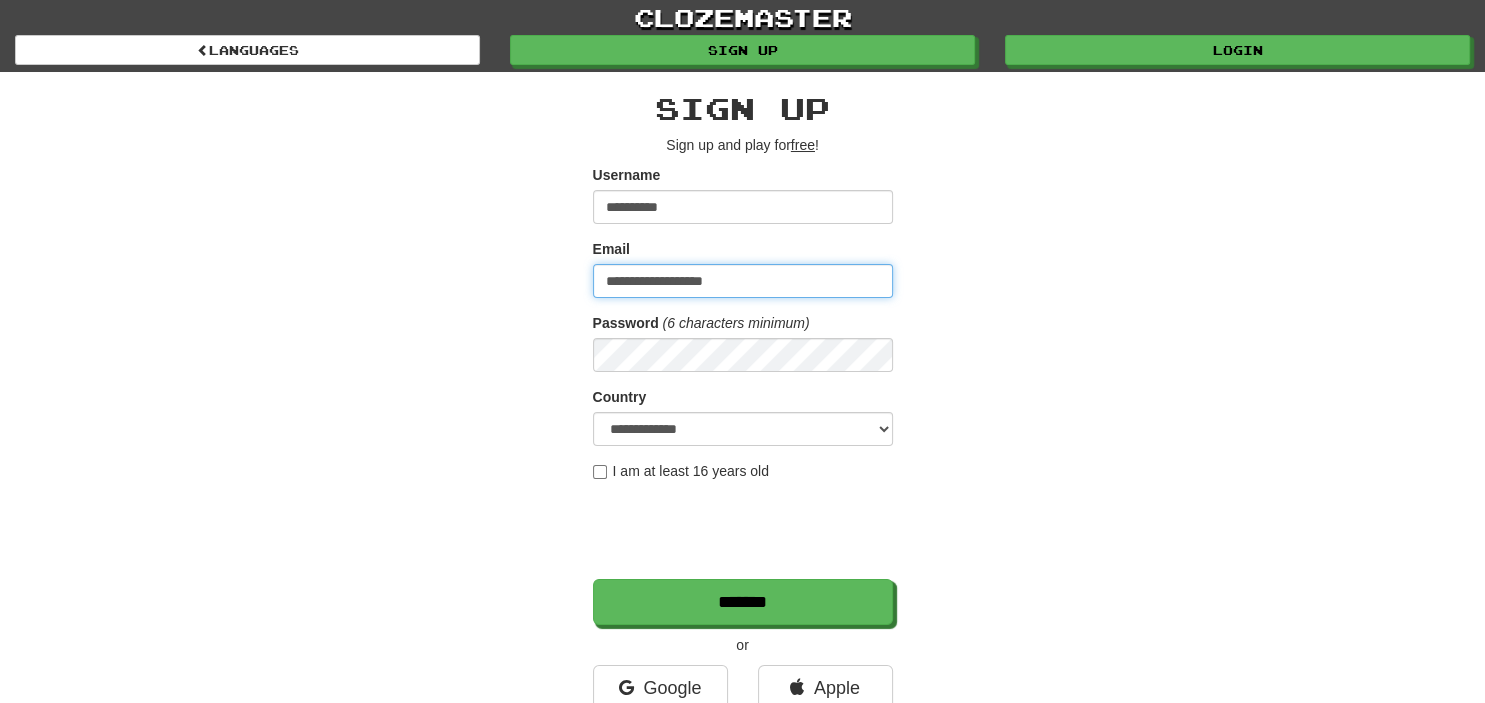 type on "**********" 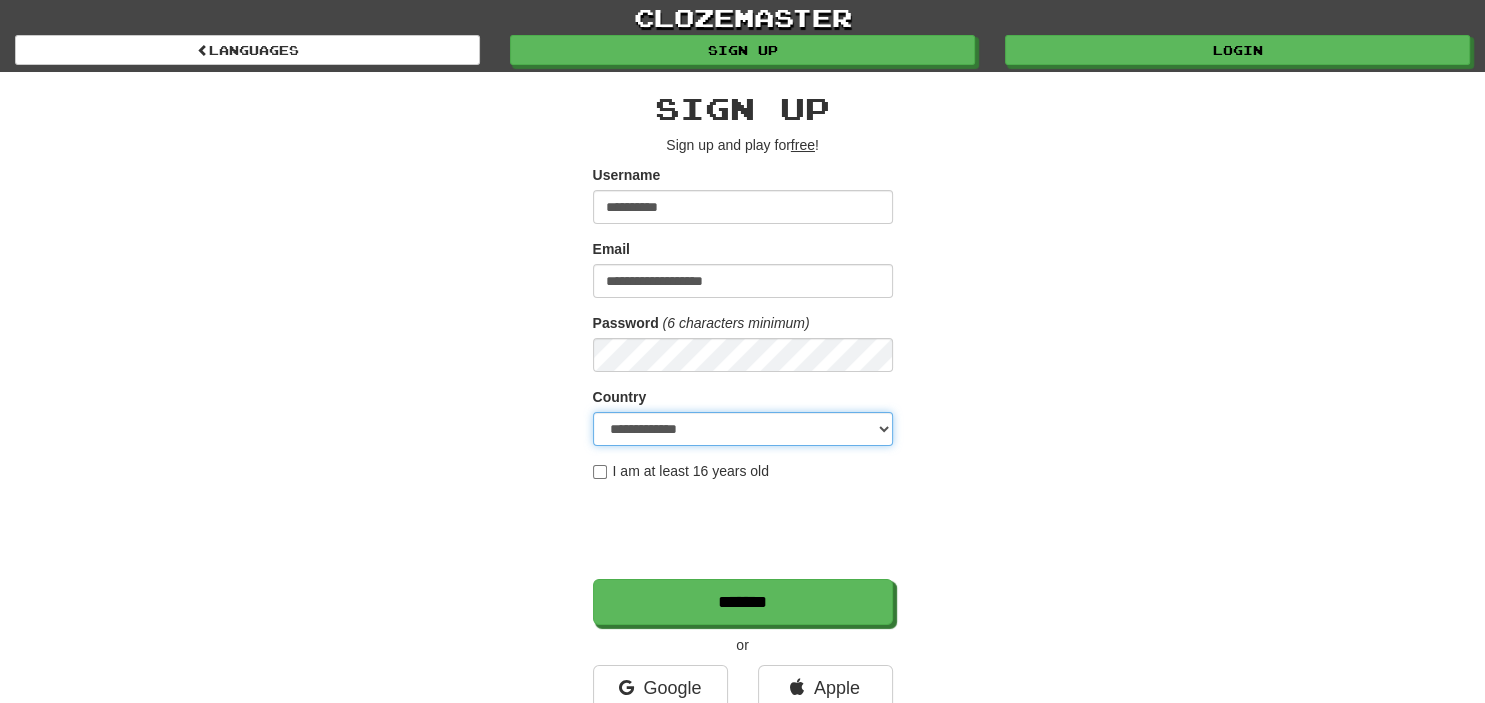 click on "**********" at bounding box center [743, 429] 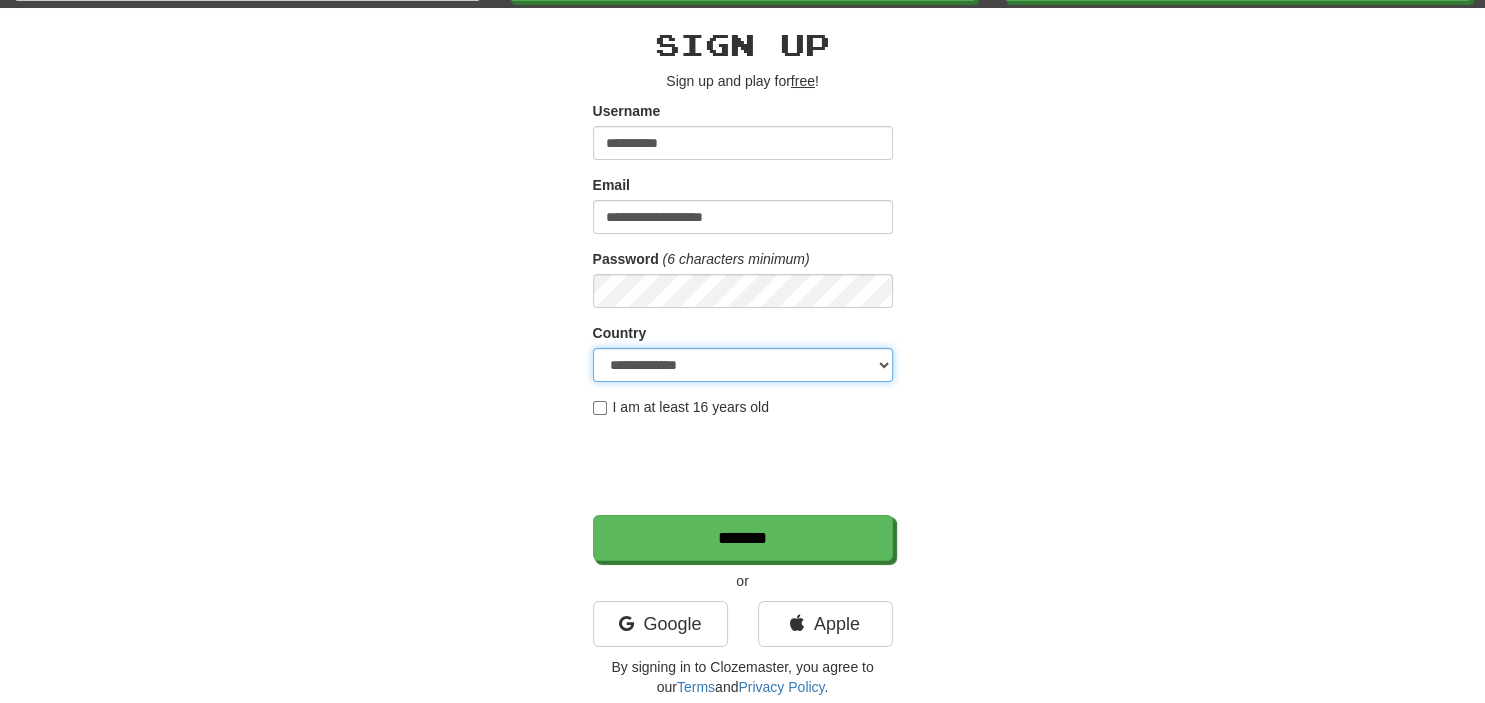scroll, scrollTop: 105, scrollLeft: 0, axis: vertical 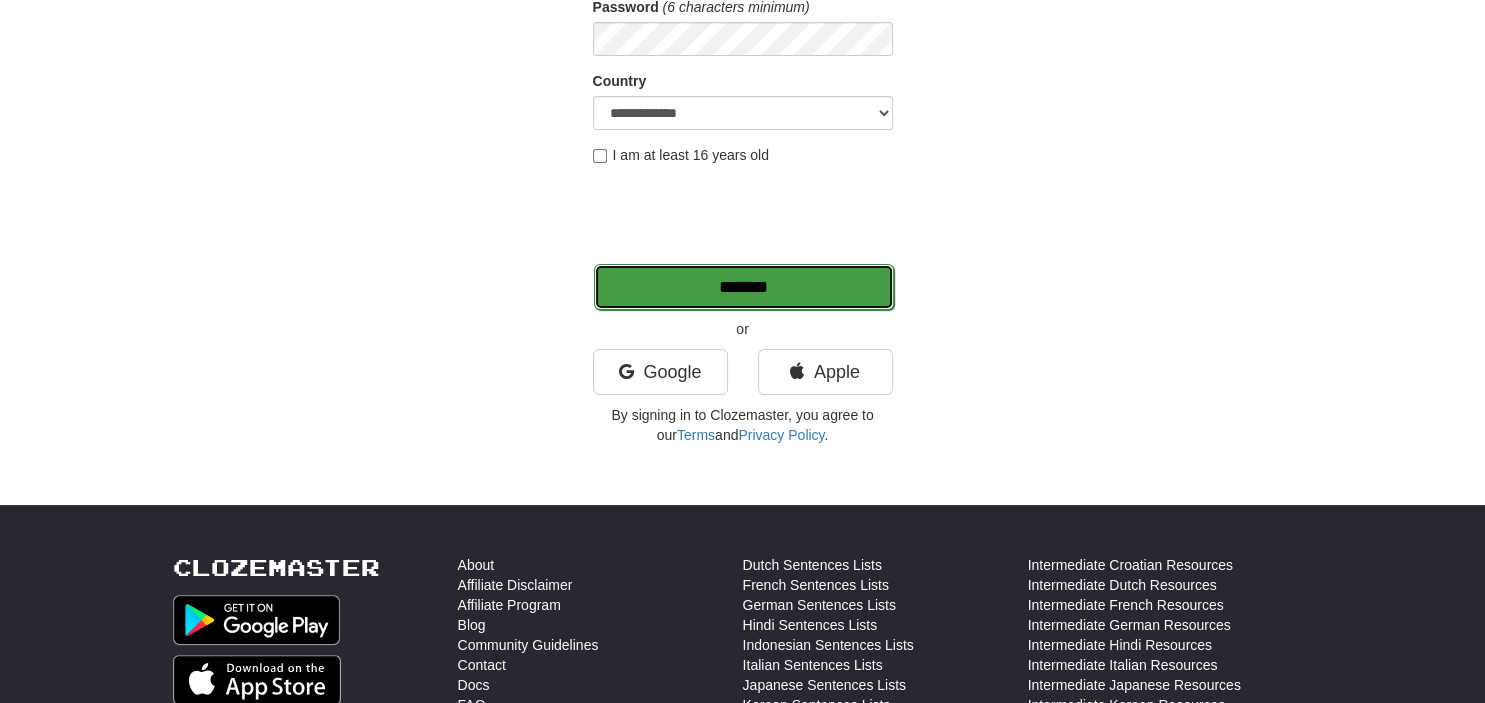 click on "*******" at bounding box center [744, 287] 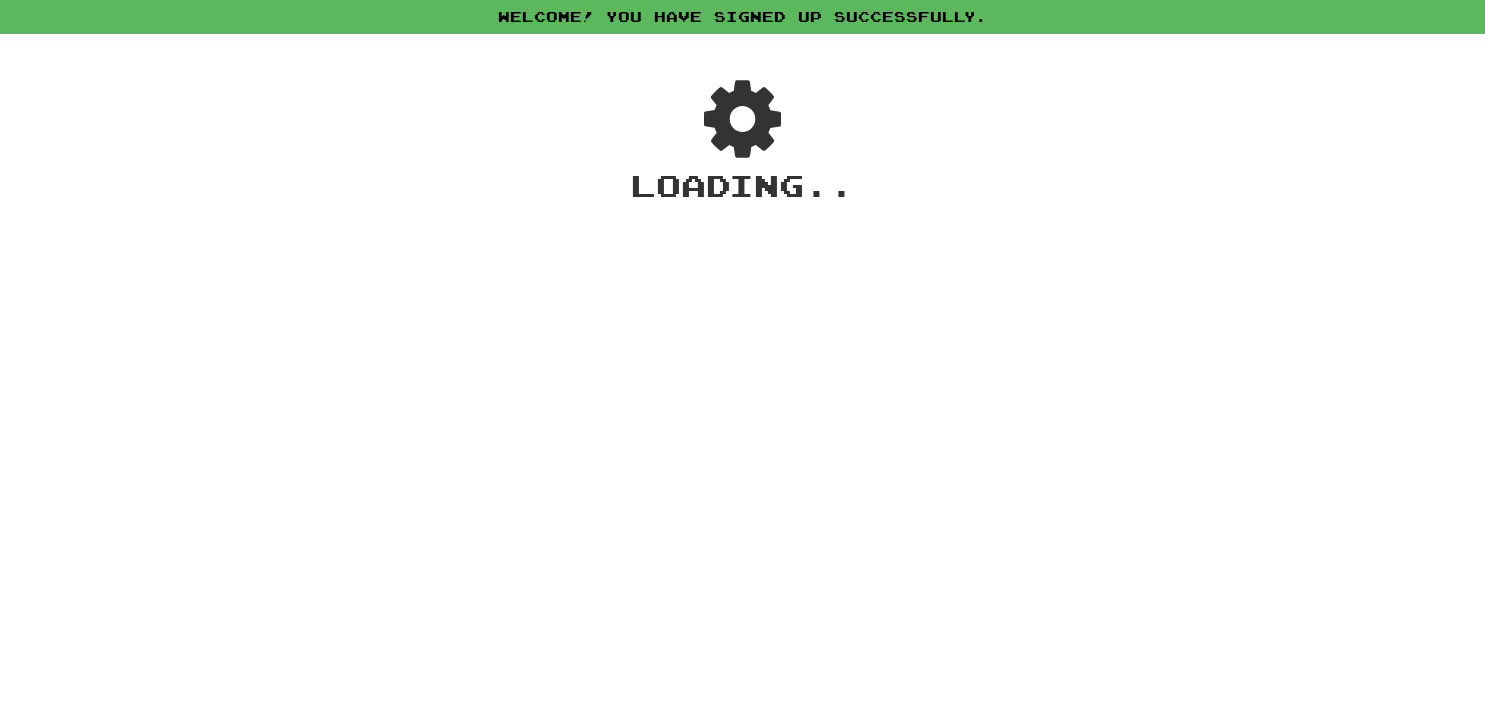 scroll, scrollTop: 0, scrollLeft: 0, axis: both 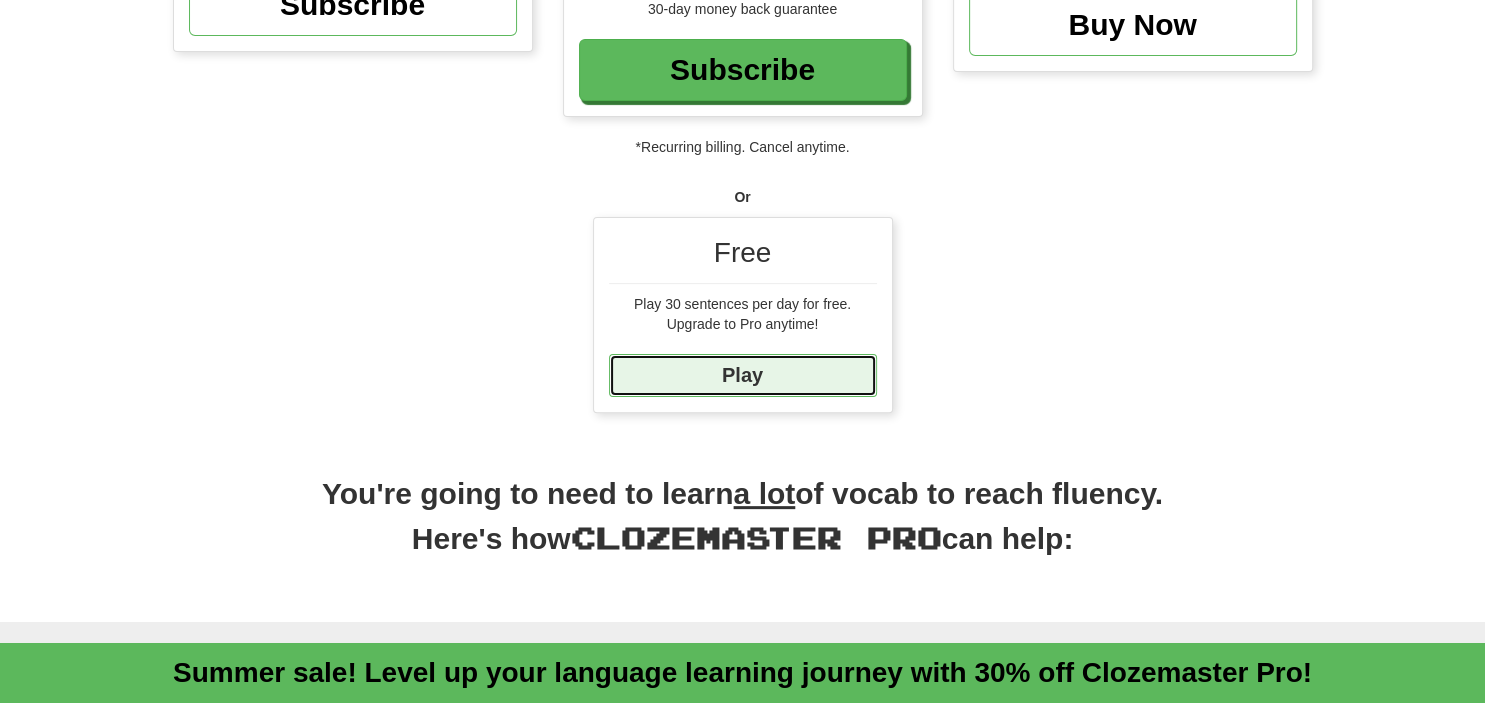 click on "Play" at bounding box center [743, 375] 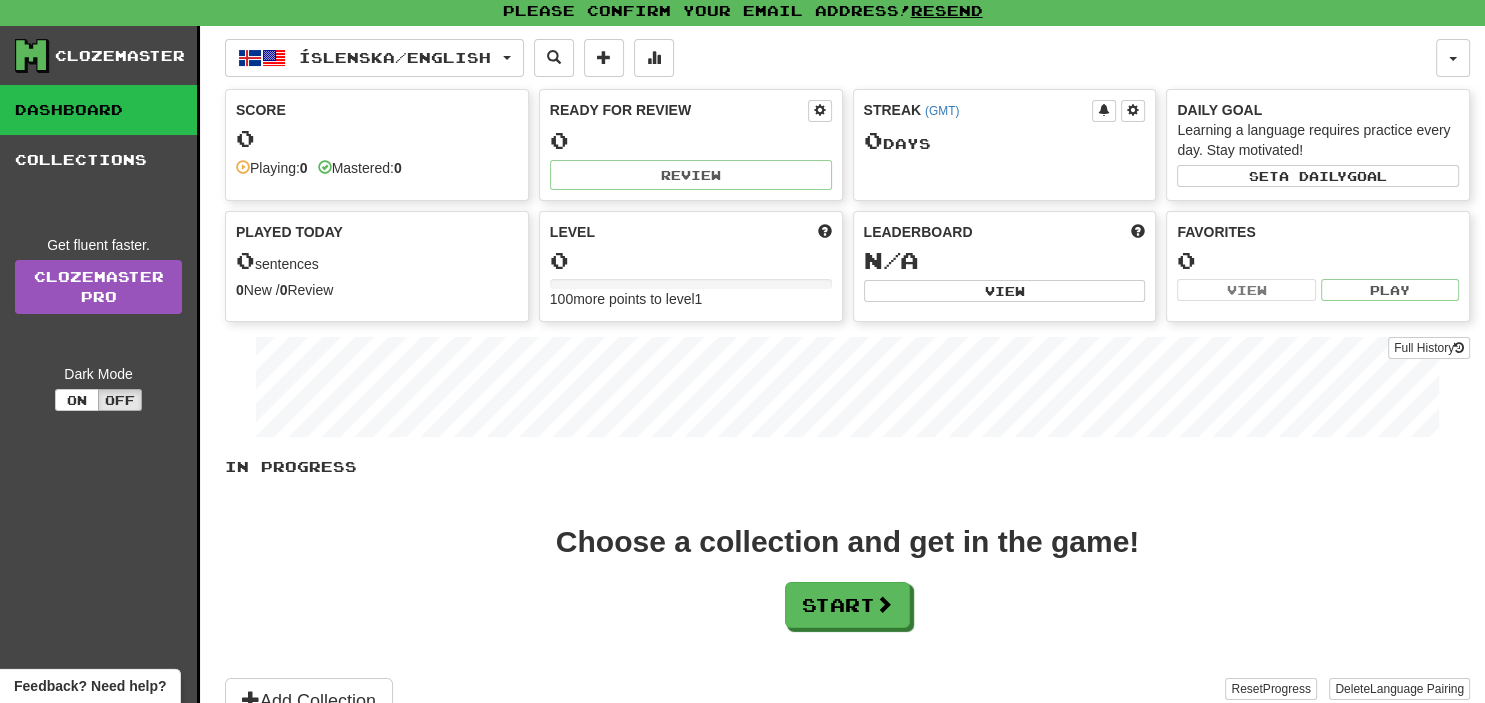 scroll, scrollTop: 0, scrollLeft: 0, axis: both 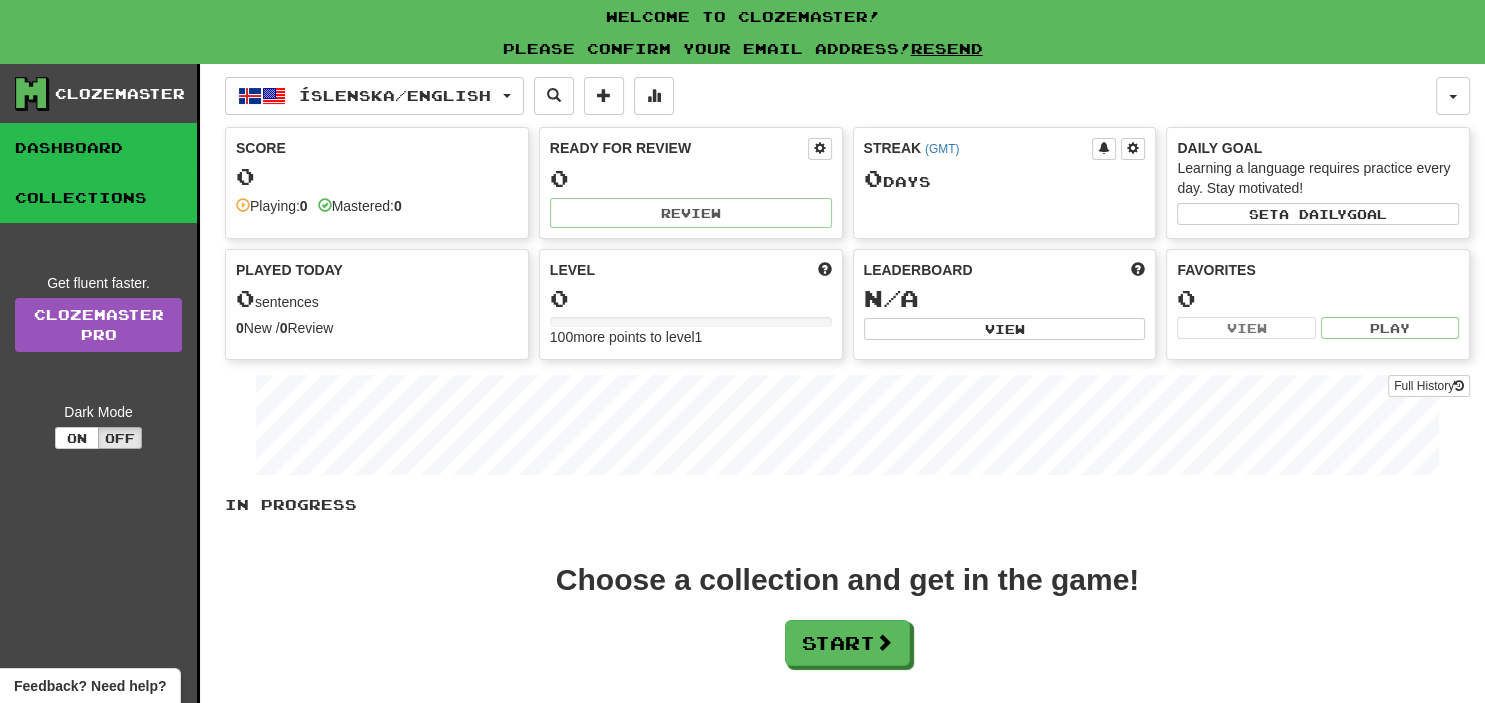 click on "Collections" at bounding box center (98, 198) 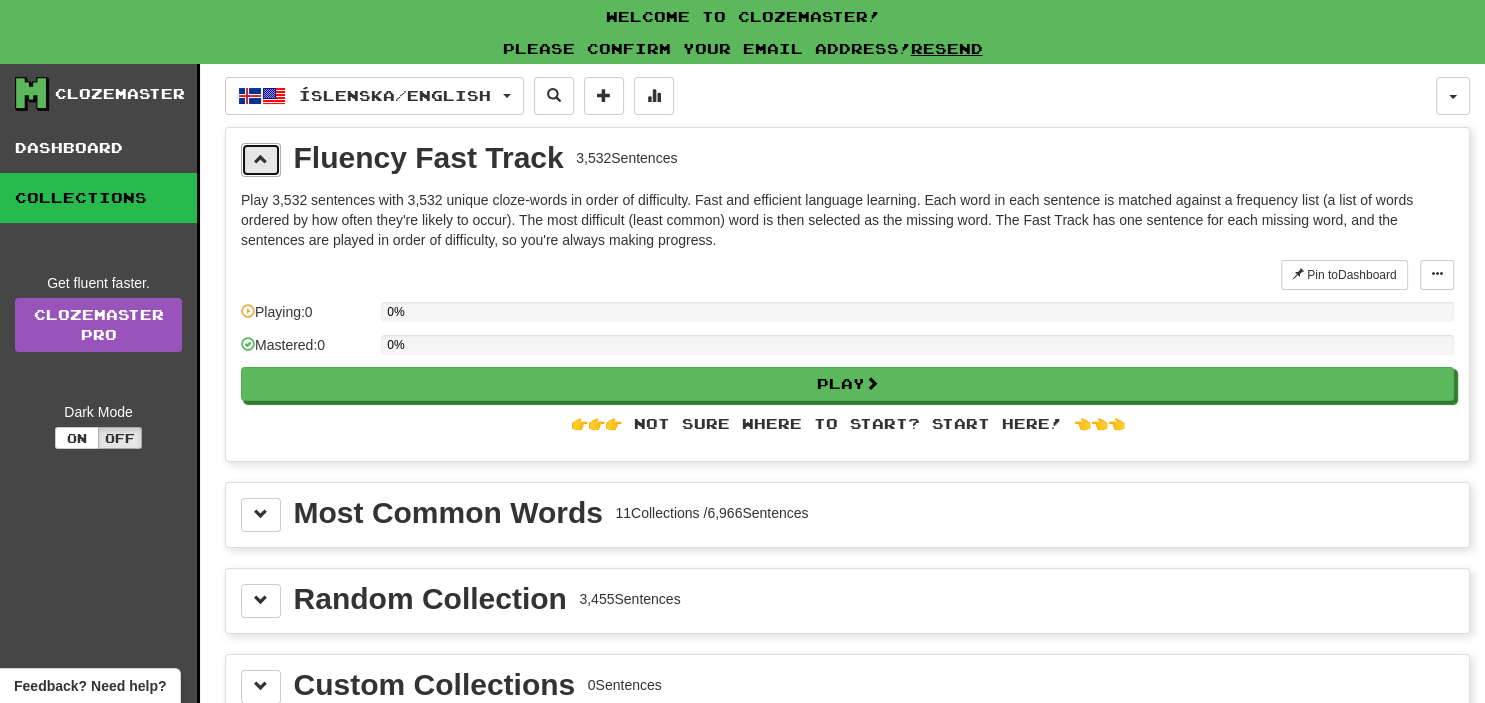 click at bounding box center [261, 160] 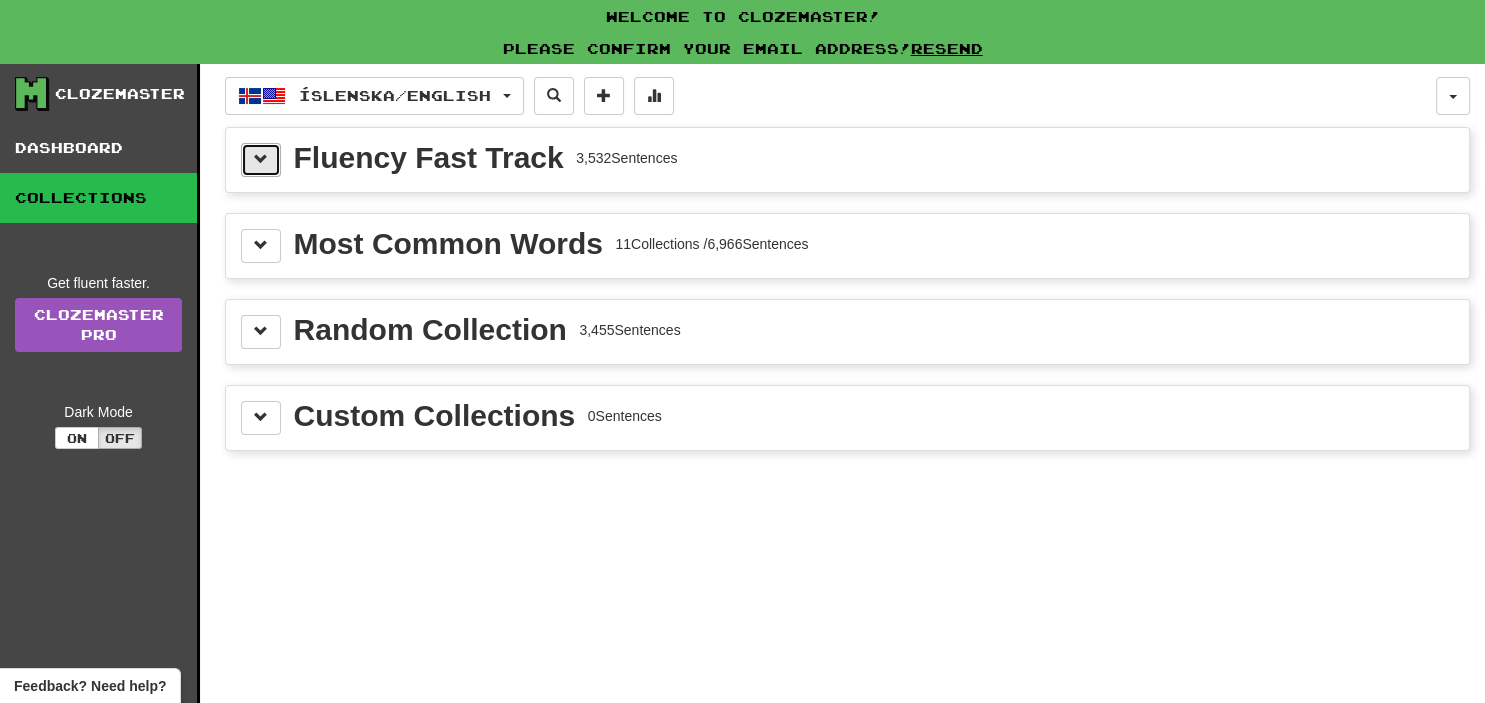 click at bounding box center (261, 159) 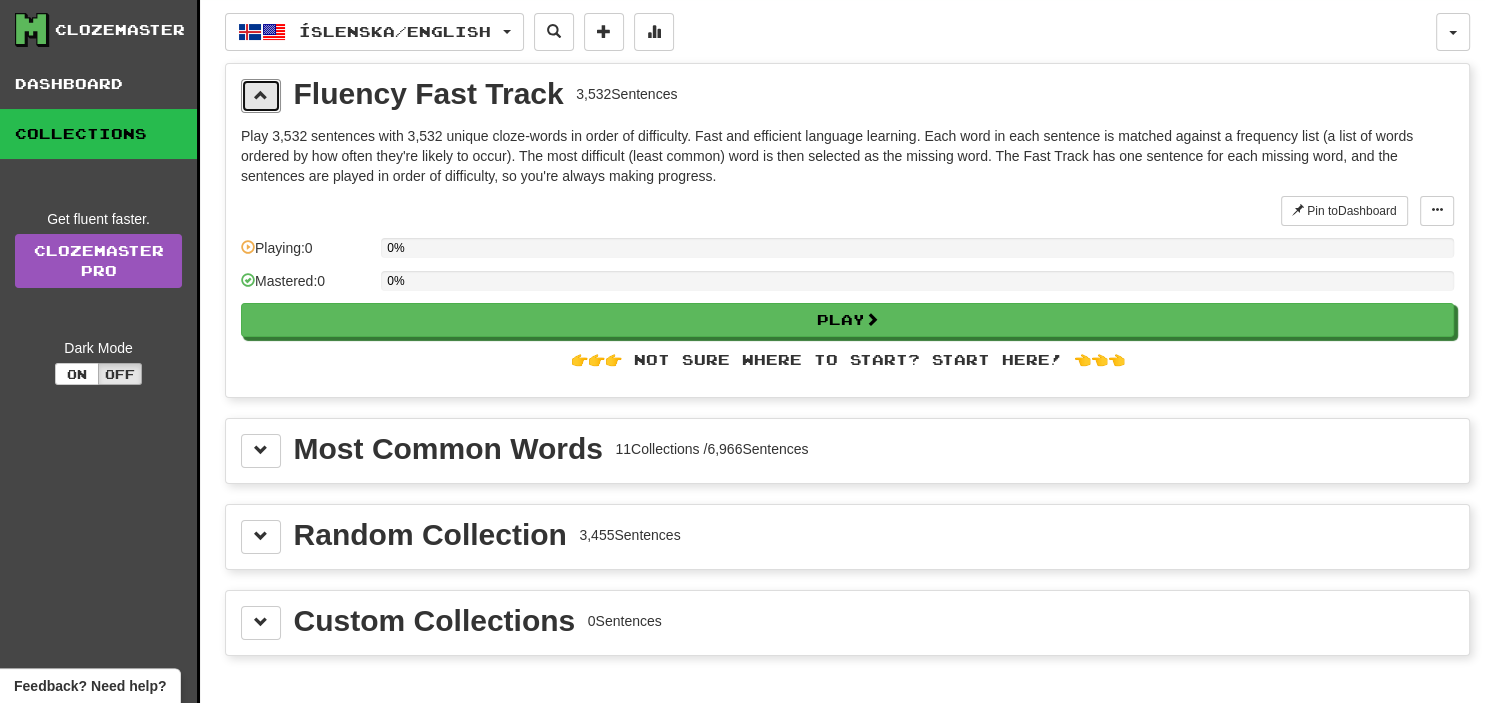 scroll, scrollTop: 105, scrollLeft: 0, axis: vertical 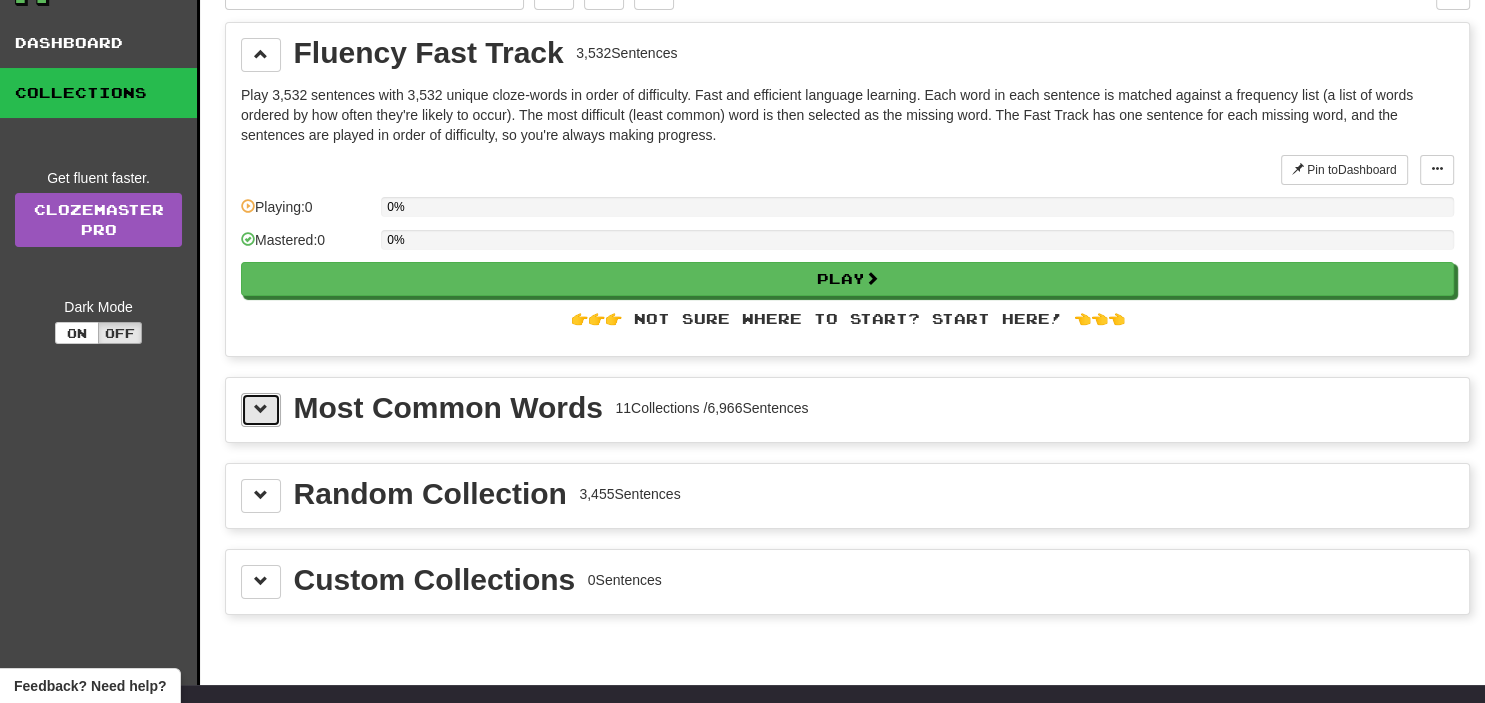 click at bounding box center [261, 410] 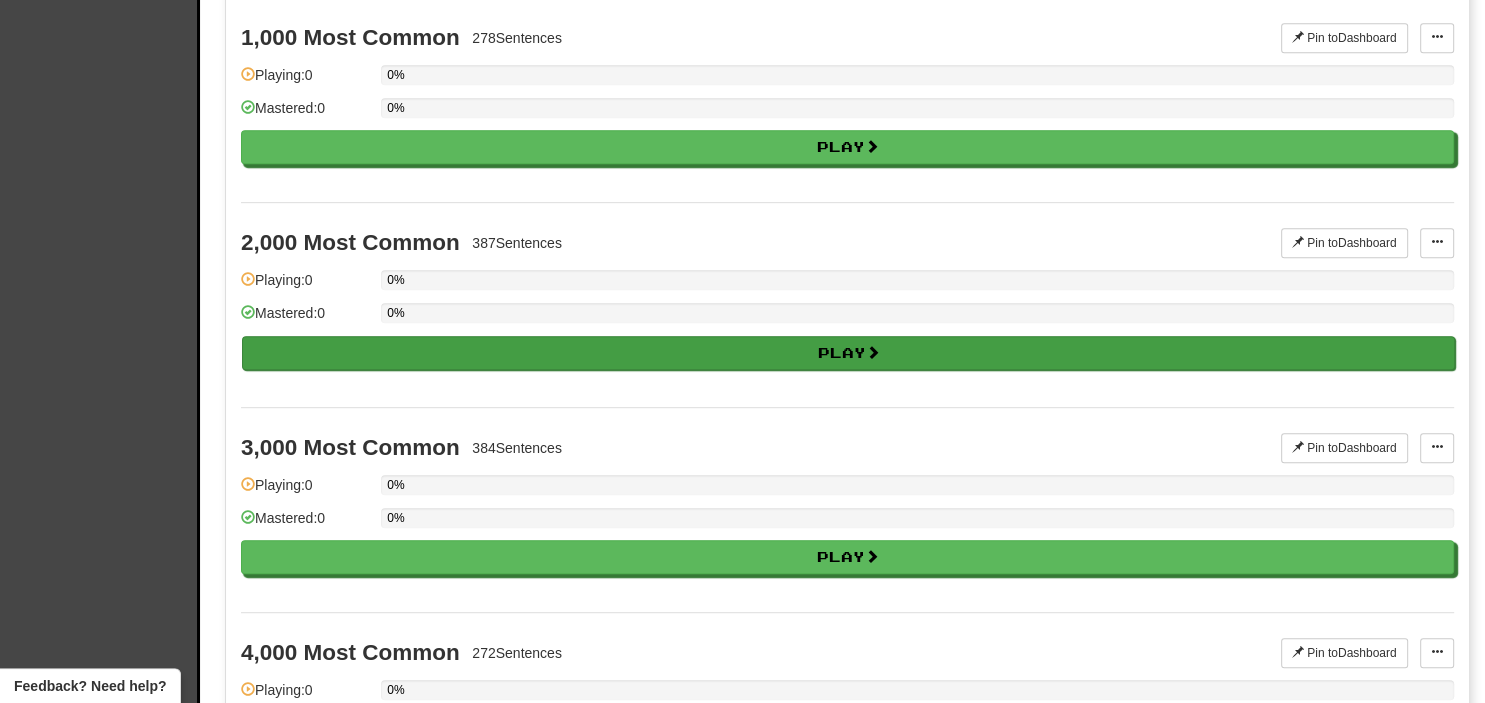 scroll, scrollTop: 1056, scrollLeft: 0, axis: vertical 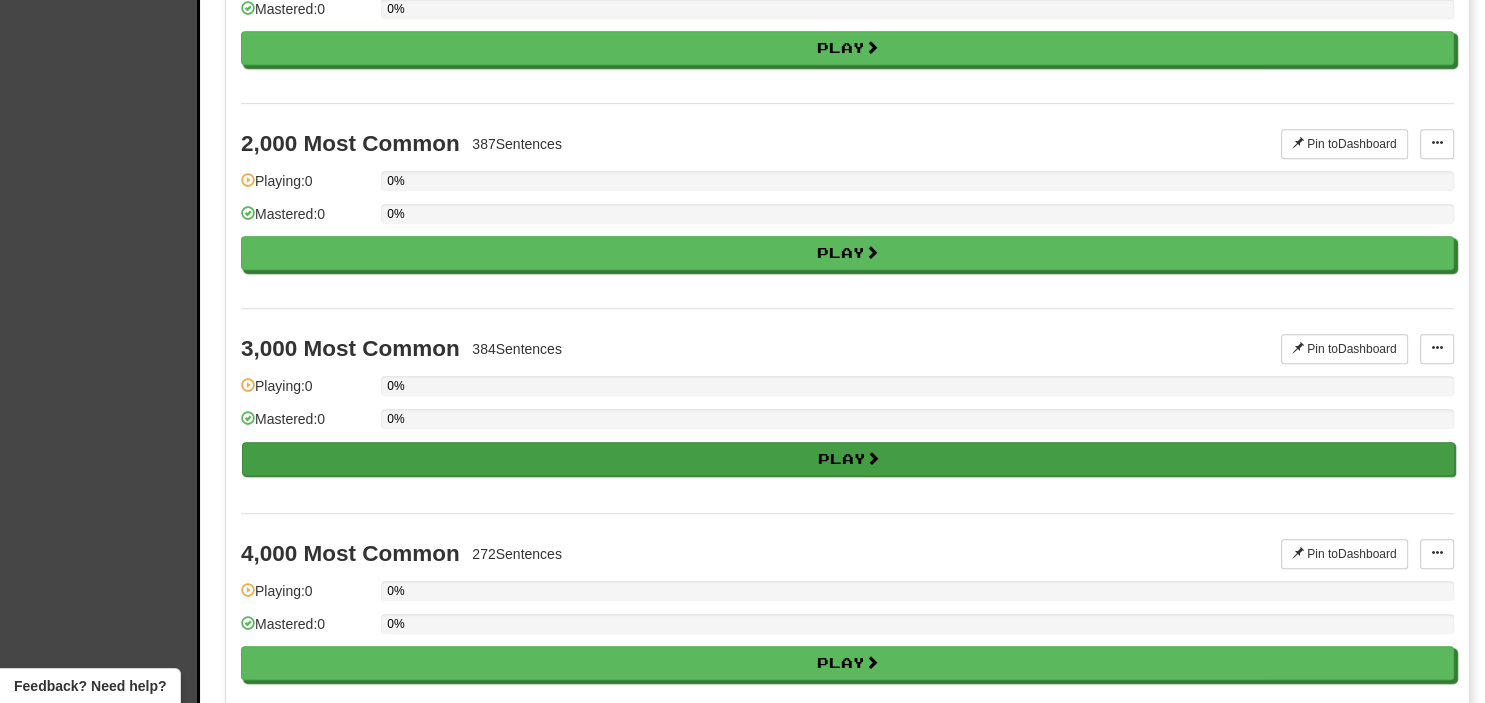 drag, startPoint x: 284, startPoint y: 421, endPoint x: 327, endPoint y: 457, distance: 56.0803 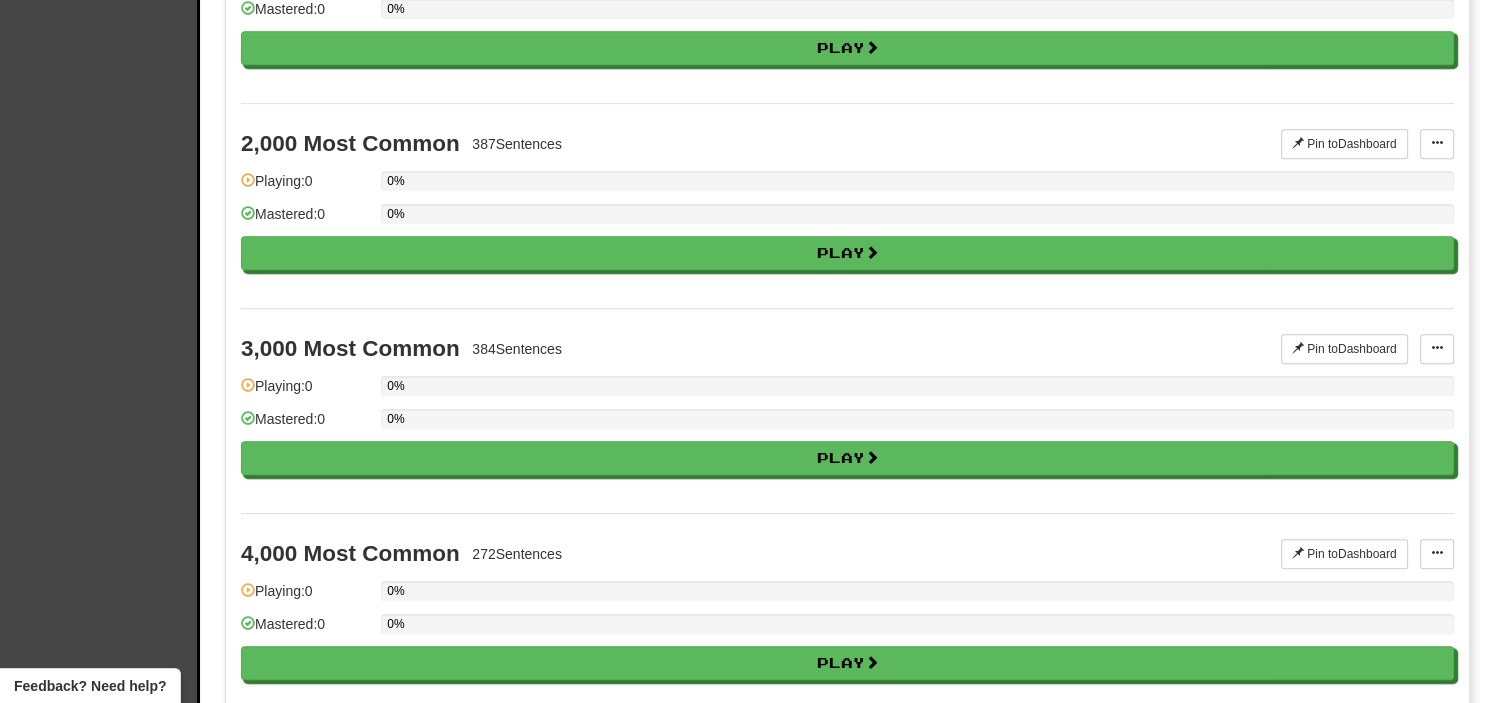 click on "Clozemaster Dashboard Collections Get fluent faster. Clozemaster Pro Dark Mode On Off" at bounding box center [100, 504] 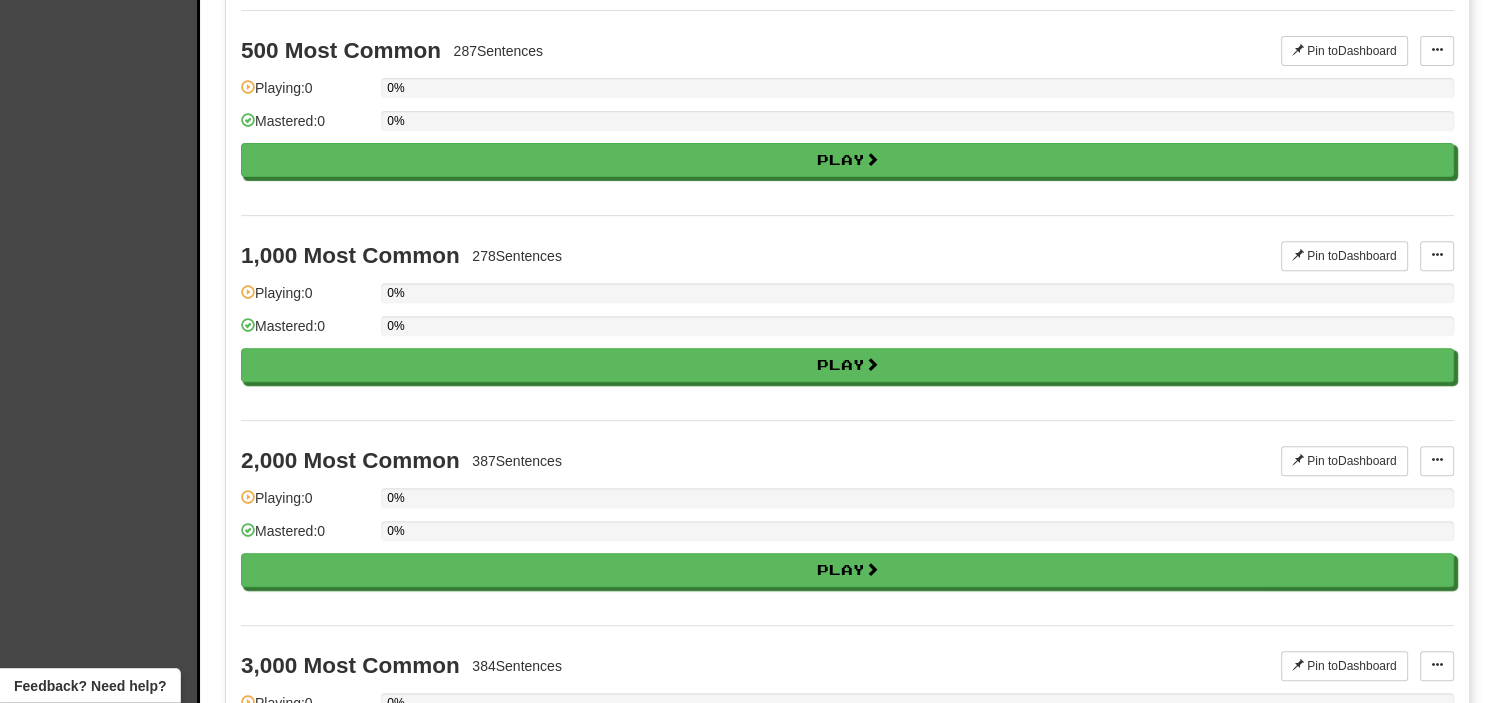 scroll, scrollTop: 422, scrollLeft: 0, axis: vertical 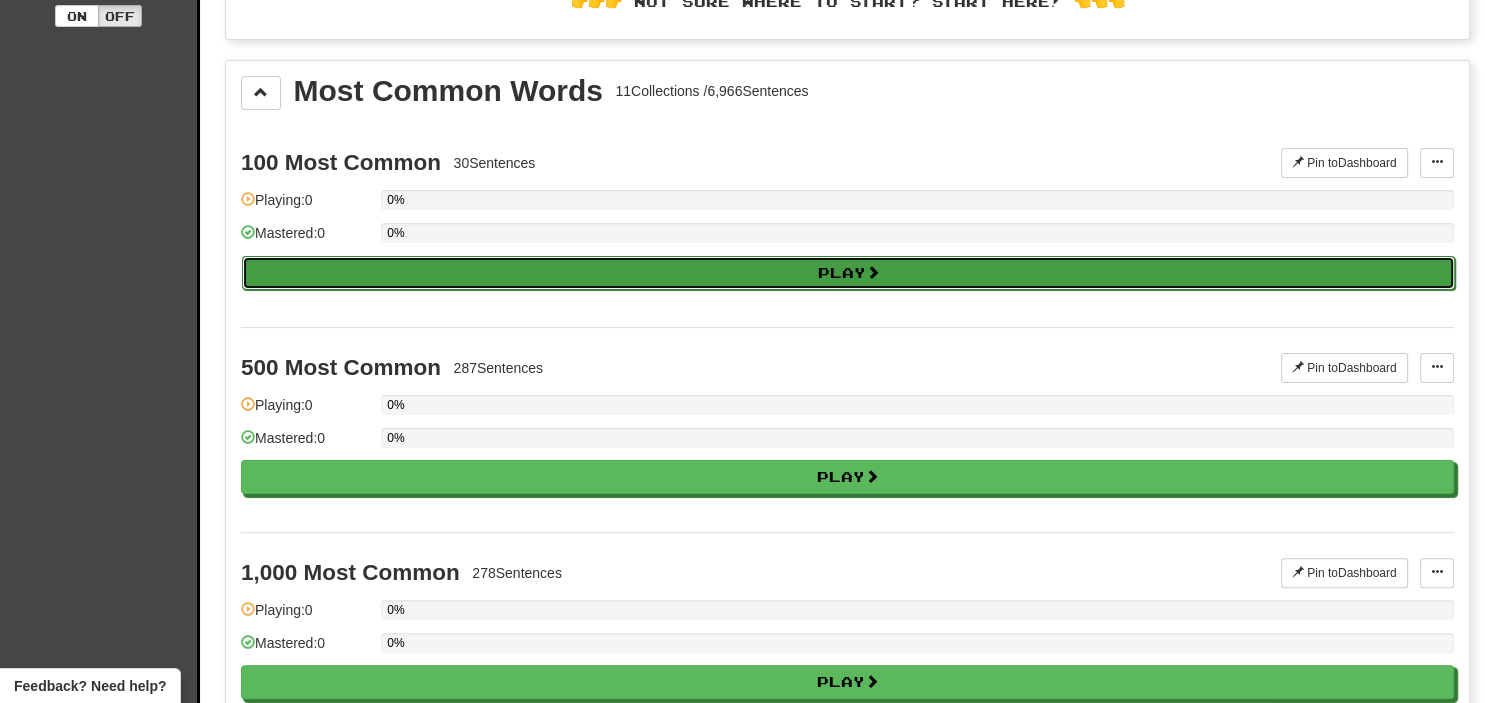 click on "Play" at bounding box center (848, 273) 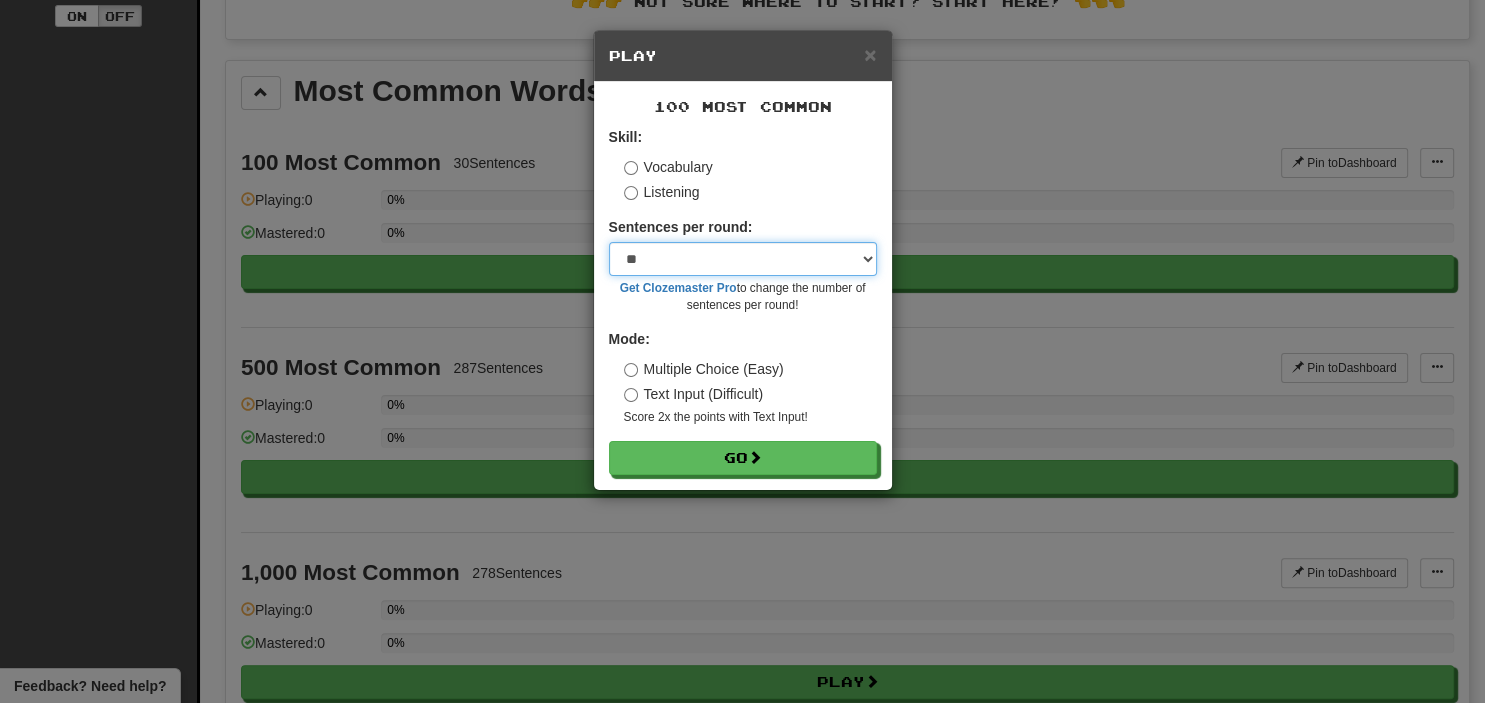 click on "* ** ** ** ** ** *** ********" at bounding box center [743, 259] 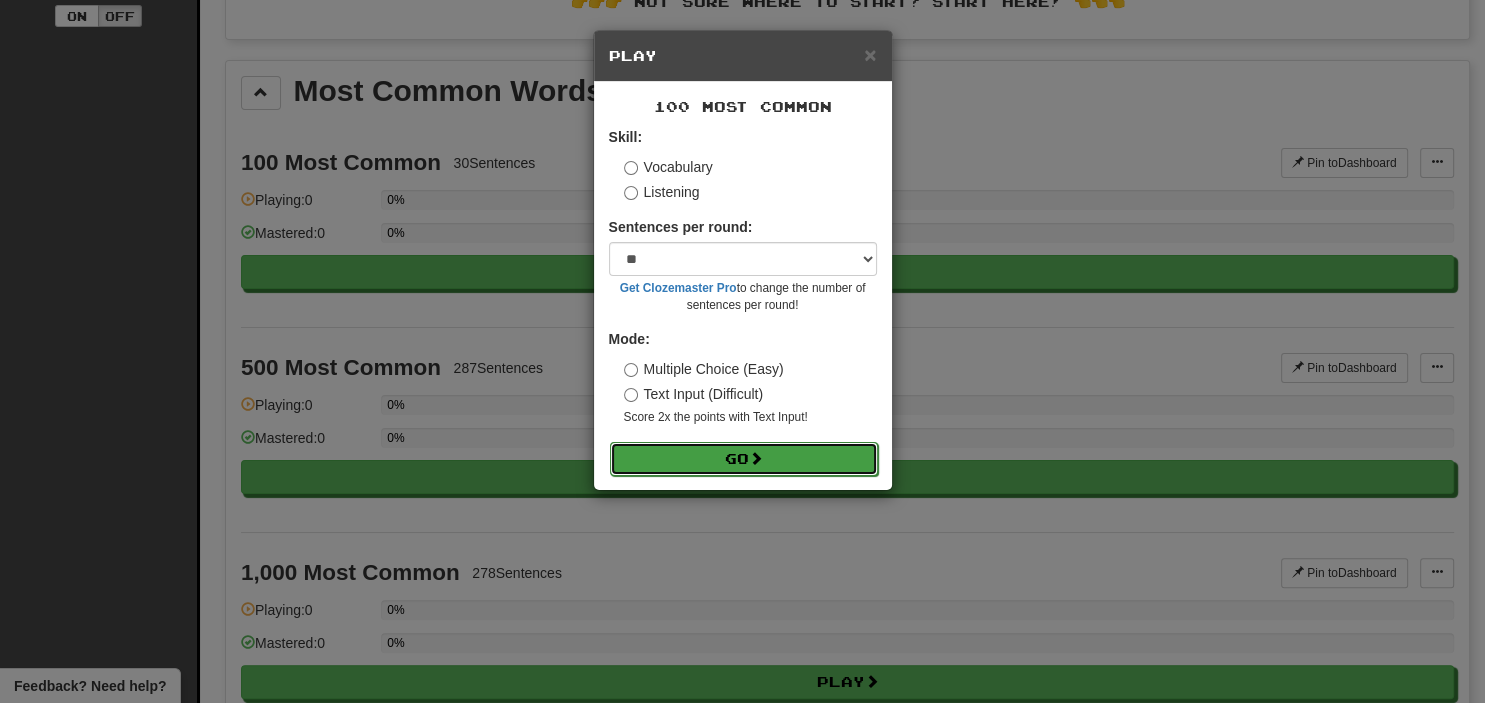click at bounding box center [756, 458] 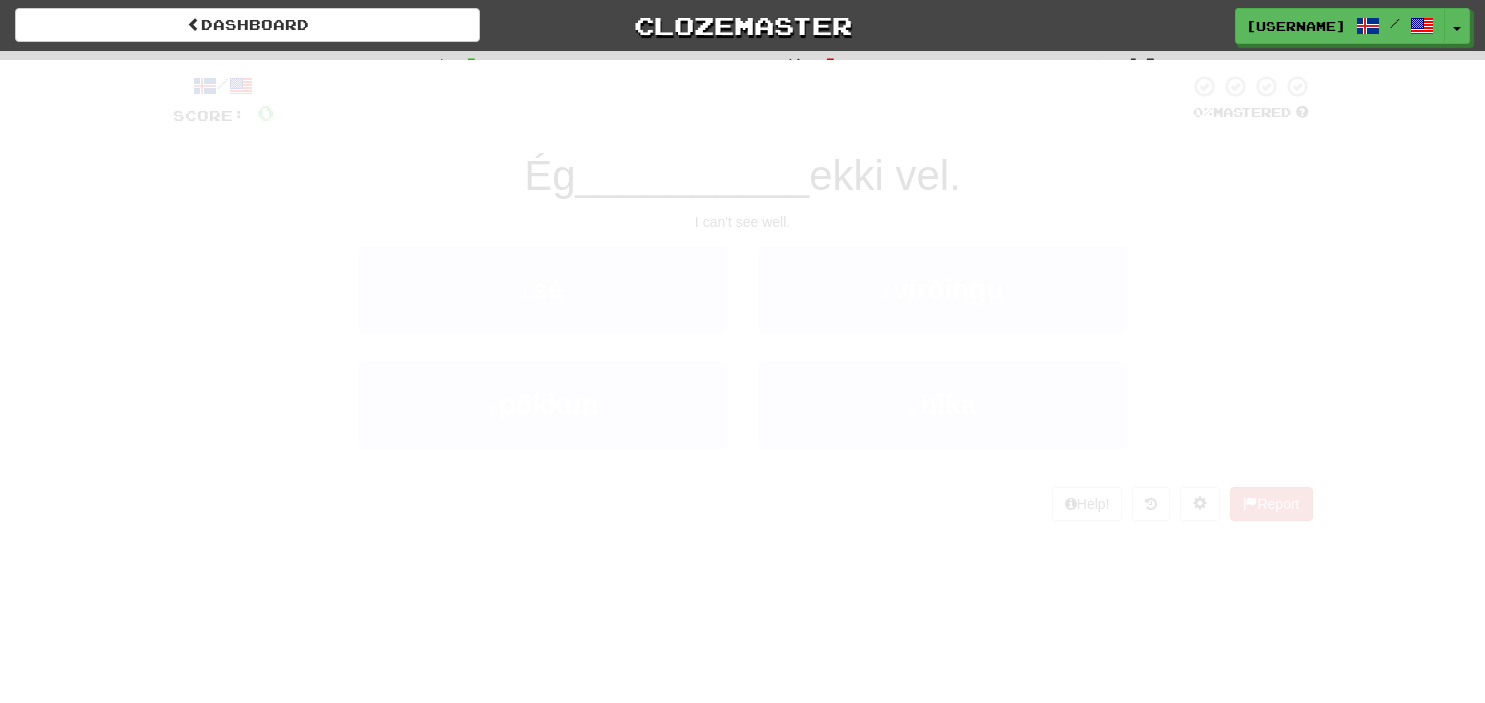 scroll, scrollTop: 0, scrollLeft: 0, axis: both 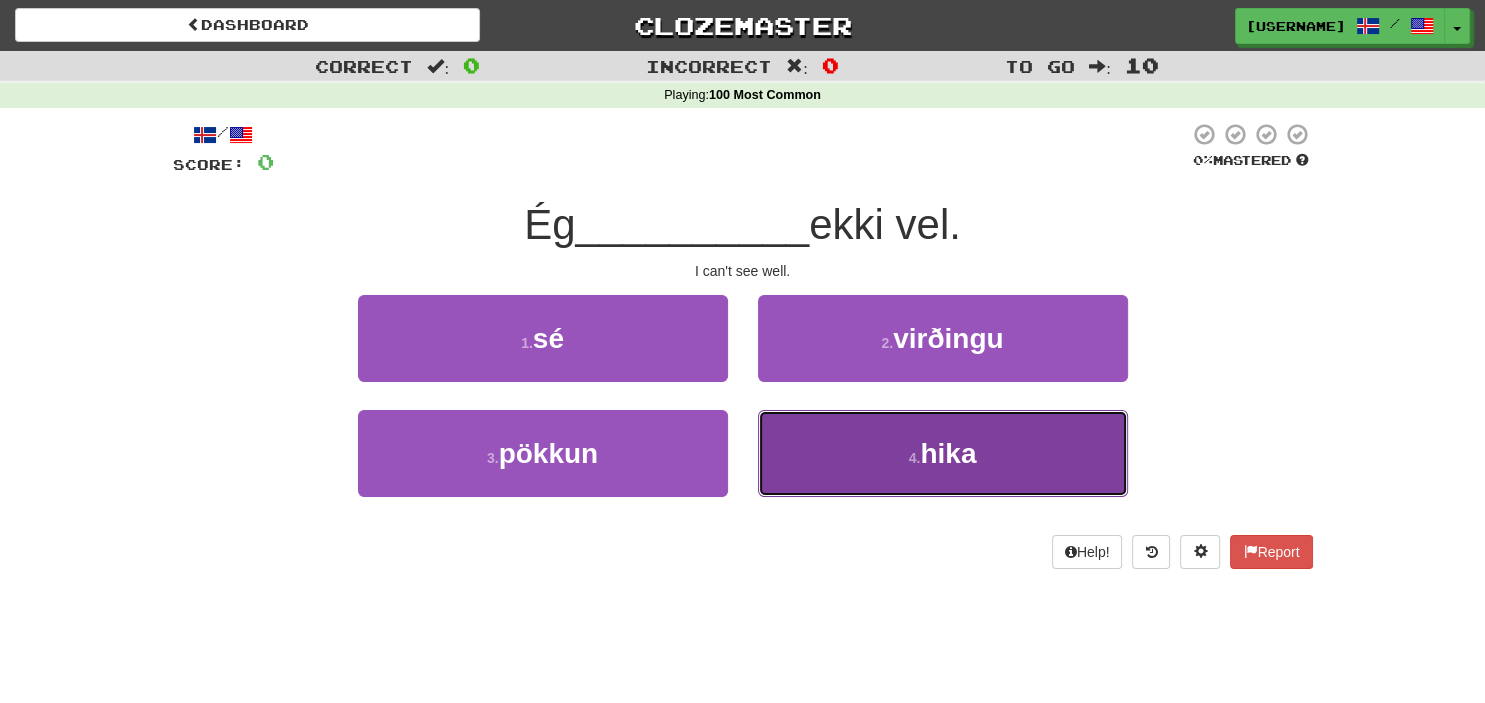 click on "4 . hika" at bounding box center [943, 453] 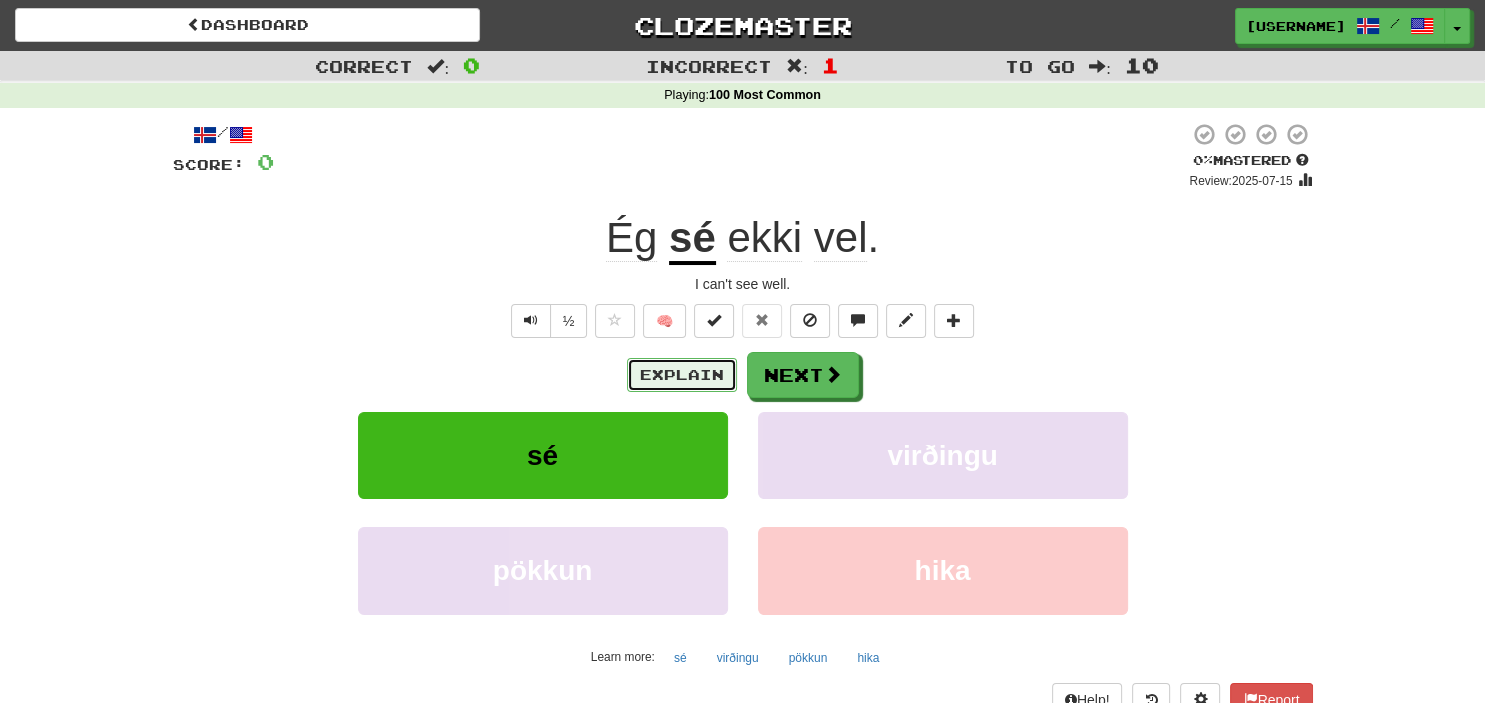click on "Explain" at bounding box center [682, 375] 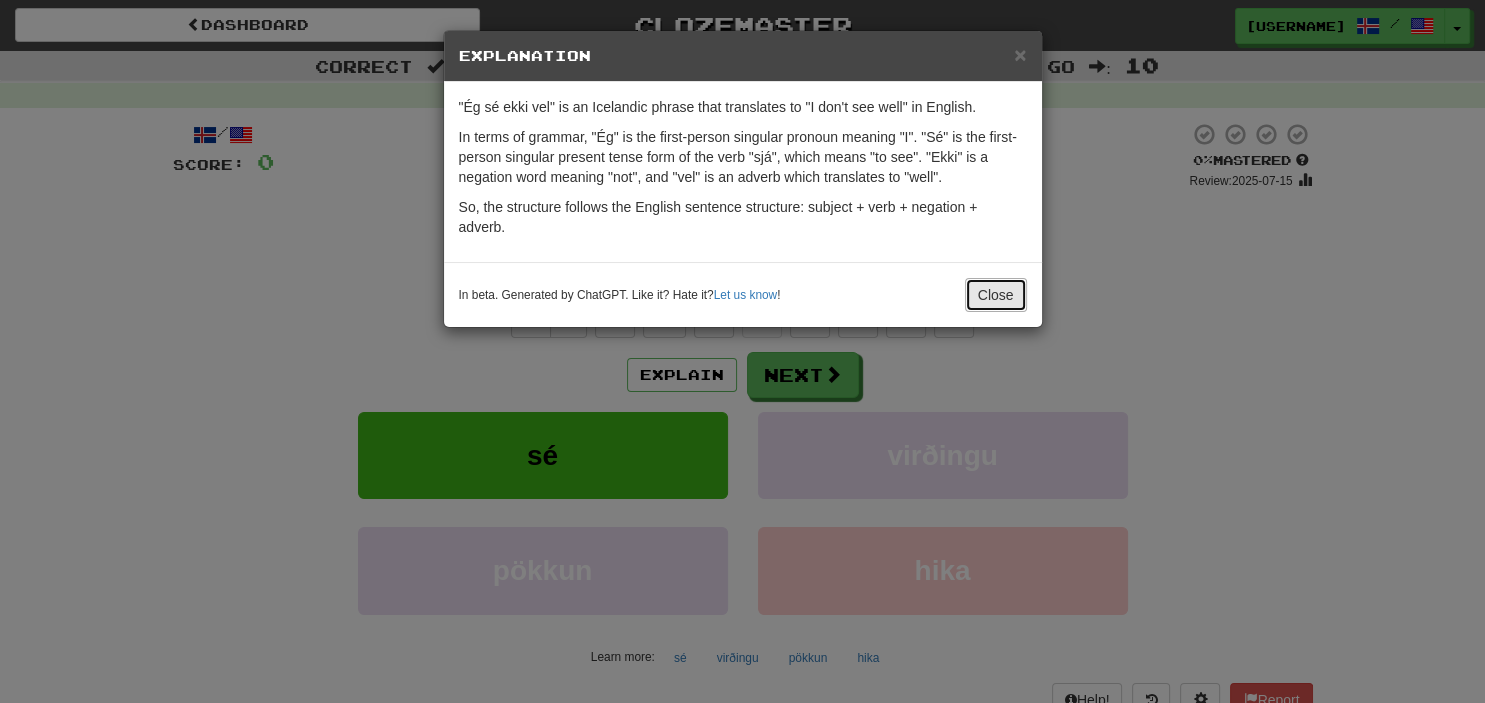 click on "Close" at bounding box center (996, 295) 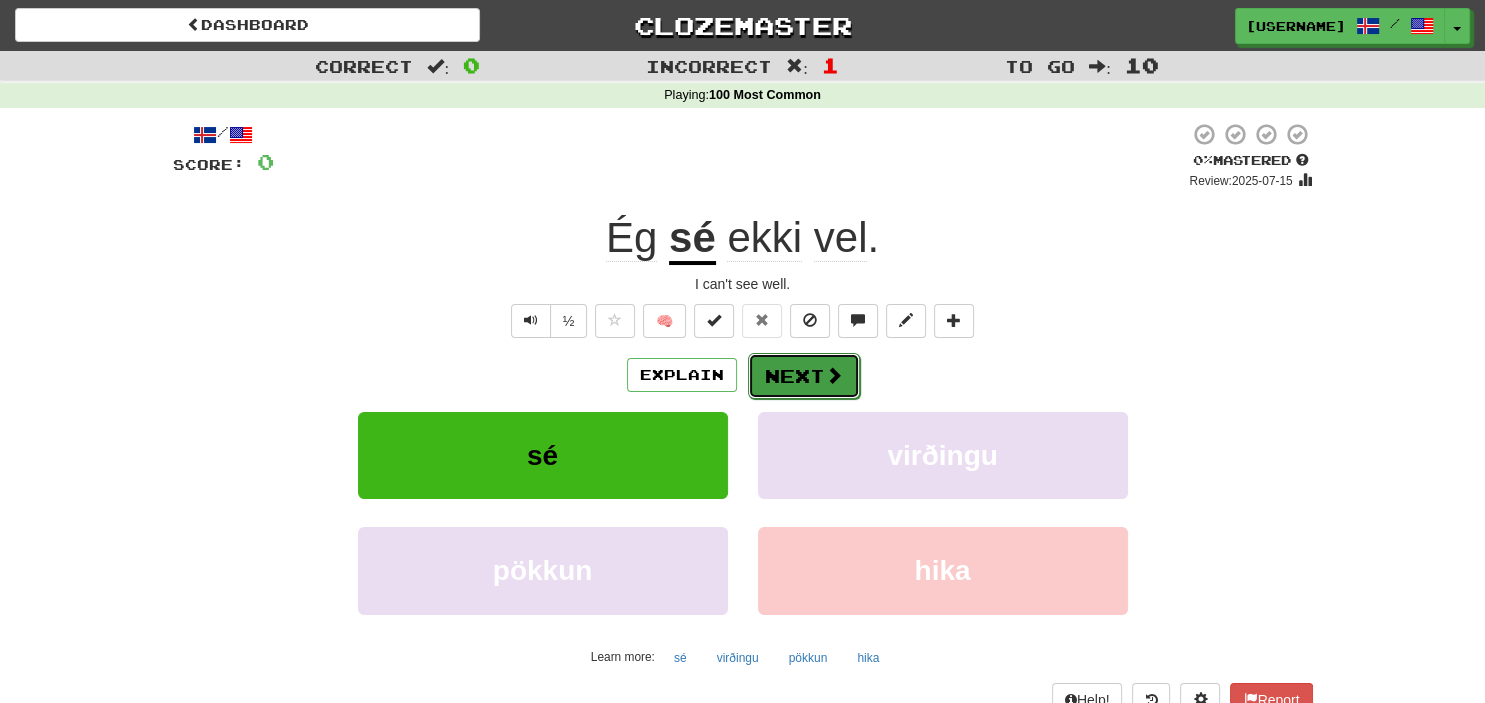 click at bounding box center [834, 375] 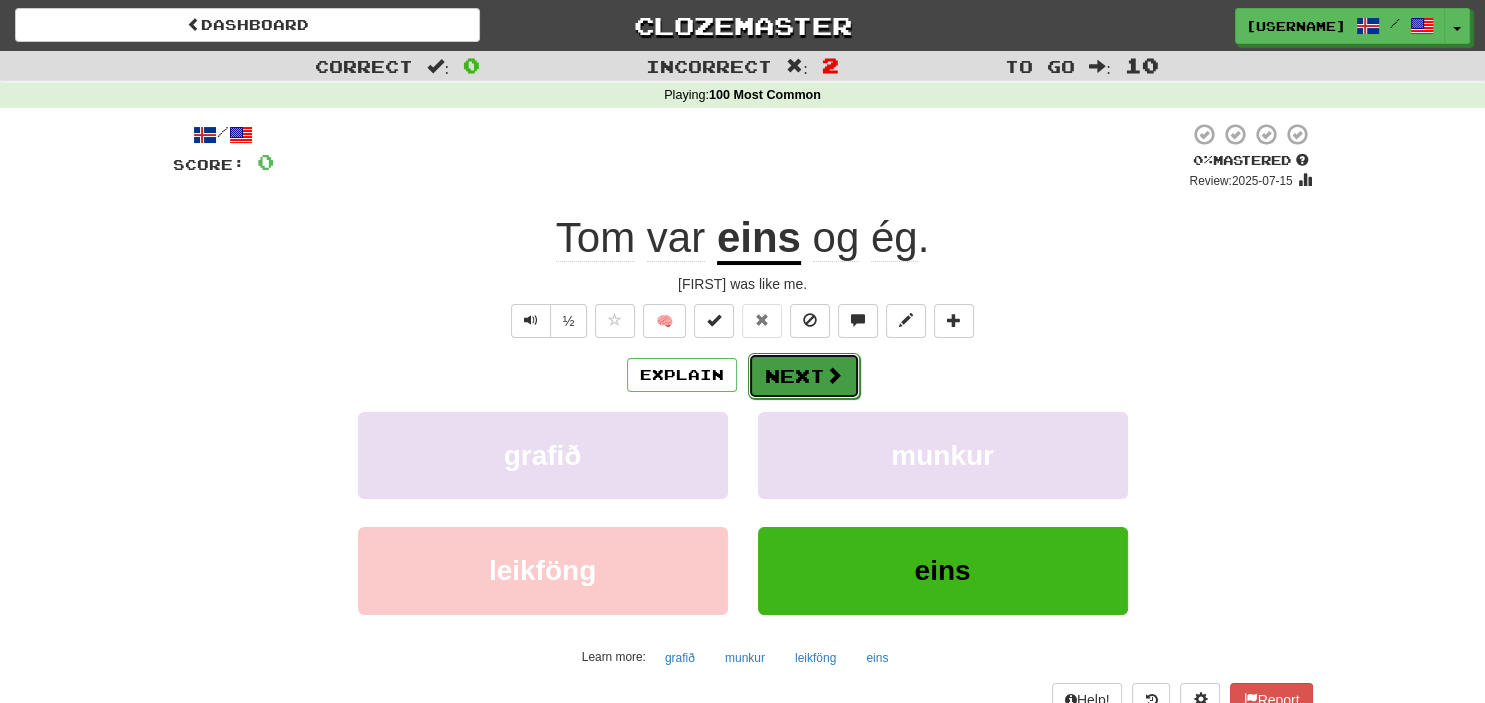 click on "Next" at bounding box center (804, 376) 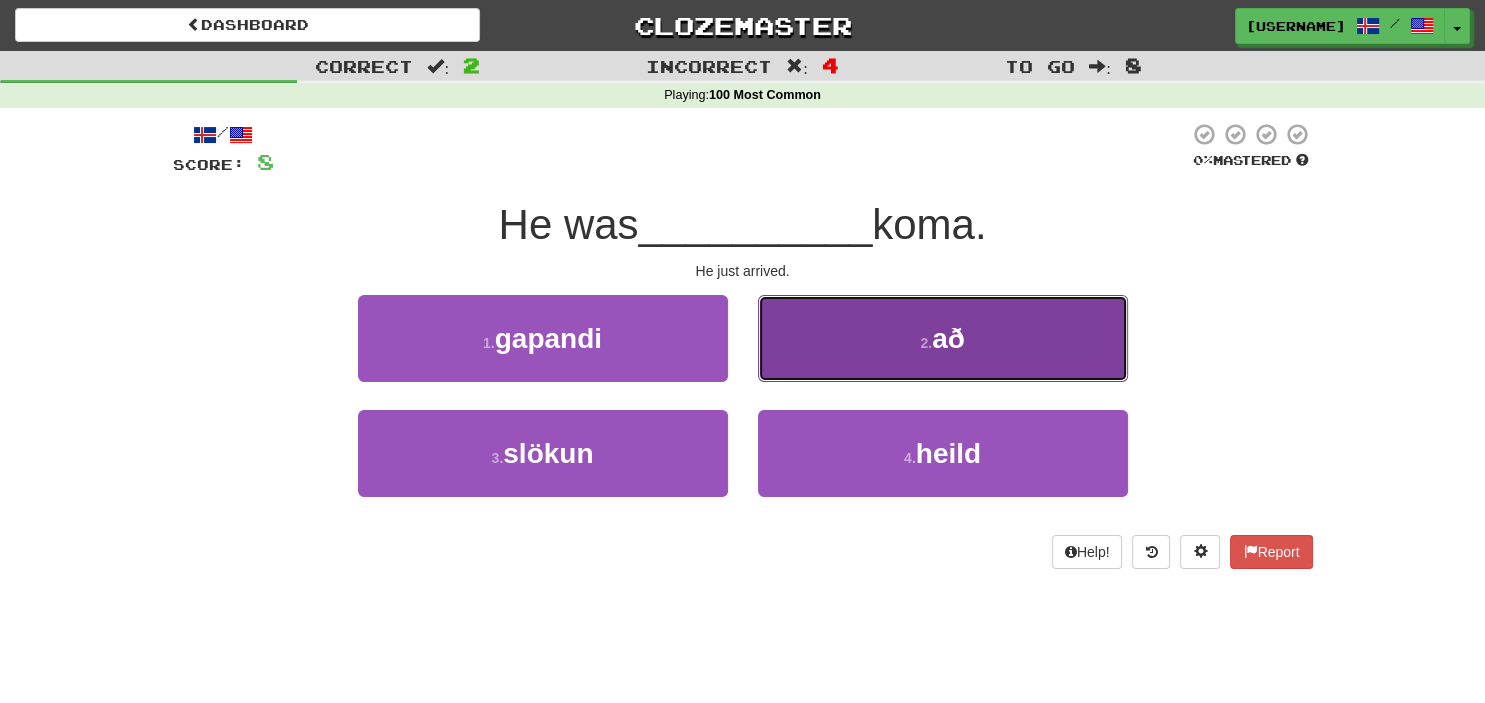 click on "2 .  að" at bounding box center (943, 338) 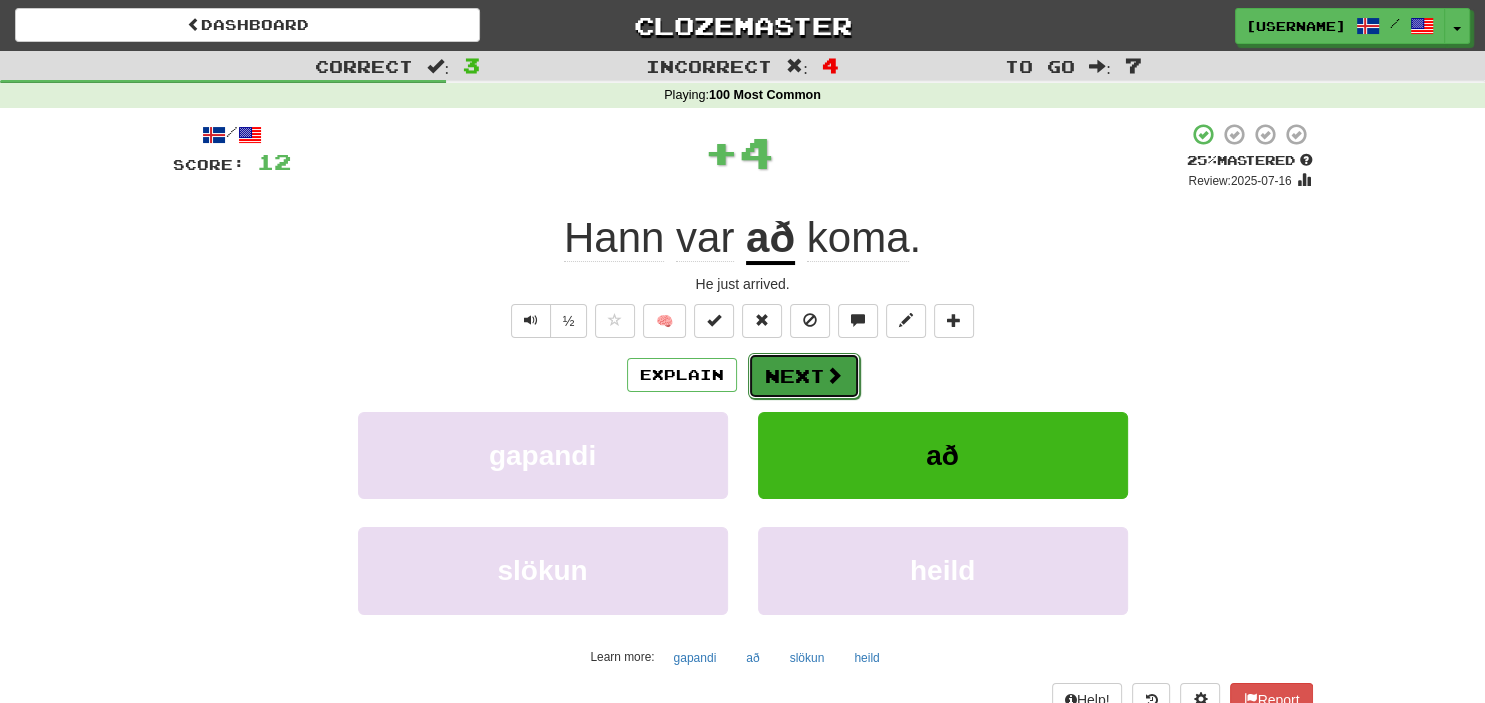 click on "Next" at bounding box center [804, 376] 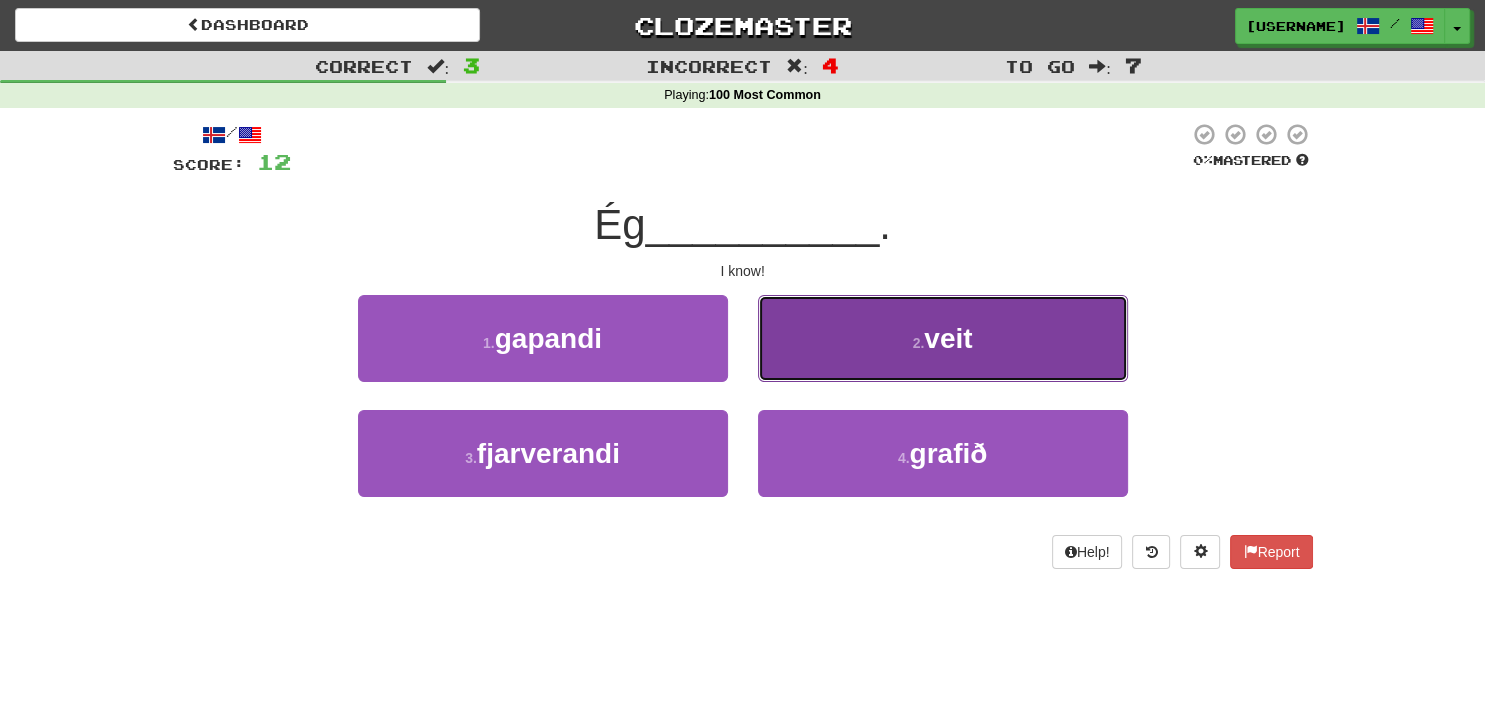 click on "2 .  veit" at bounding box center [943, 338] 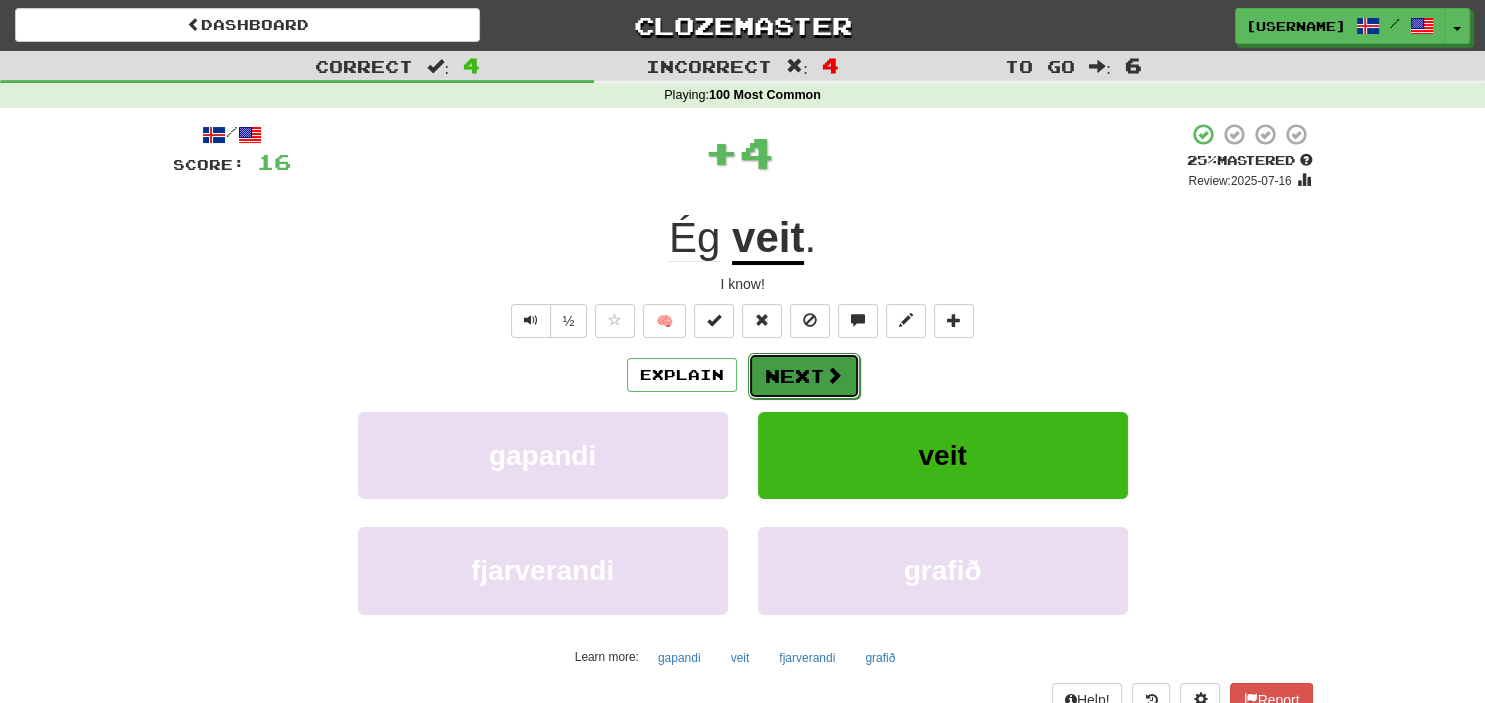 click at bounding box center (834, 375) 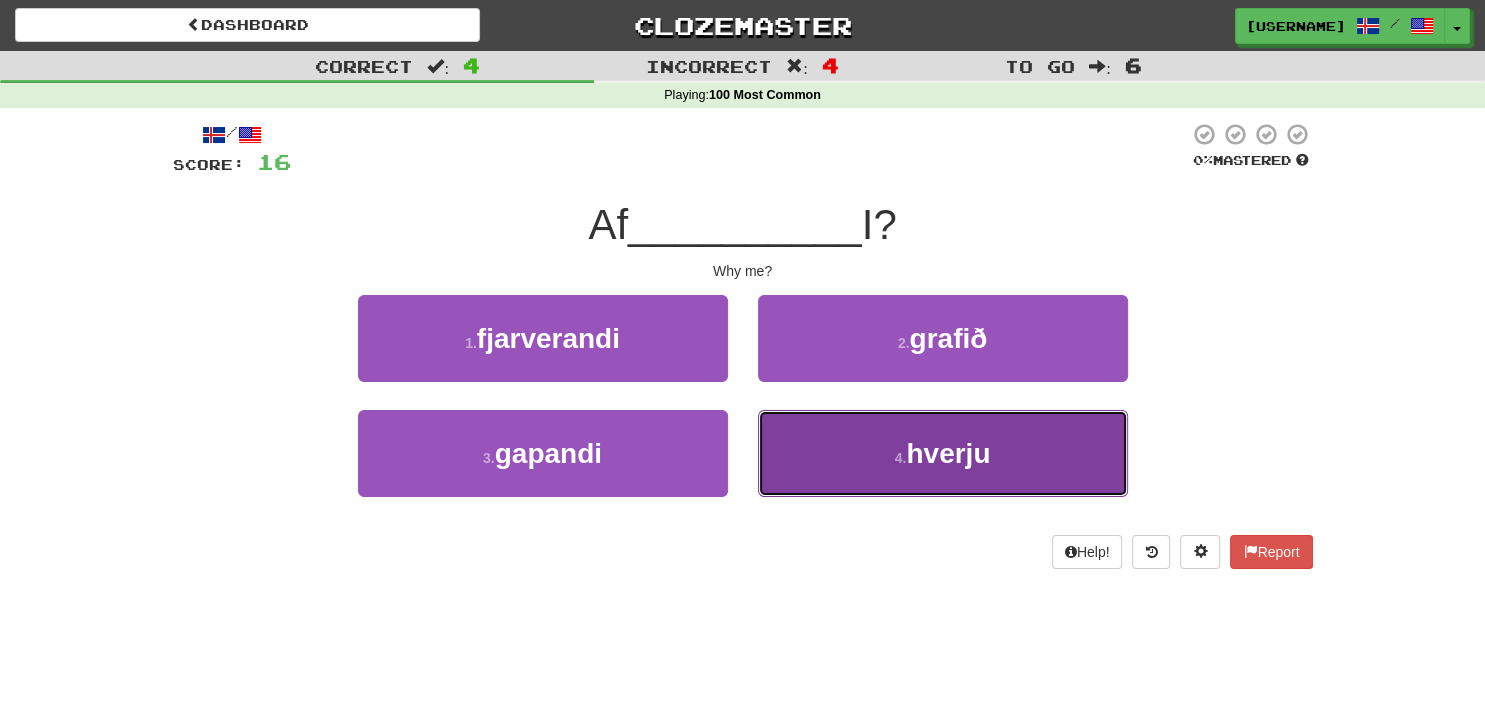 click on "hverju" at bounding box center (948, 453) 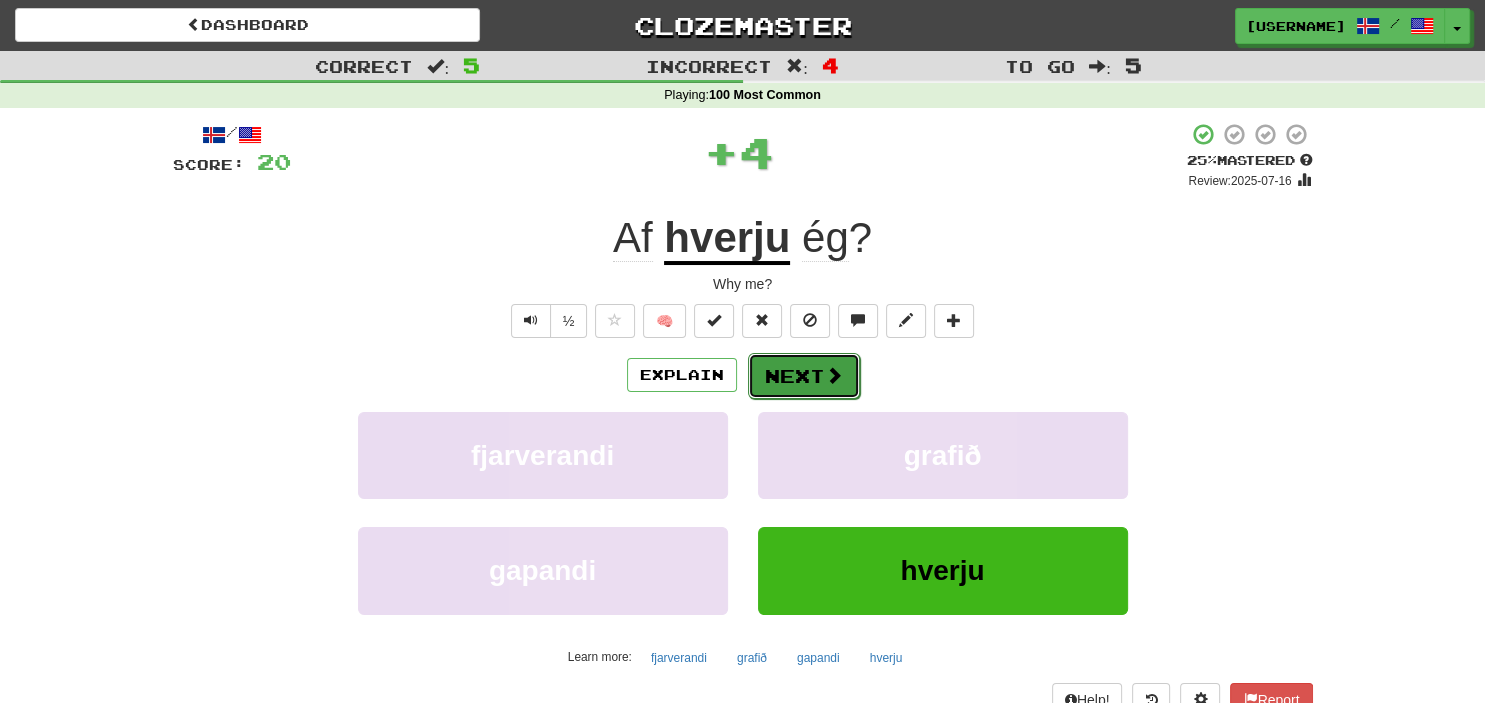 click on "Next" at bounding box center (804, 376) 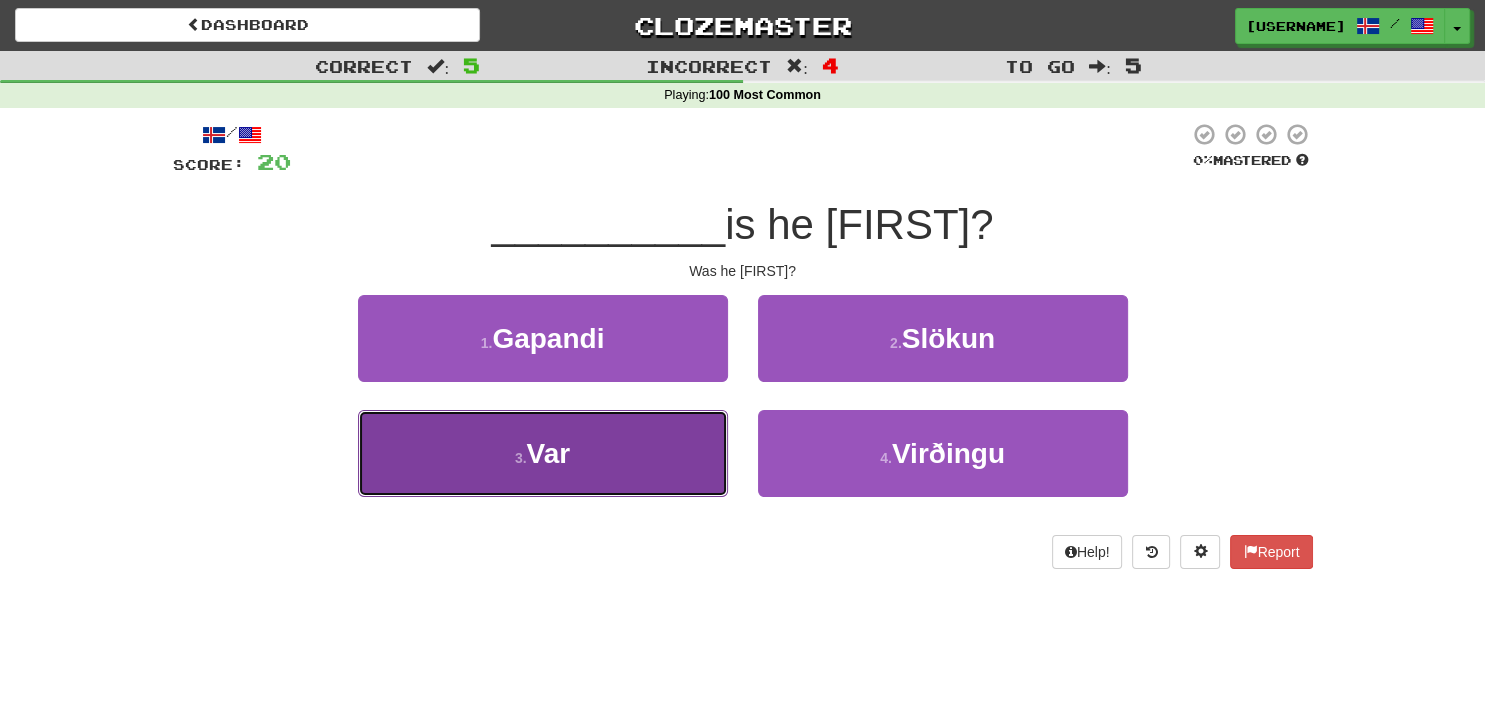 click on "3 .  Var" at bounding box center (543, 453) 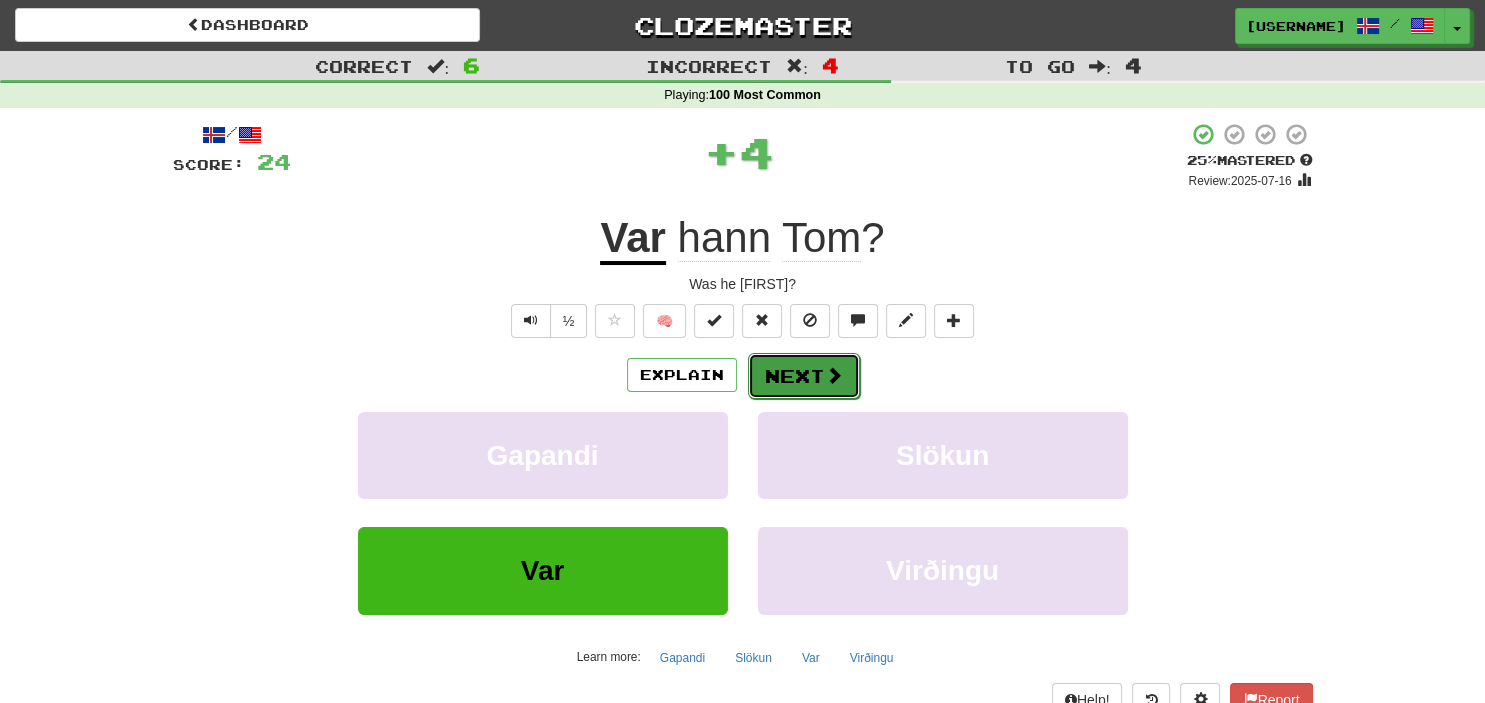 click on "Next" at bounding box center [804, 376] 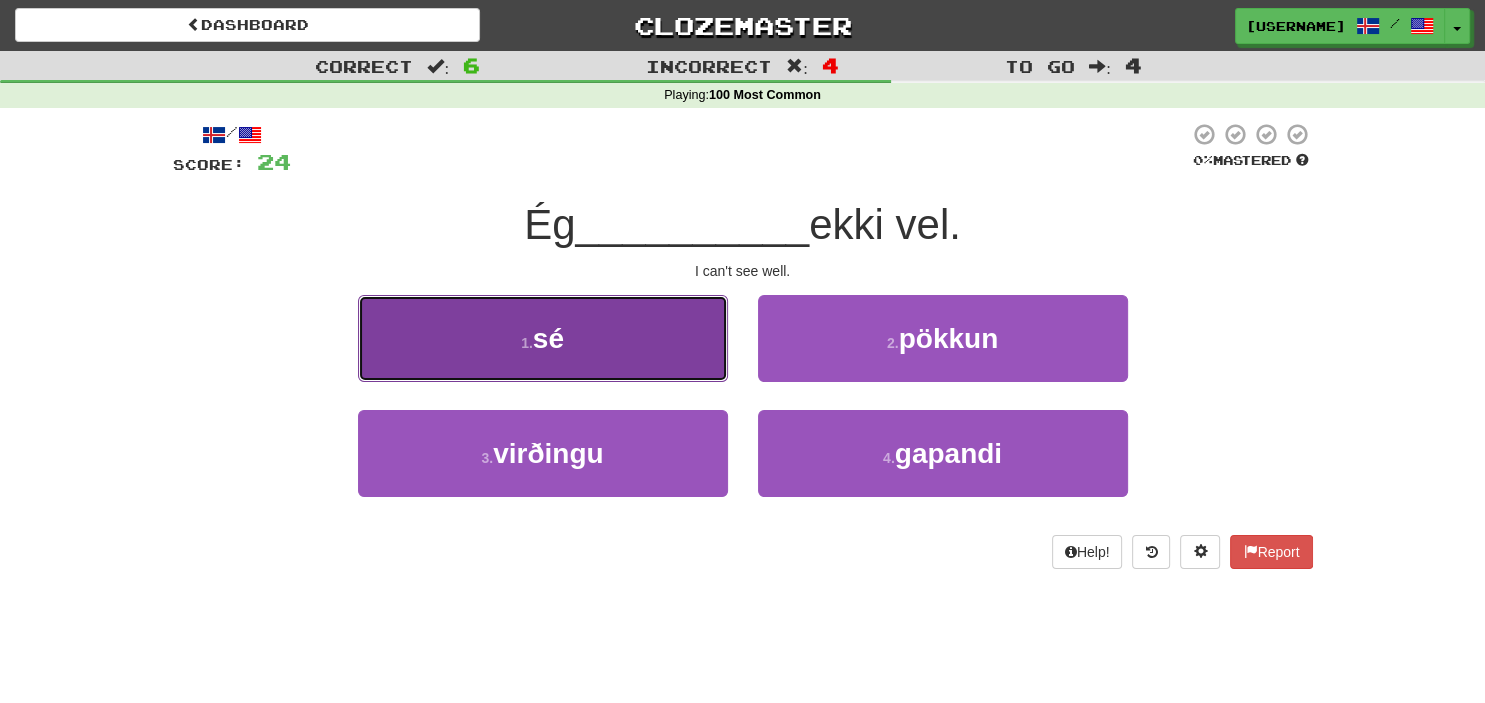click on "1 .  sé" at bounding box center (543, 338) 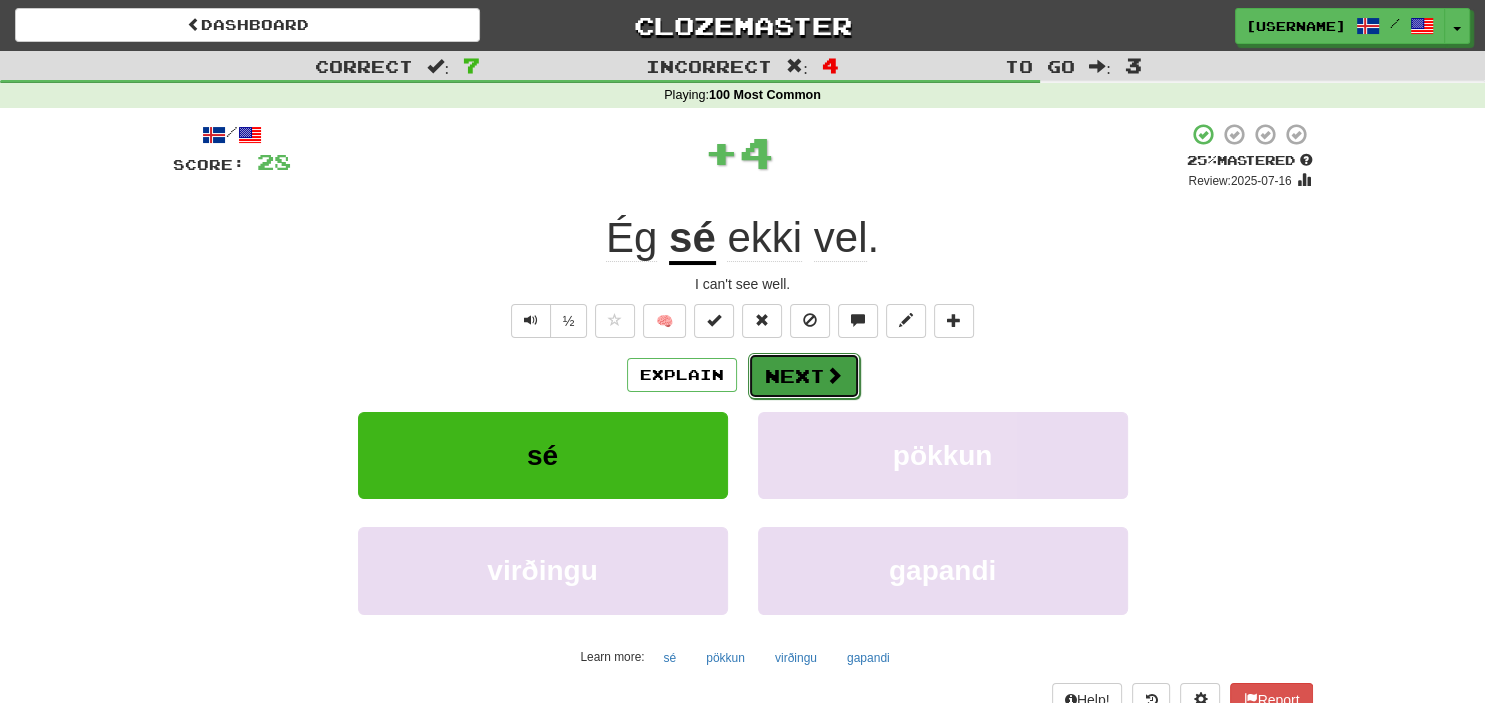 click on "Next" at bounding box center [804, 376] 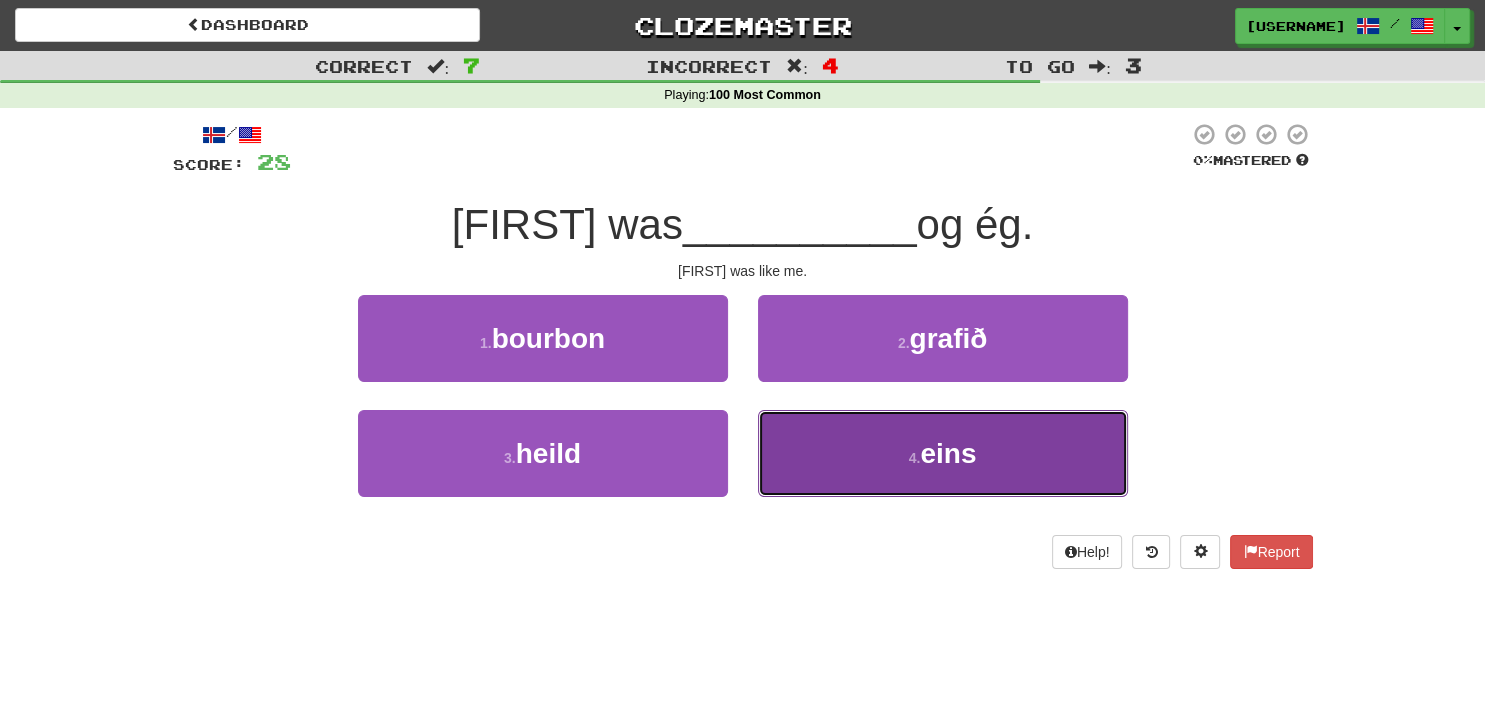 click on "4 .  eins" at bounding box center (943, 453) 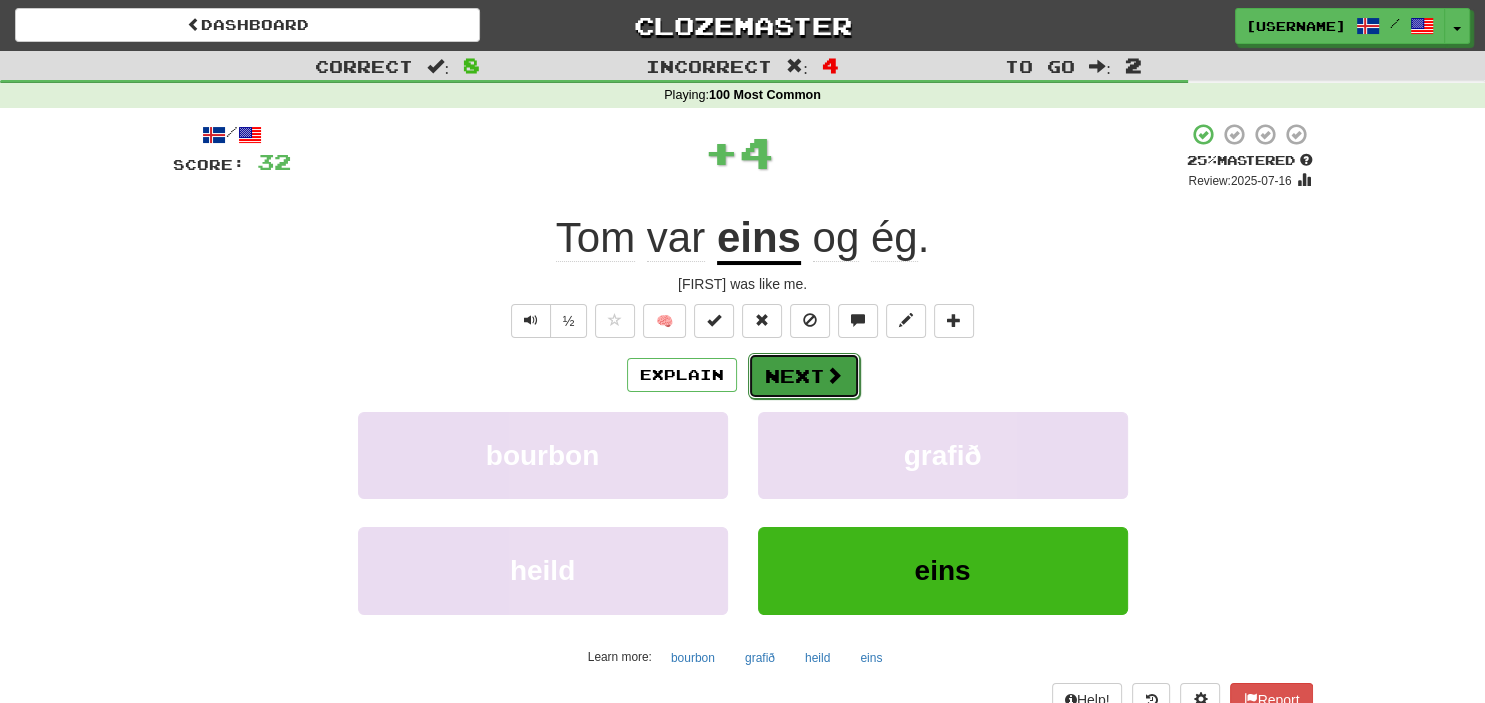 click on "Next" at bounding box center (804, 376) 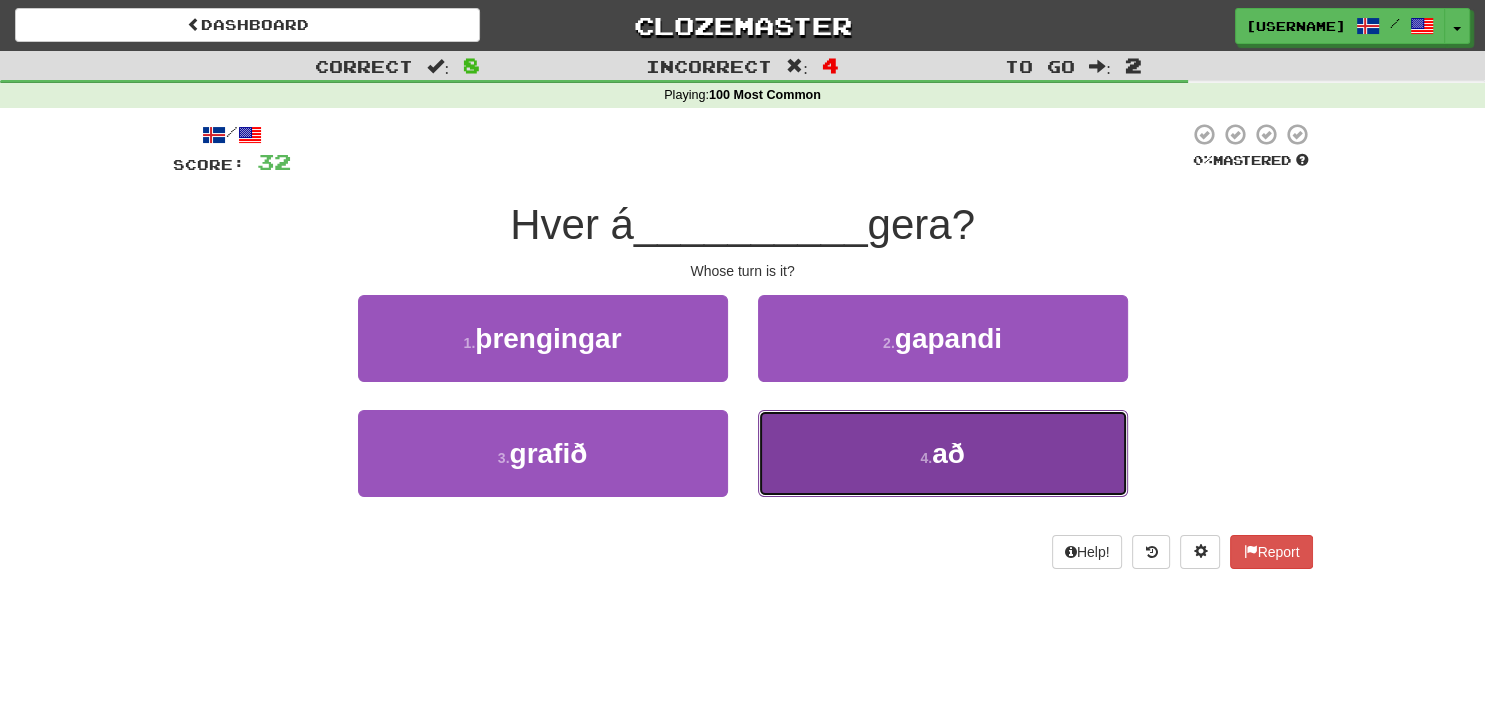 click on "4 .  að" at bounding box center [943, 453] 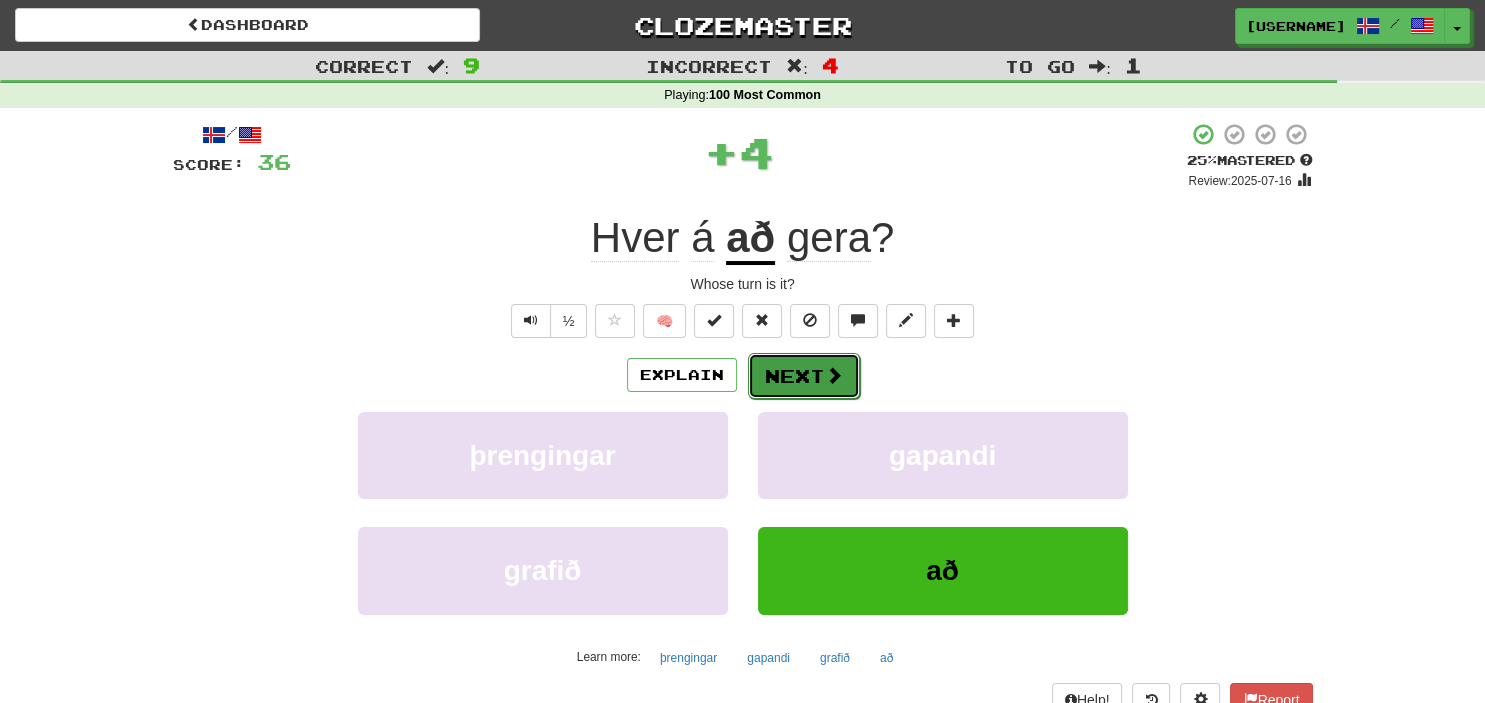 click on "Next" at bounding box center [804, 376] 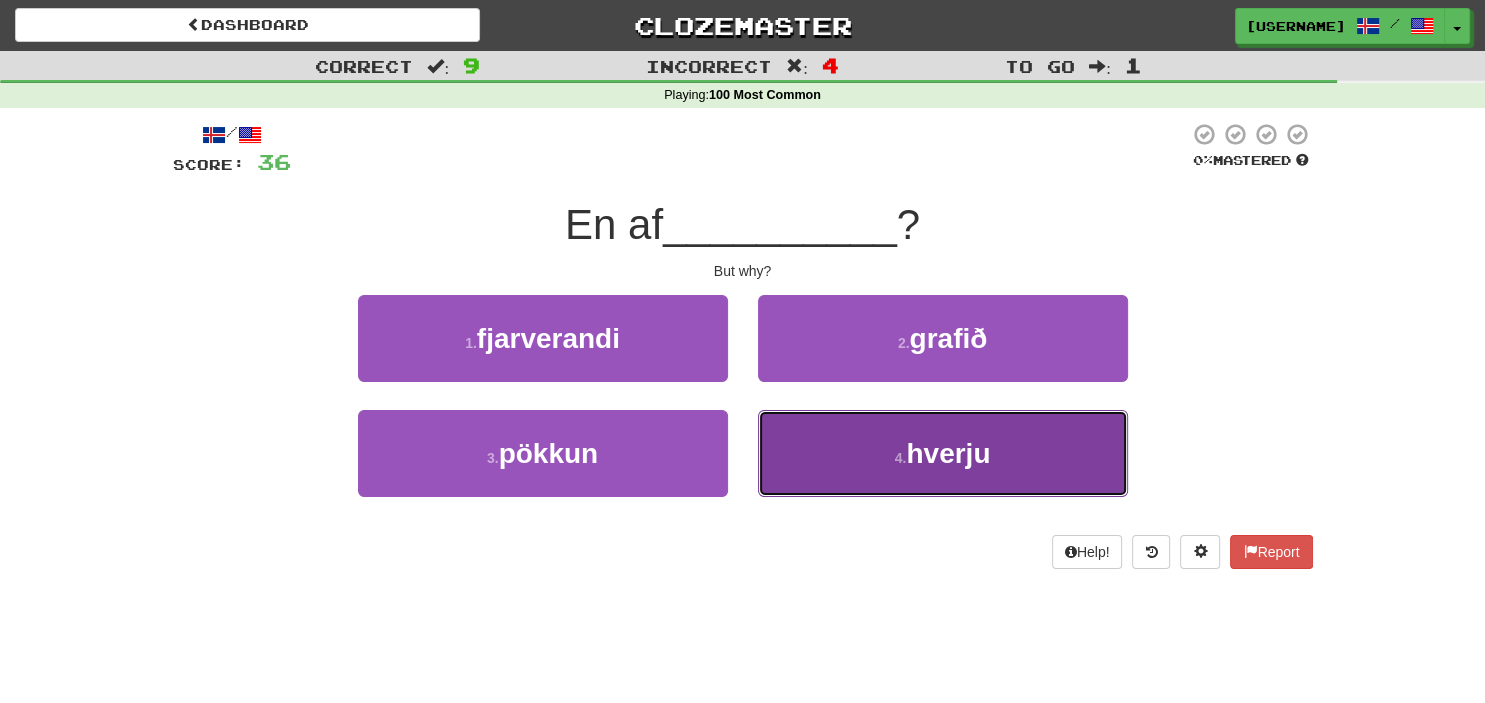 click on "4 .  hverju" at bounding box center [943, 453] 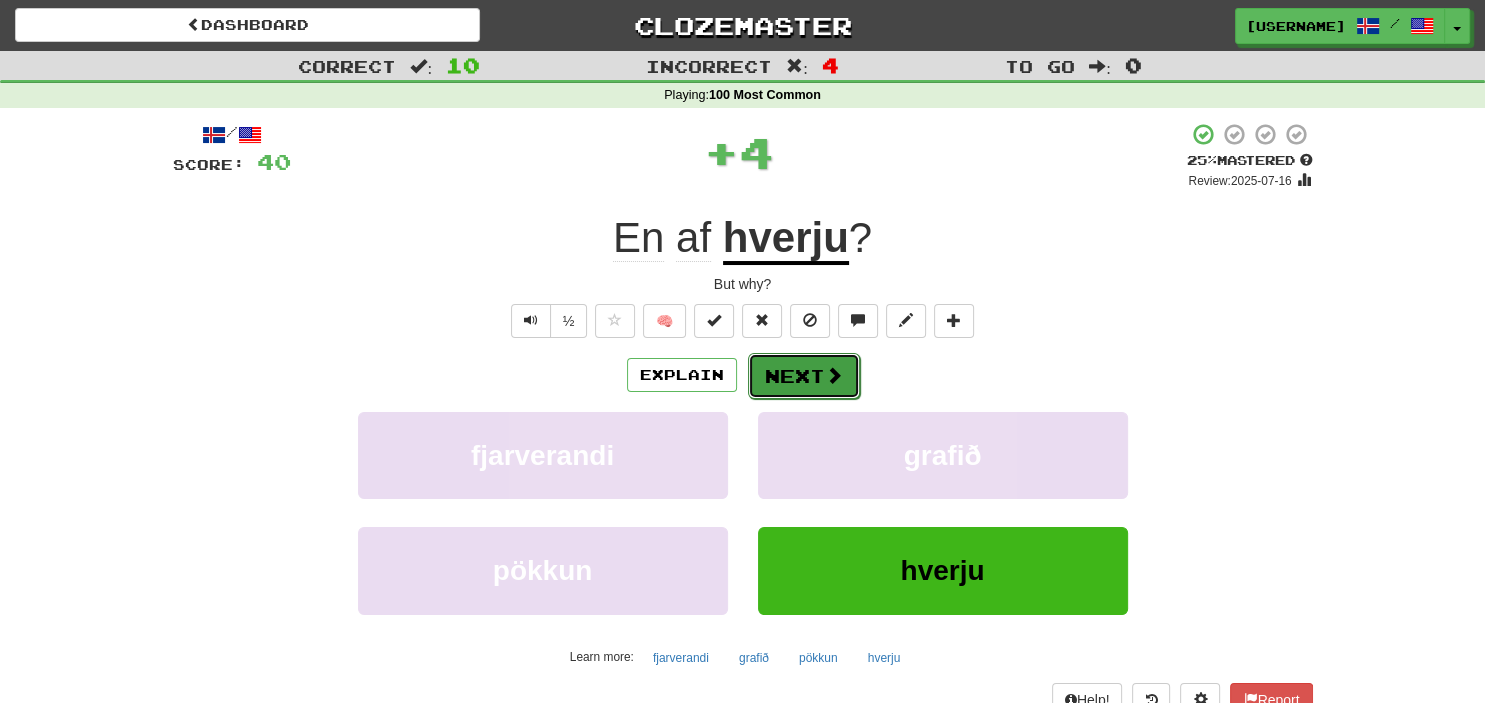 click on "Next" at bounding box center [804, 376] 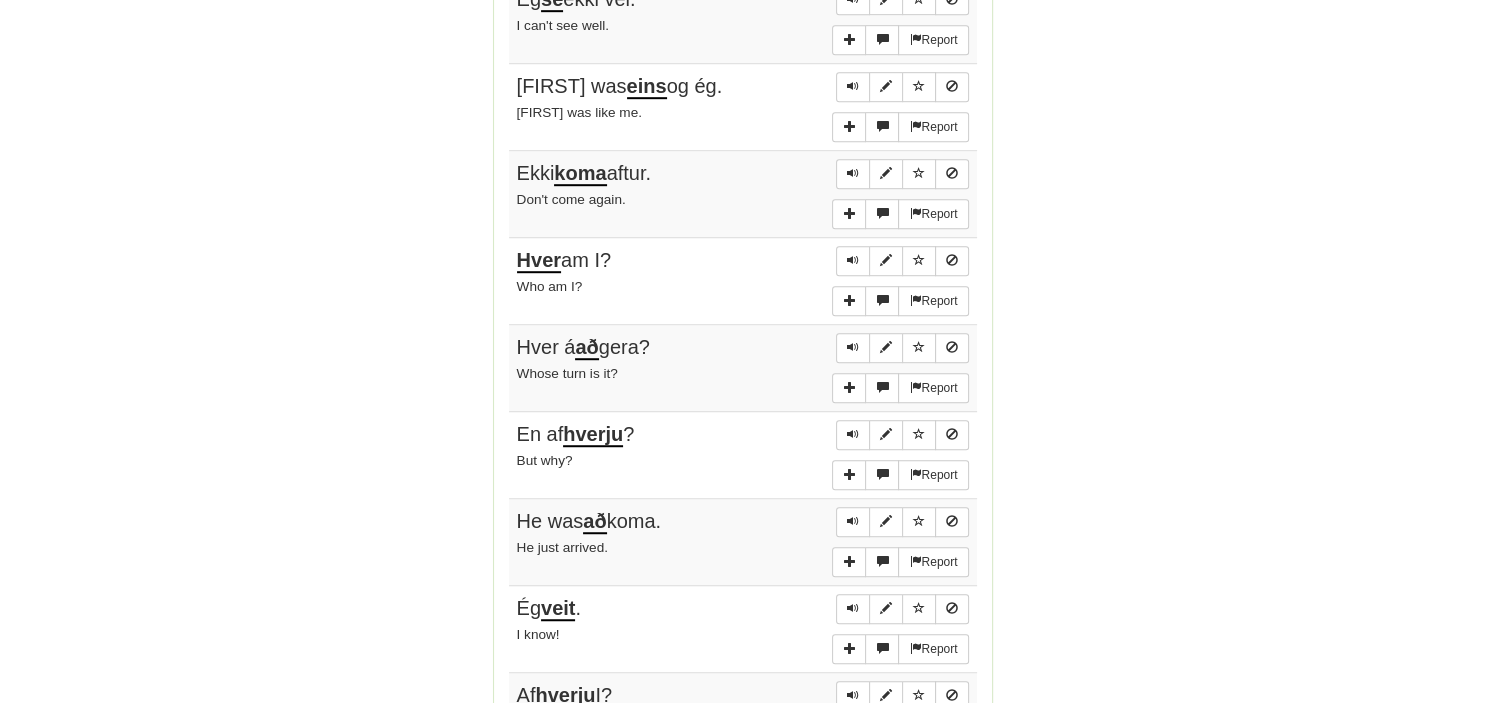 scroll, scrollTop: 1689, scrollLeft: 0, axis: vertical 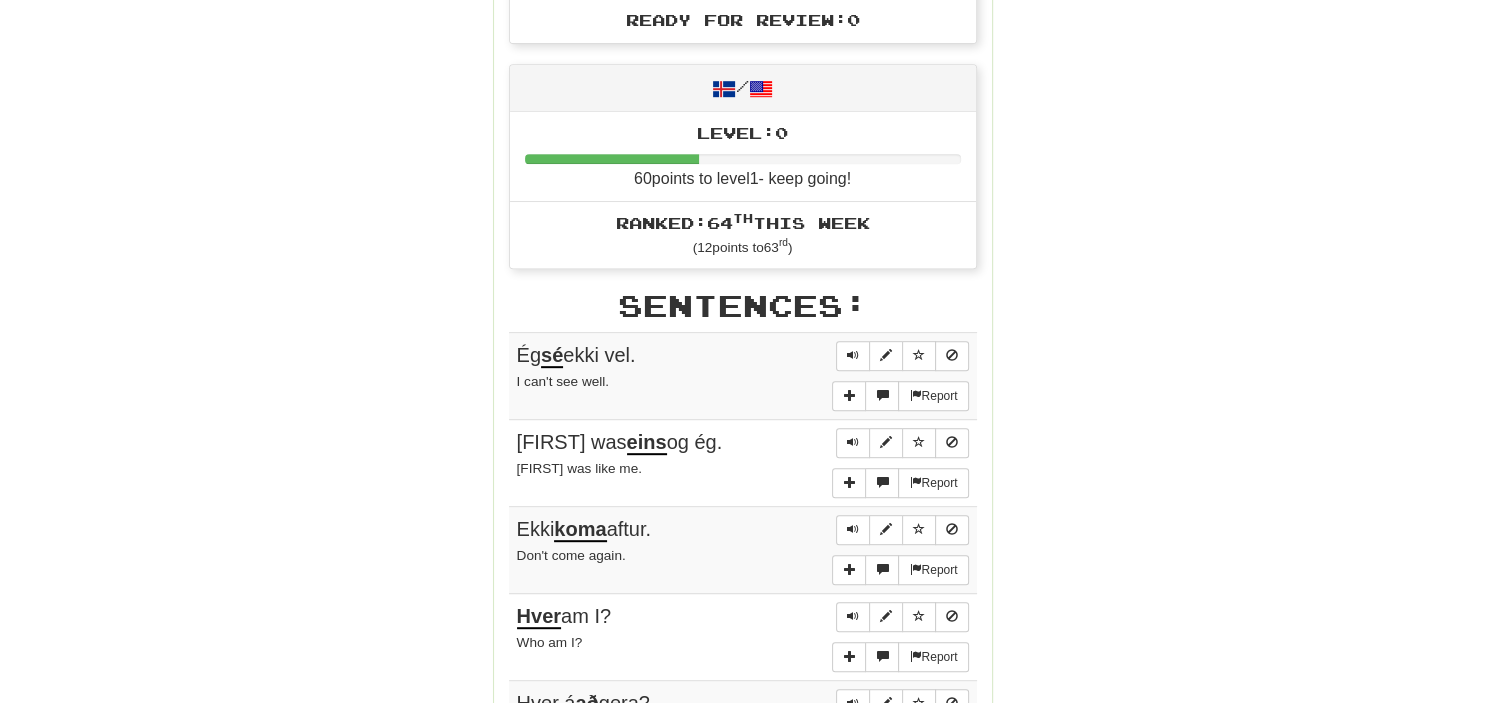 drag, startPoint x: 1161, startPoint y: 247, endPoint x: 1067, endPoint y: 31, distance: 235.5674 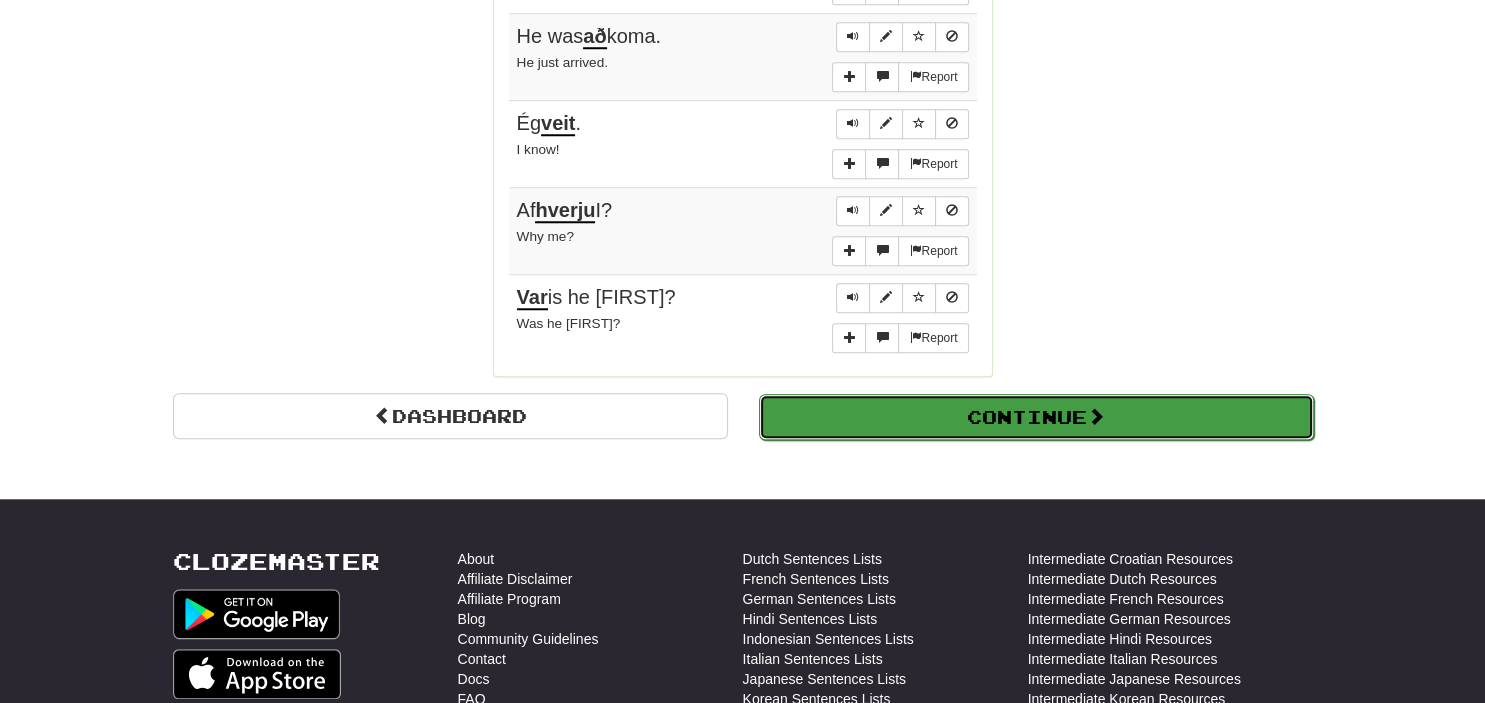 click on "Continue" at bounding box center [1036, 417] 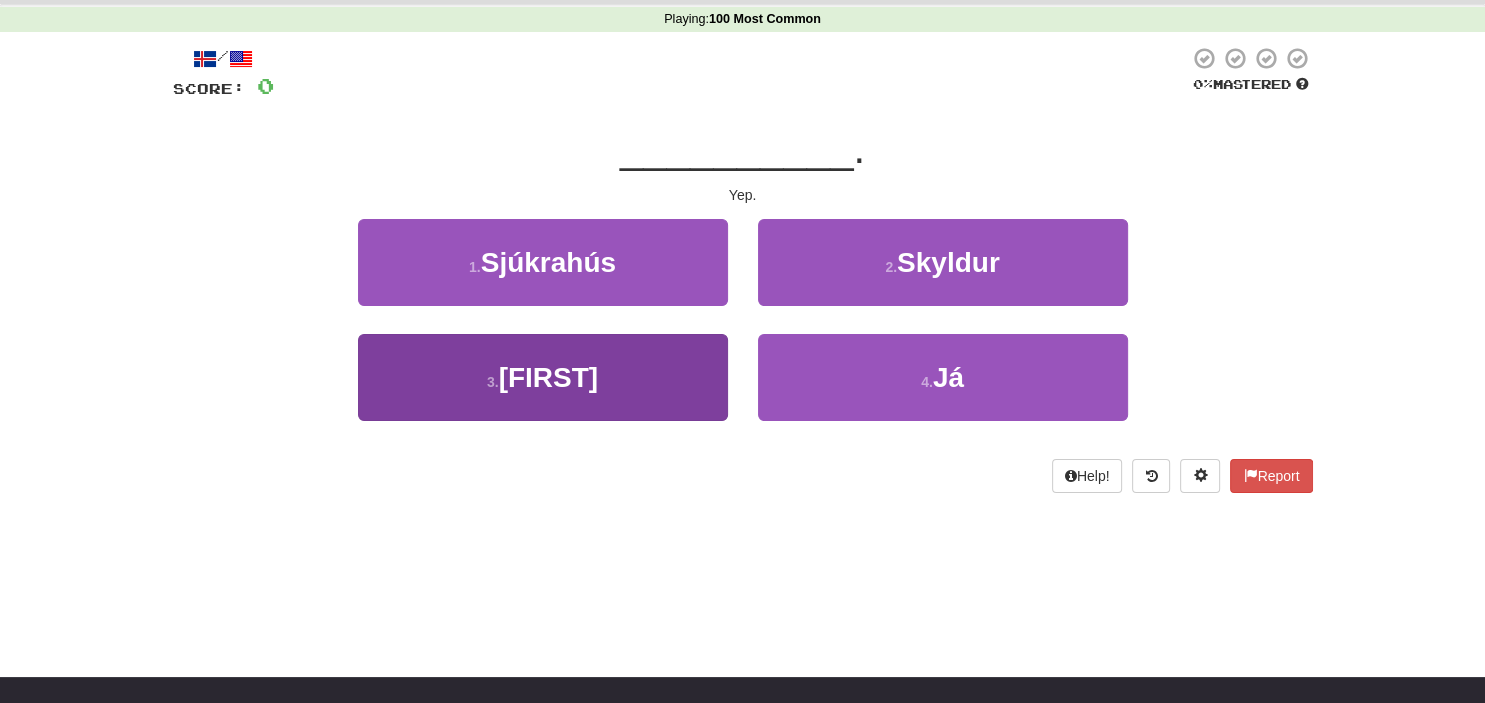 scroll, scrollTop: 0, scrollLeft: 0, axis: both 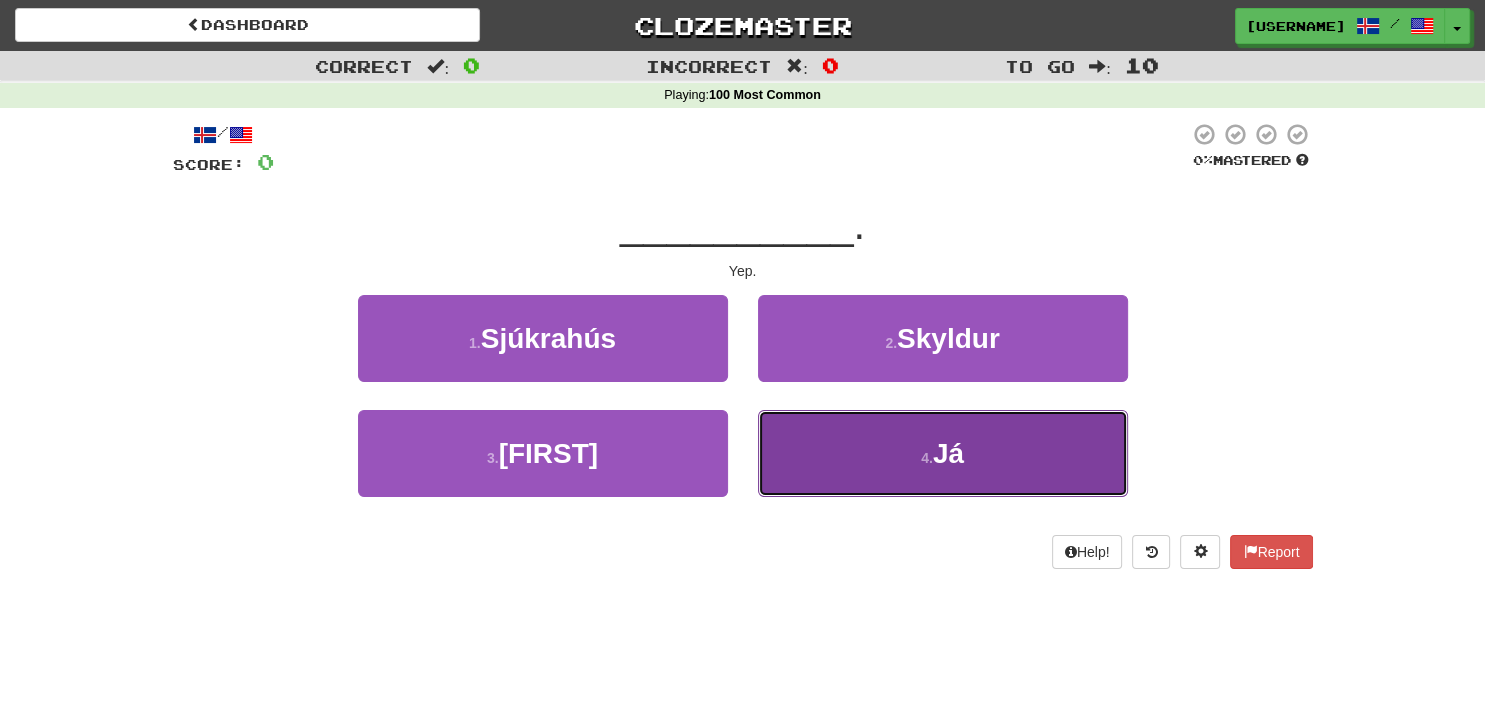 click on "4 .  Já" at bounding box center (943, 453) 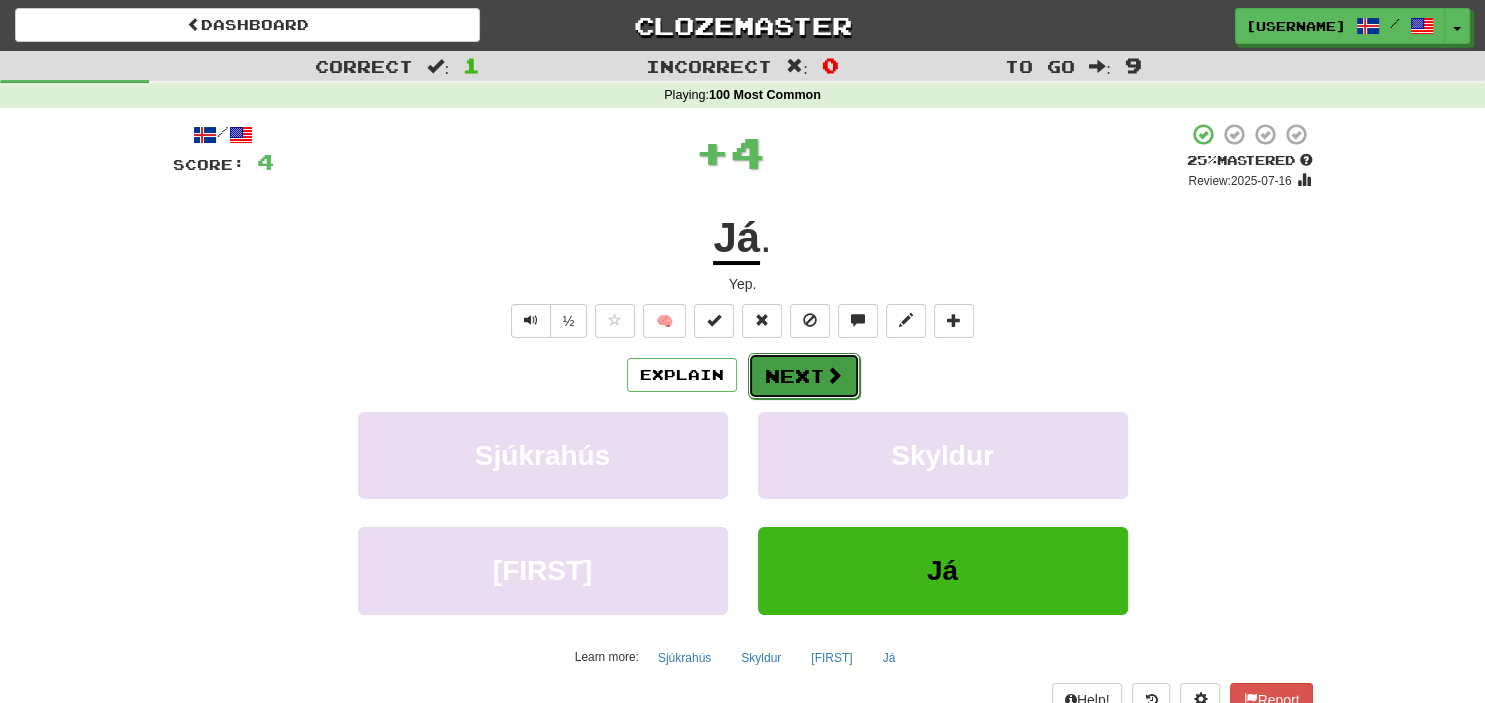 click on "Next" at bounding box center (804, 376) 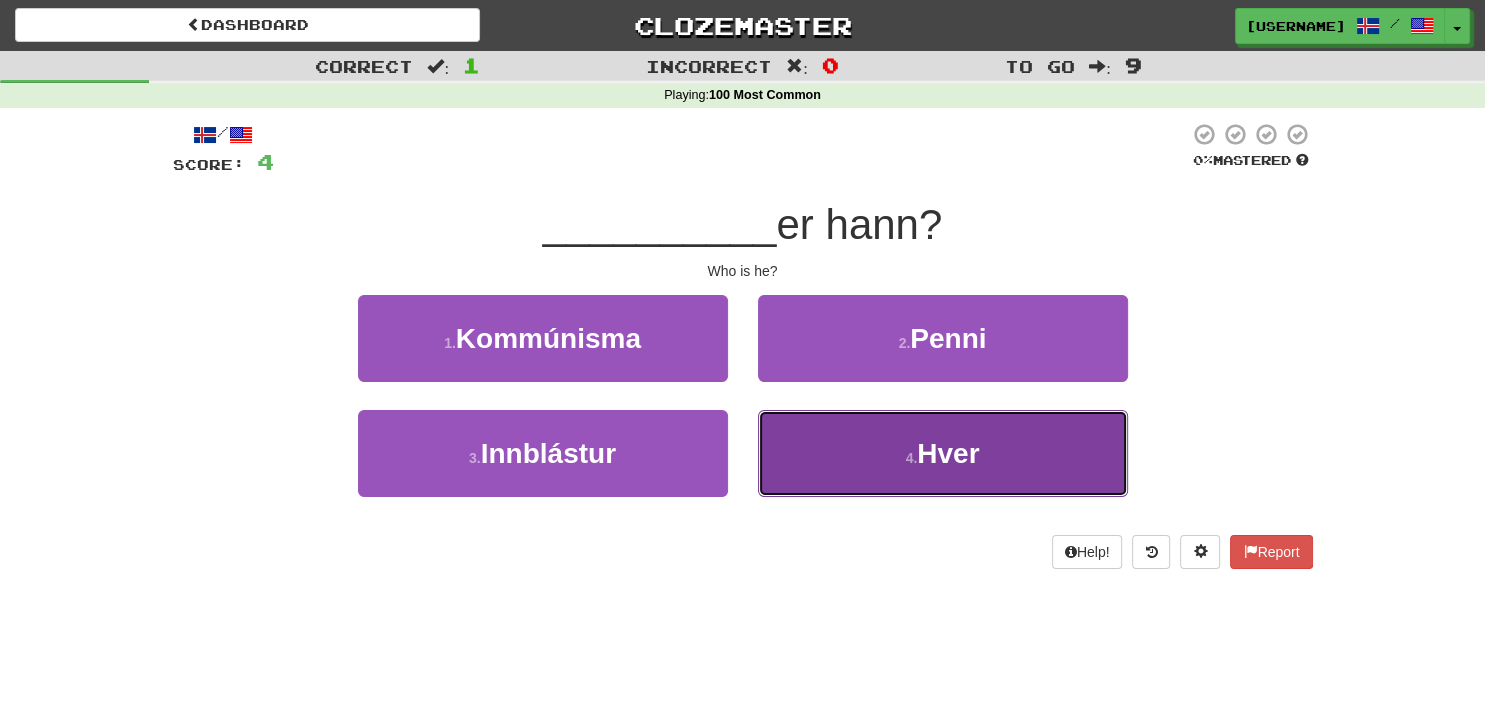 click on "4 .  Hver" at bounding box center [943, 453] 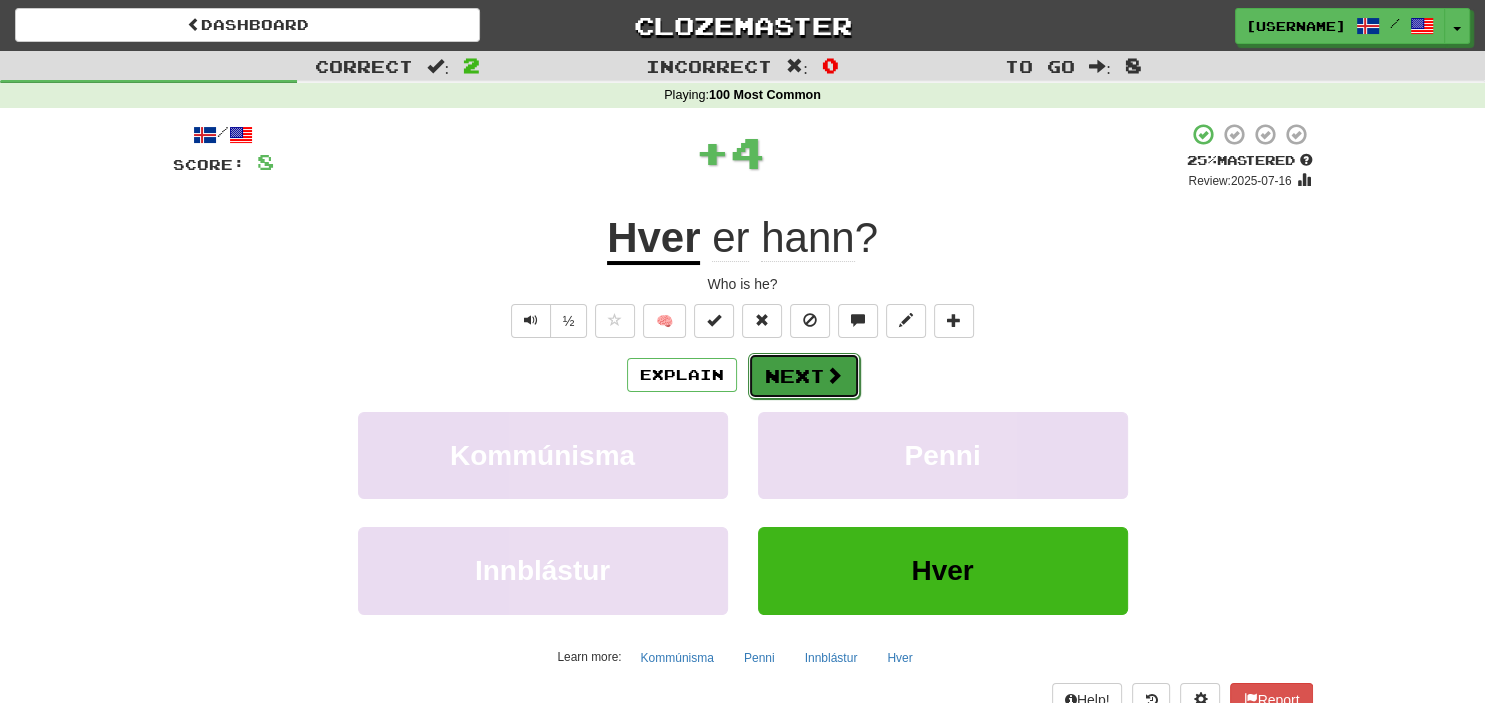 click on "Next" at bounding box center (804, 376) 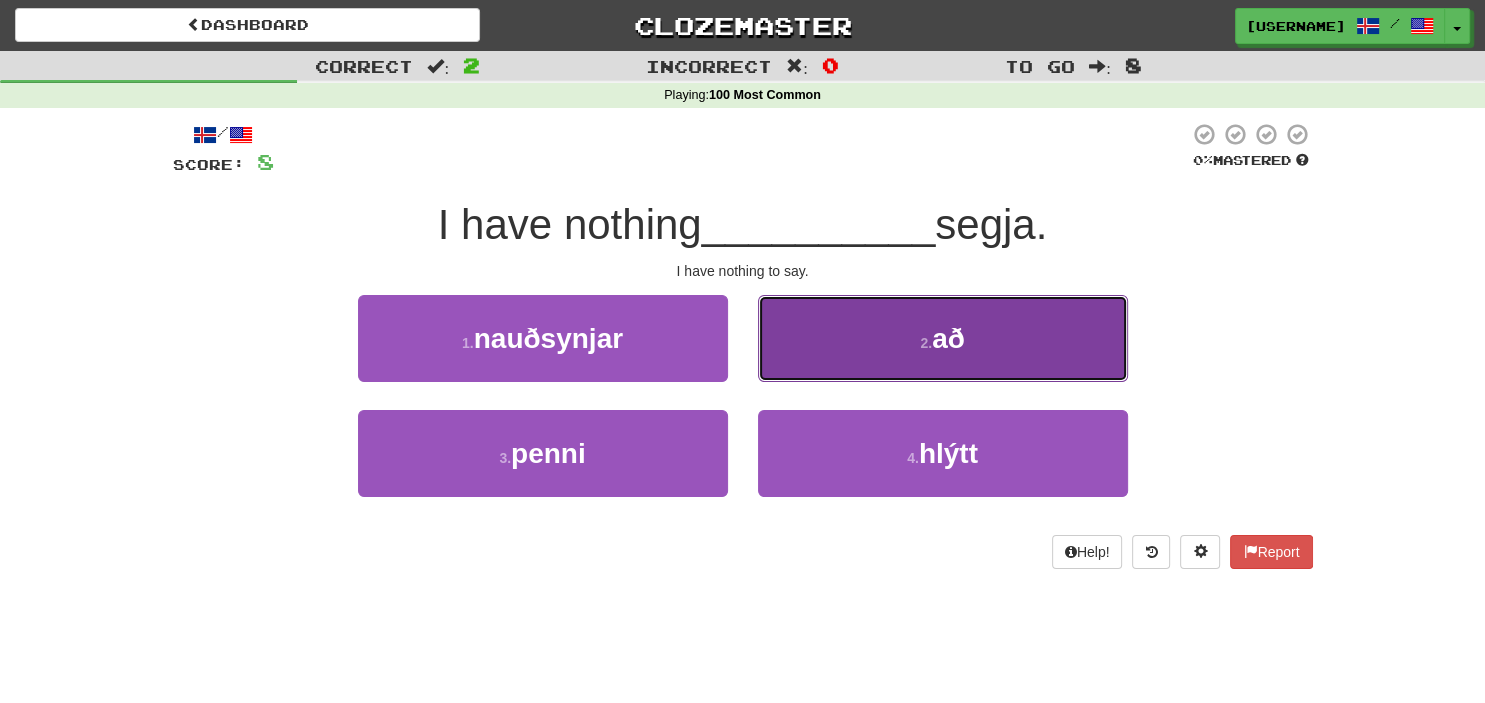 click on "2 .  að" at bounding box center [943, 338] 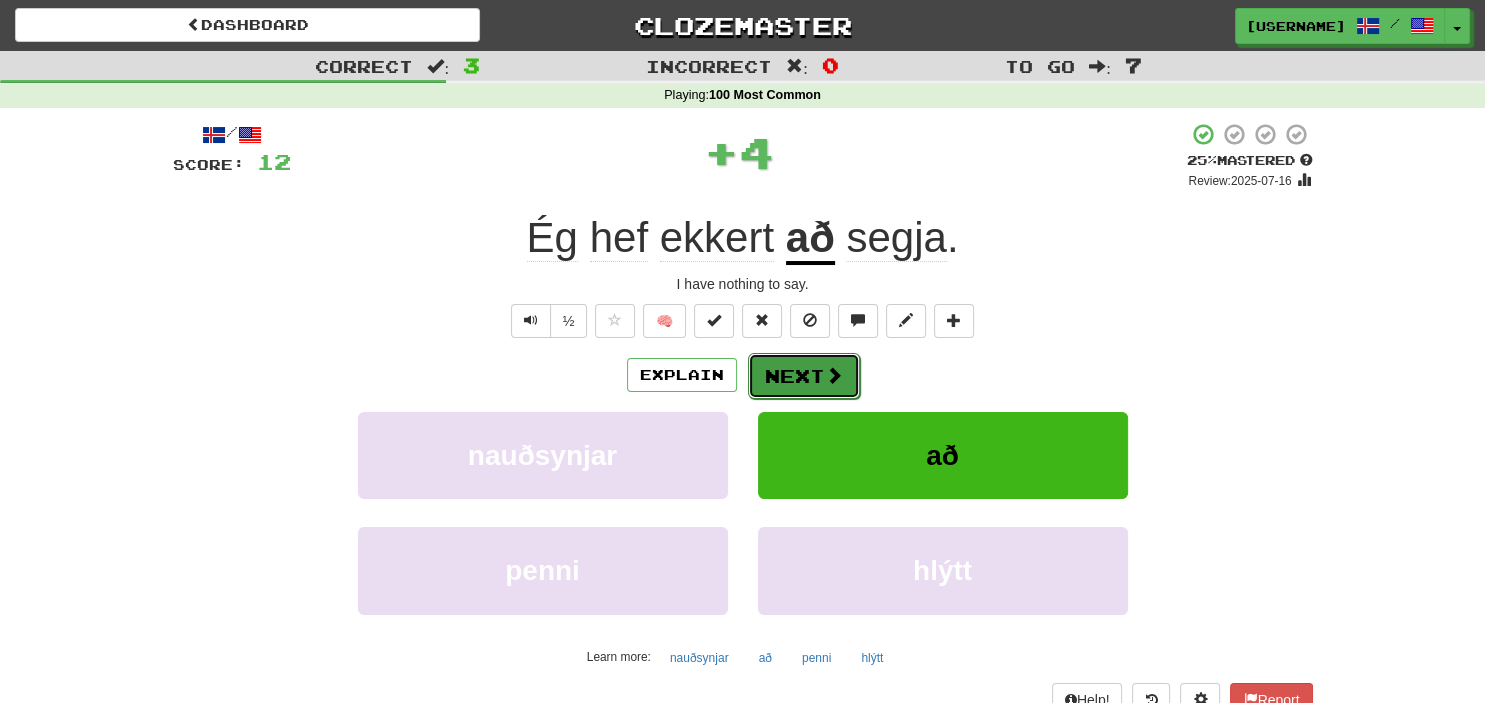 click at bounding box center [834, 375] 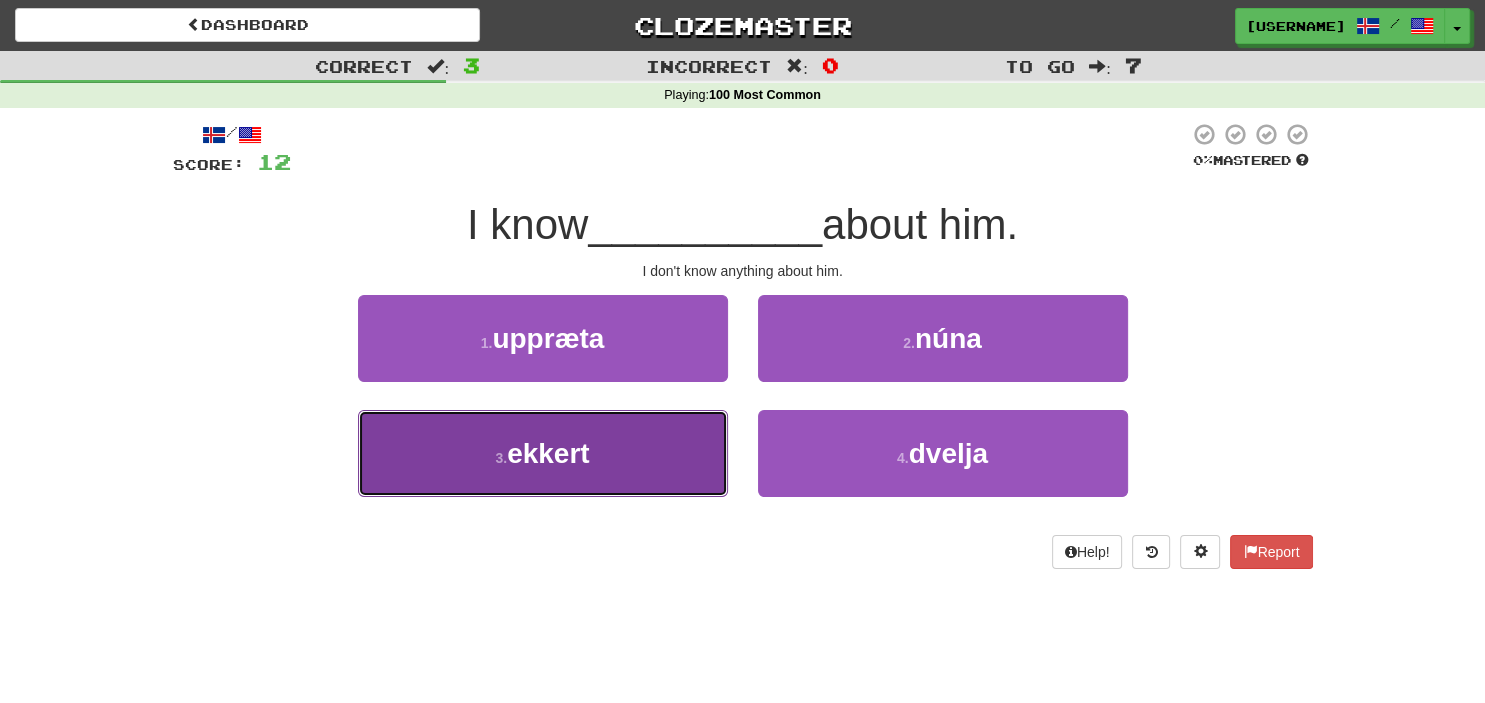 click on "3 .  ekkert" at bounding box center [543, 453] 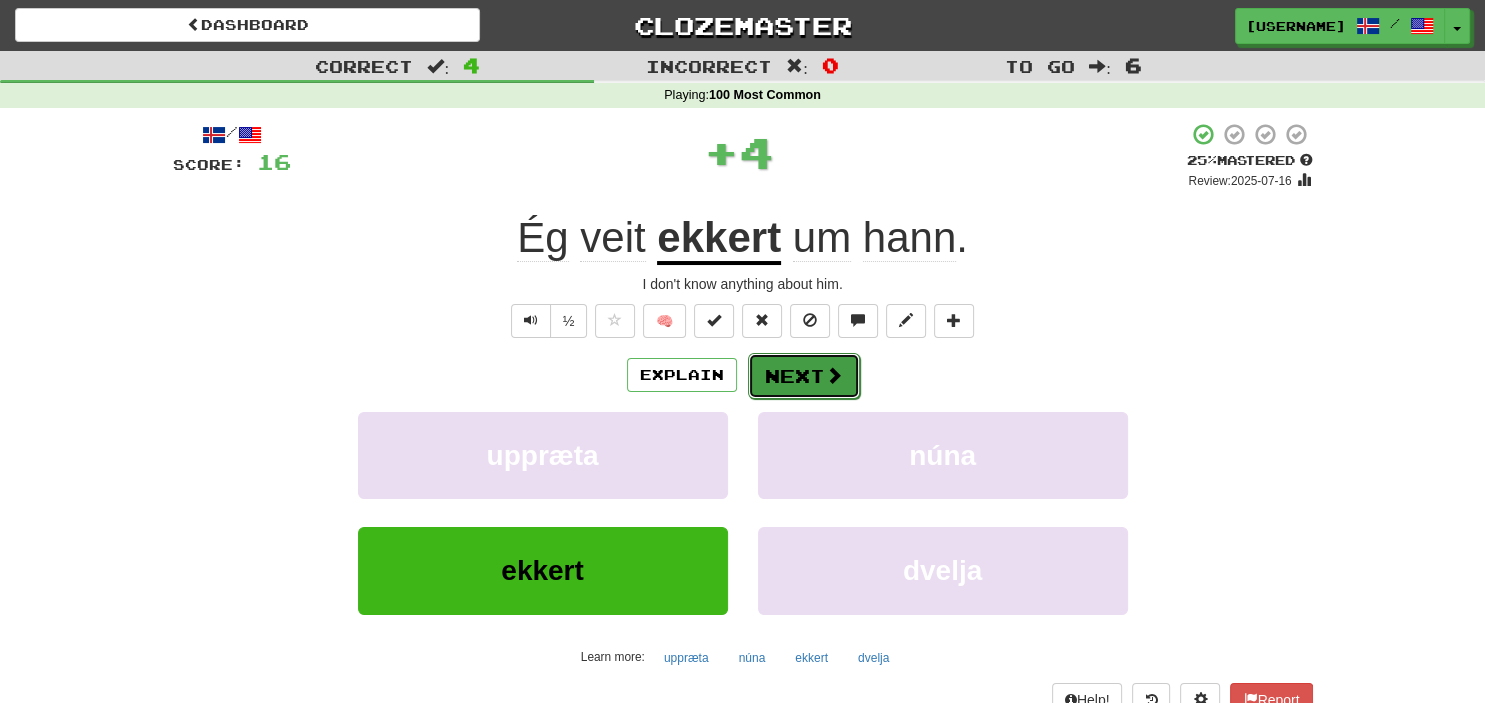 click on "Next" at bounding box center [804, 376] 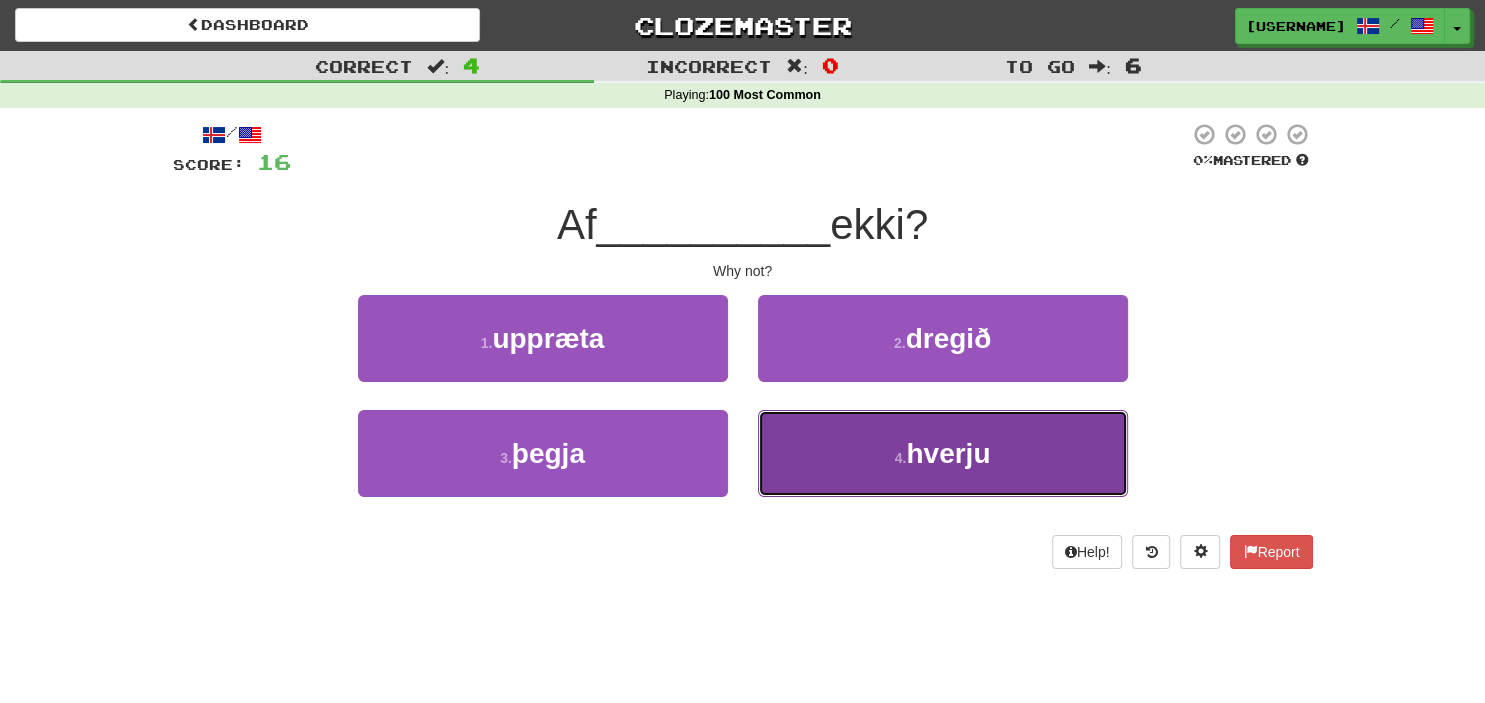 drag, startPoint x: 946, startPoint y: 464, endPoint x: 827, endPoint y: 442, distance: 121.016525 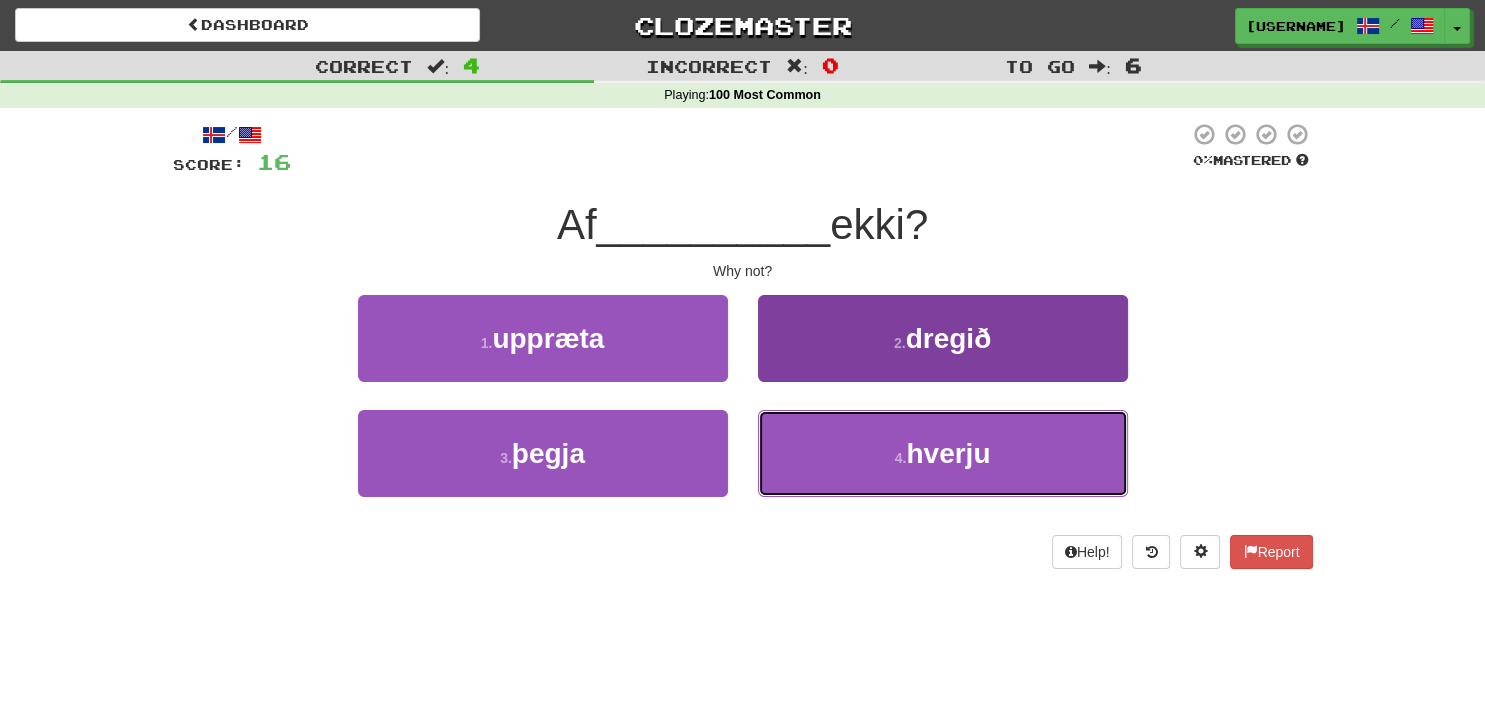 click on "hverju" at bounding box center (948, 453) 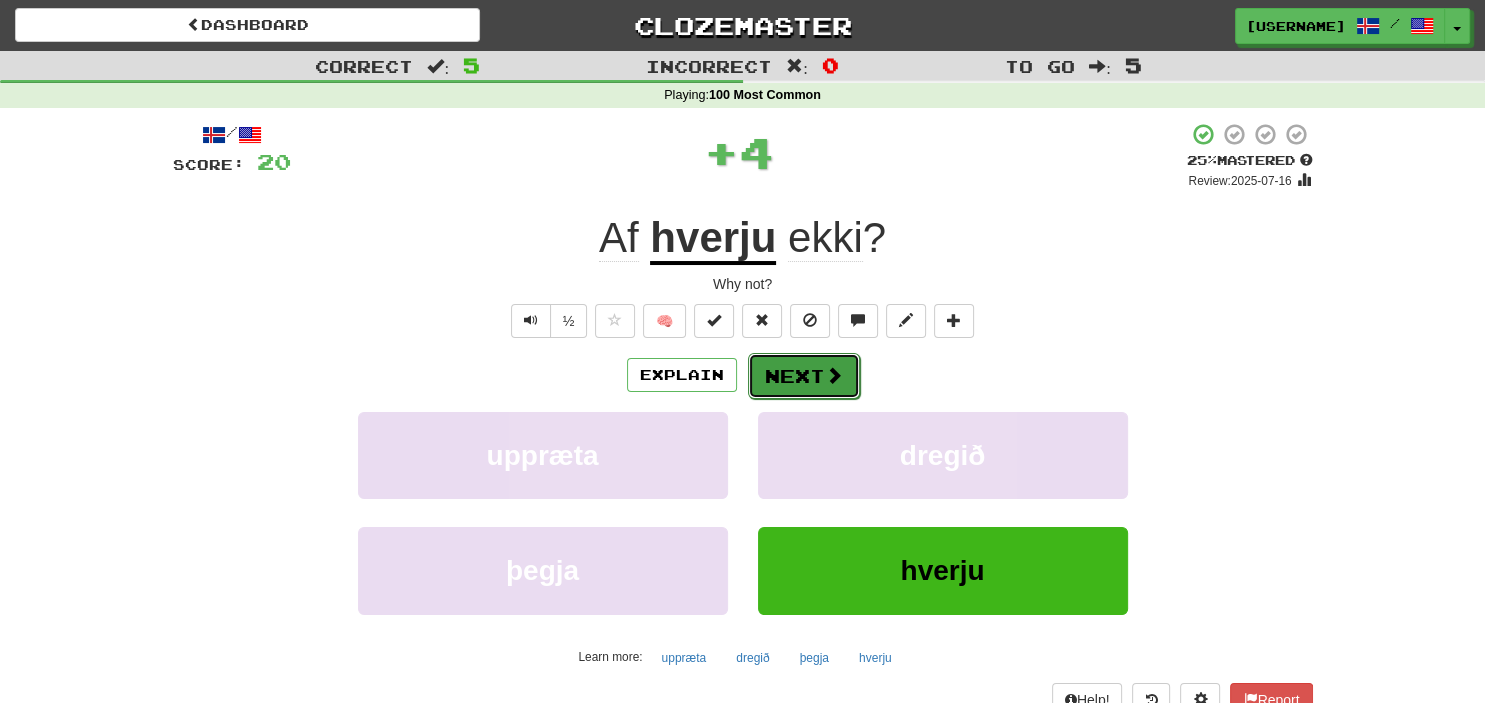 click at bounding box center [834, 375] 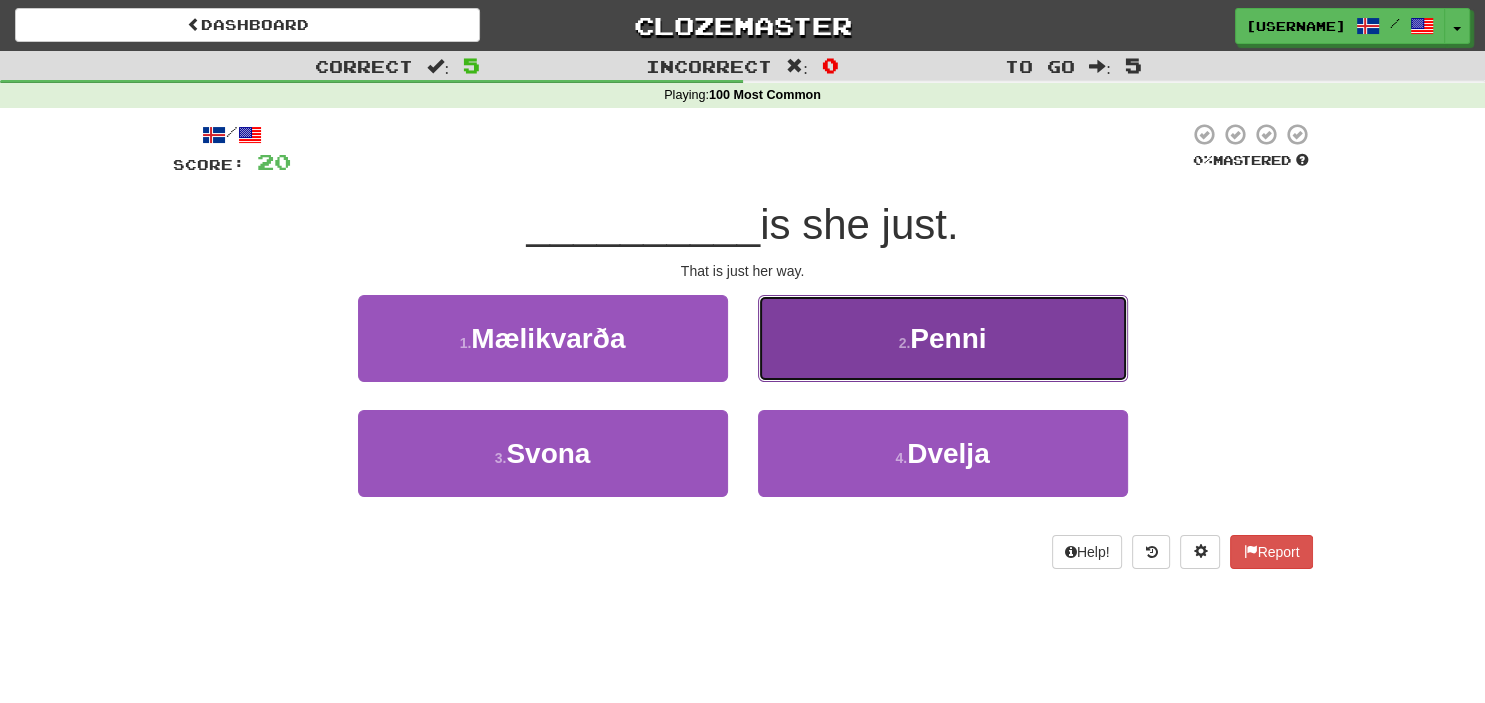 click on "2 .  Penni" at bounding box center [943, 338] 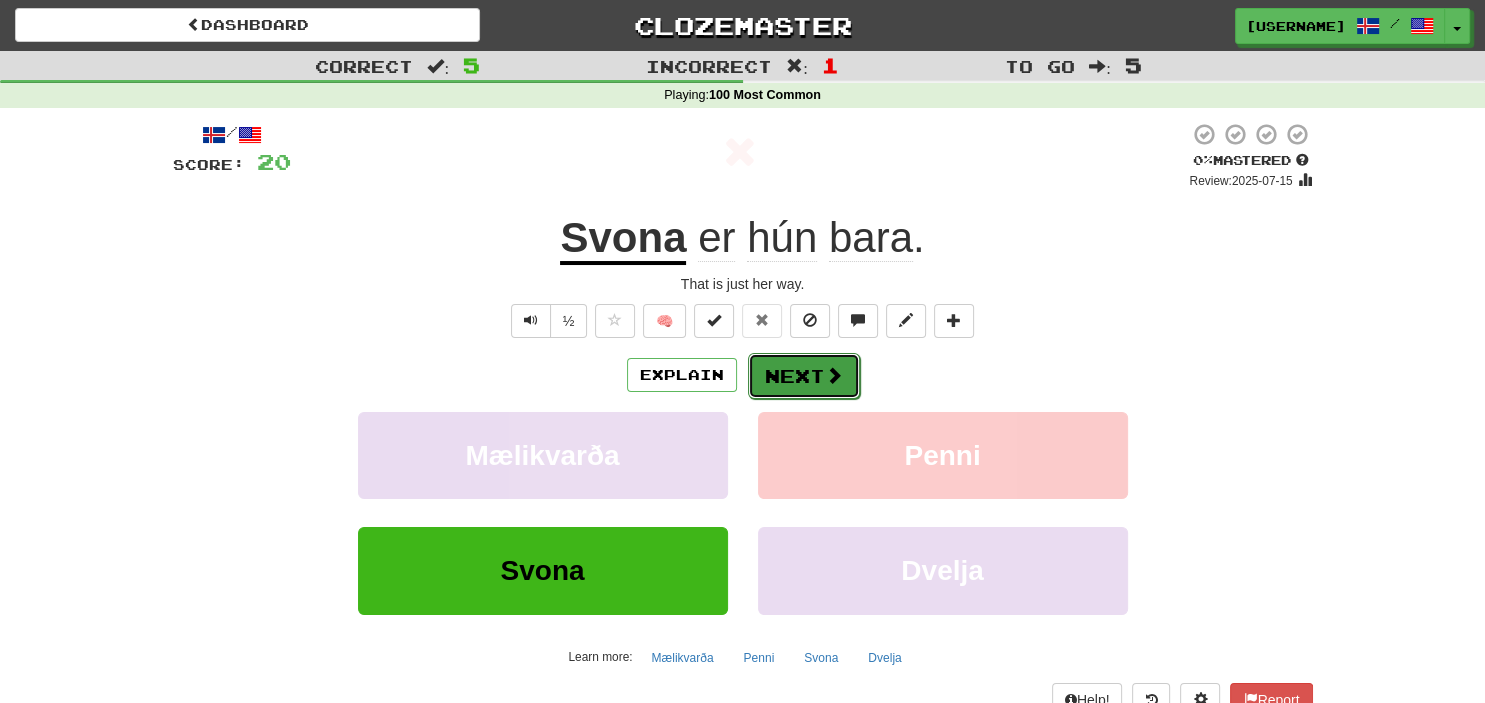 click at bounding box center [834, 375] 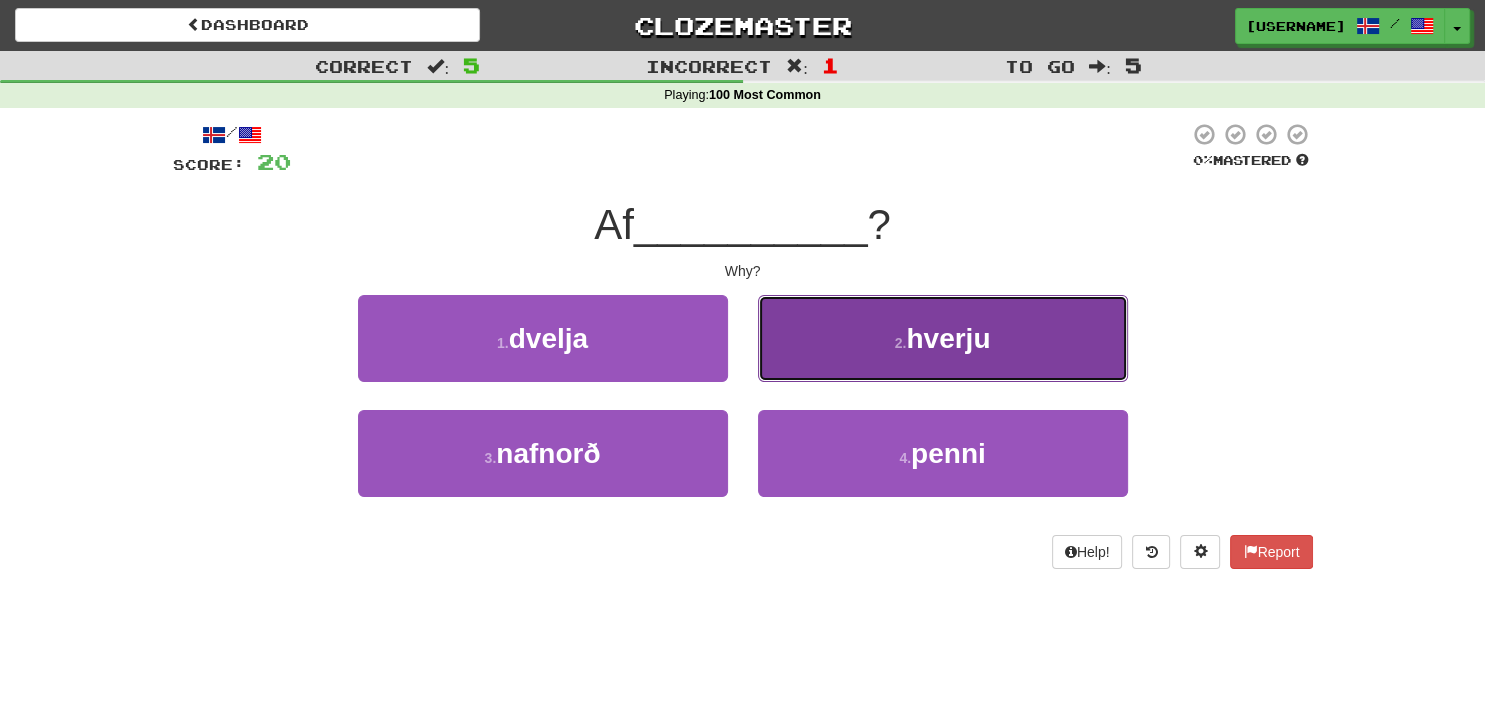 click on "hverju" at bounding box center [948, 338] 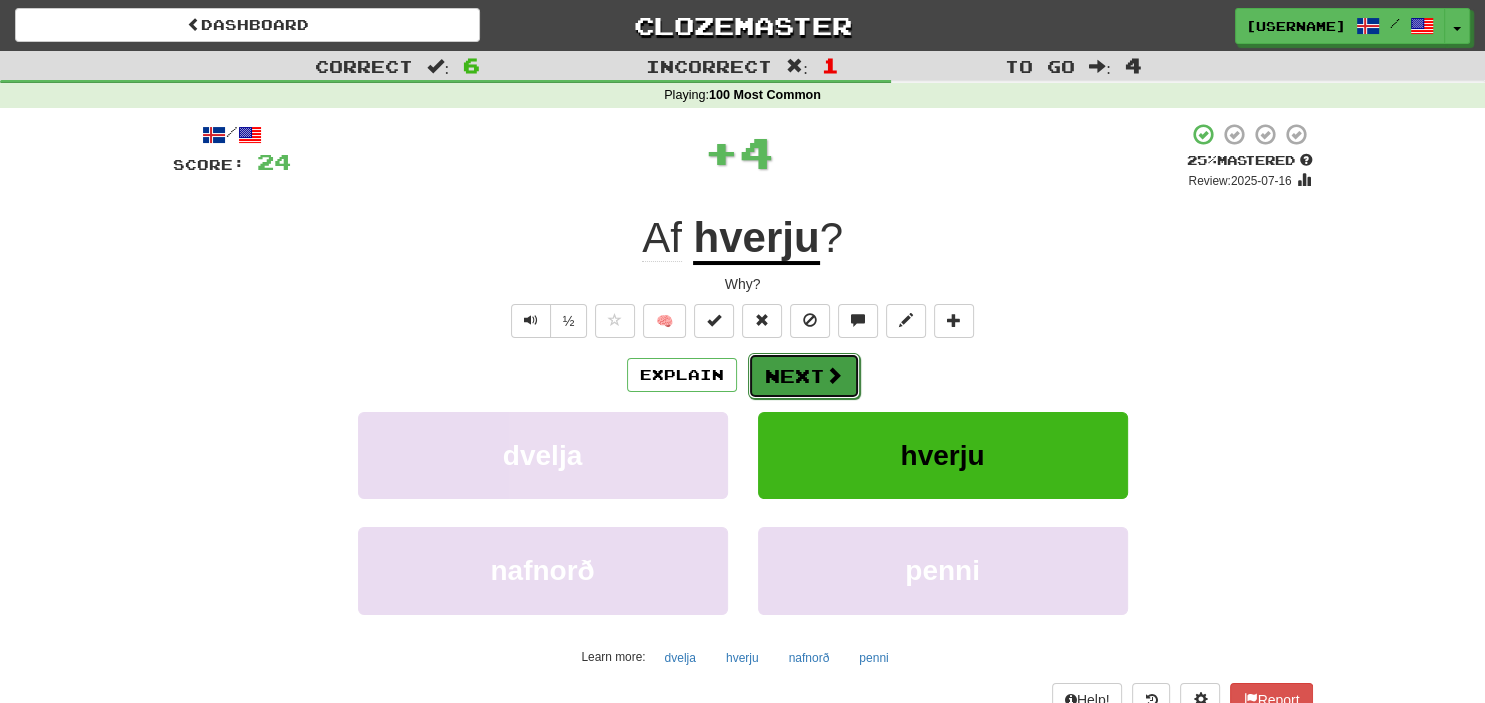 click on "Next" at bounding box center (804, 376) 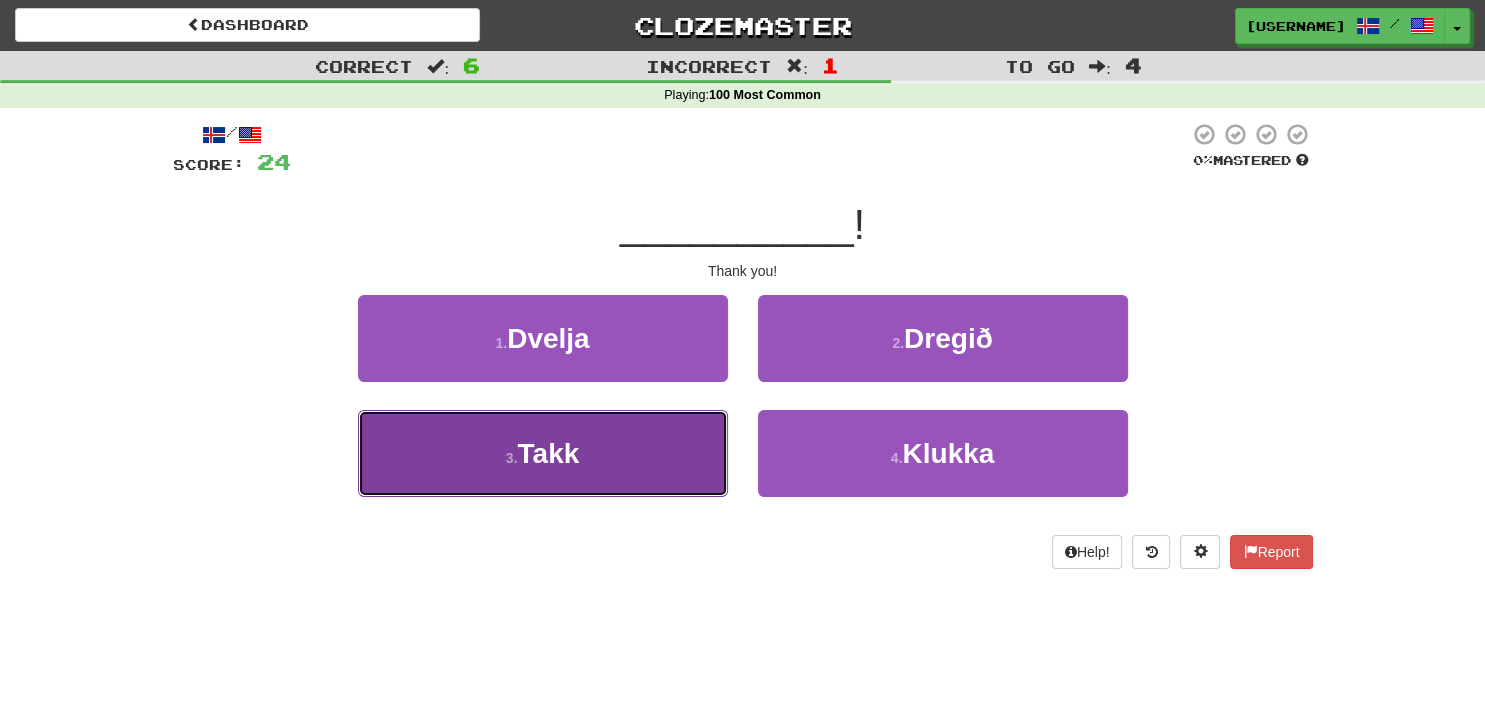 click on "3 .  Takk" at bounding box center (543, 453) 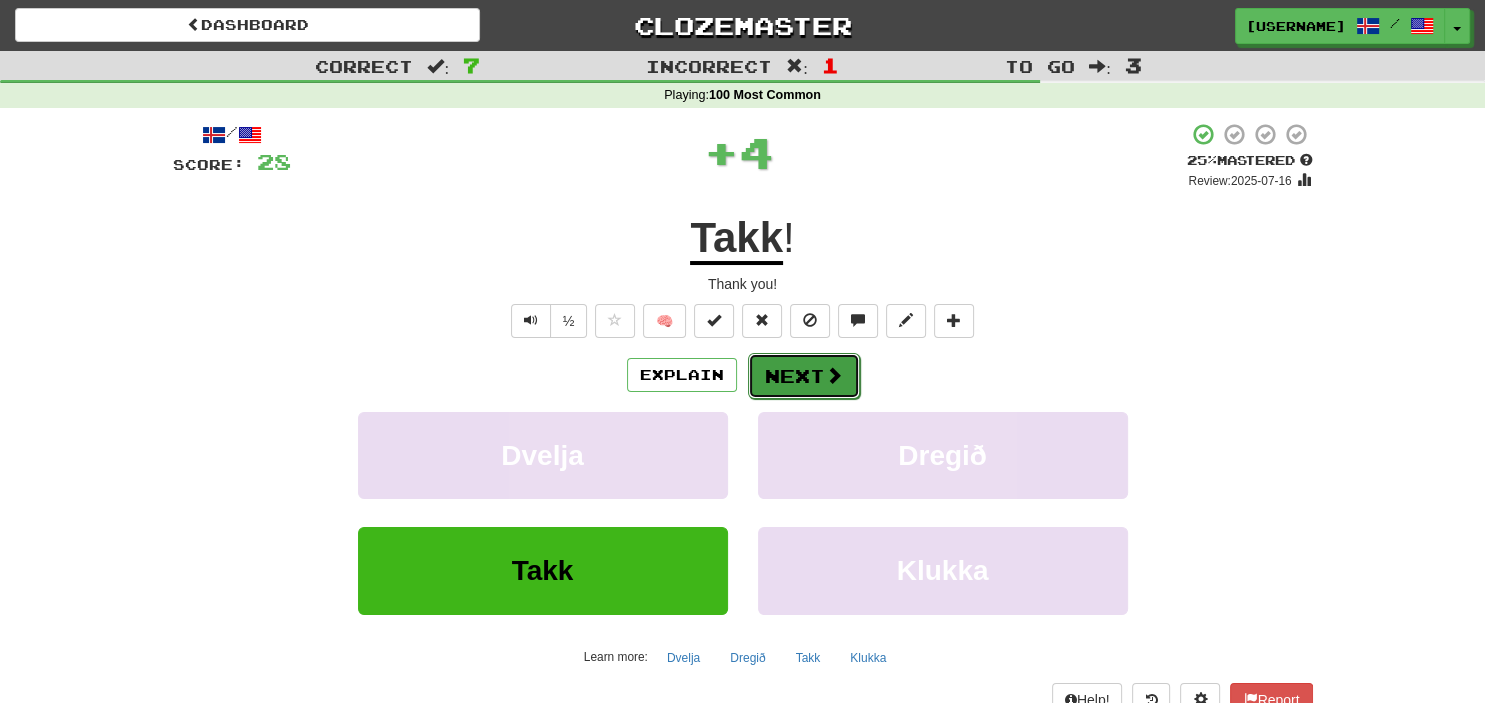 click at bounding box center [834, 375] 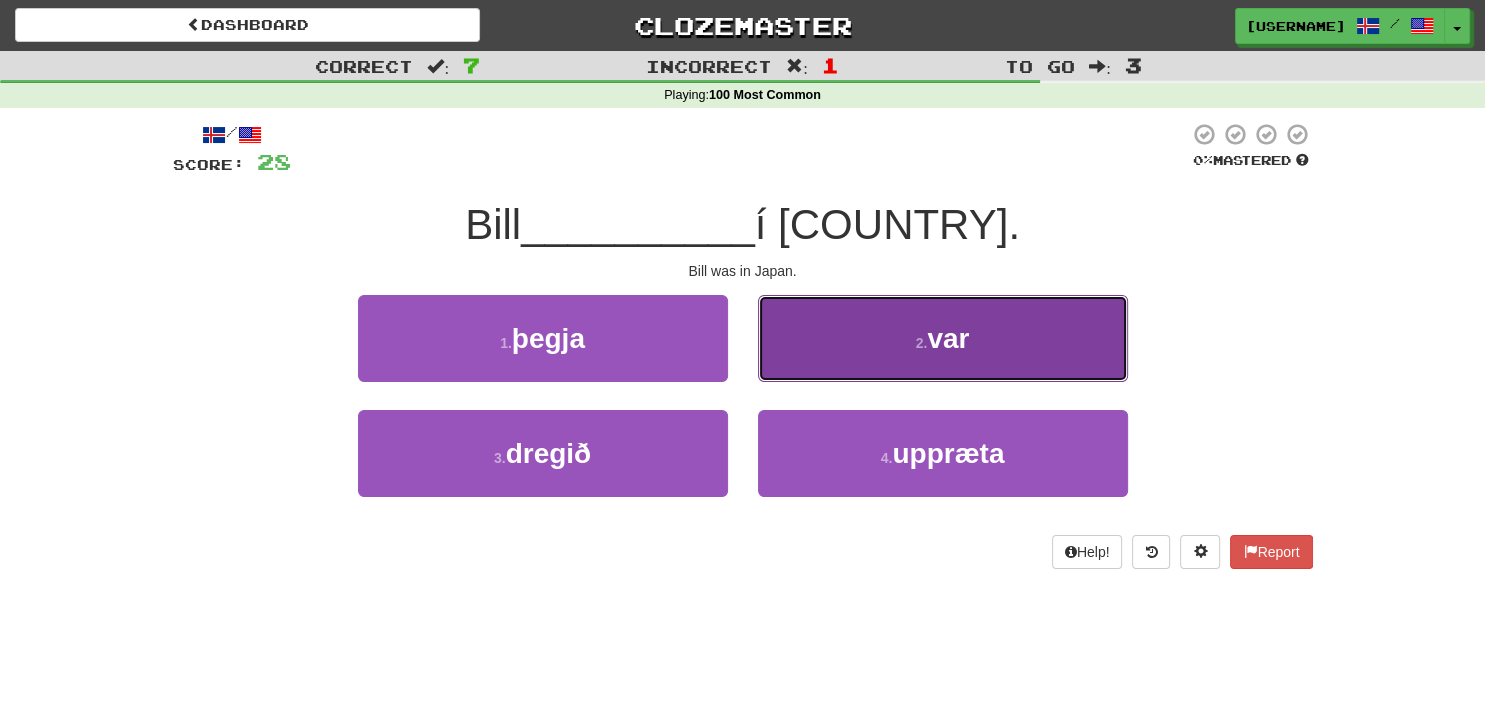 click on "2 .  var" at bounding box center (943, 338) 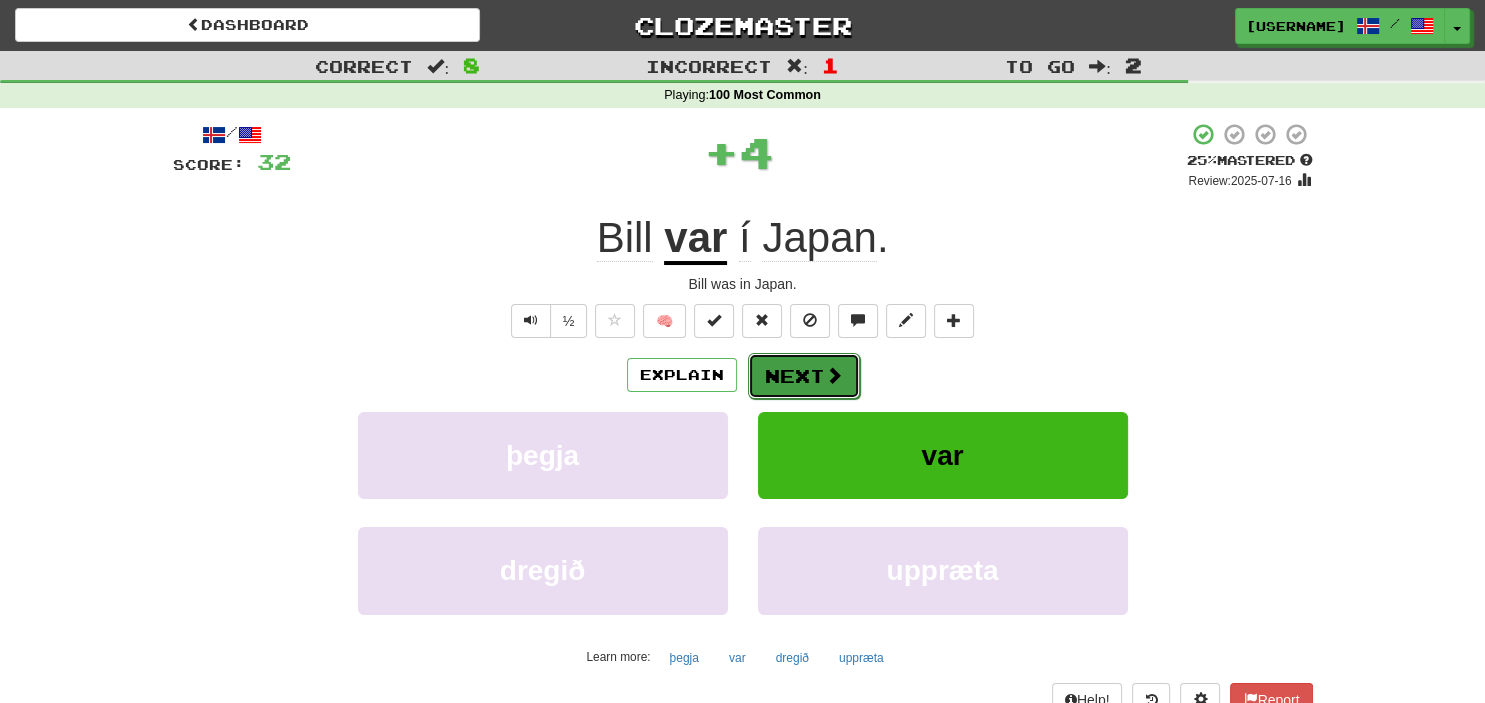 click on "Next" at bounding box center [804, 376] 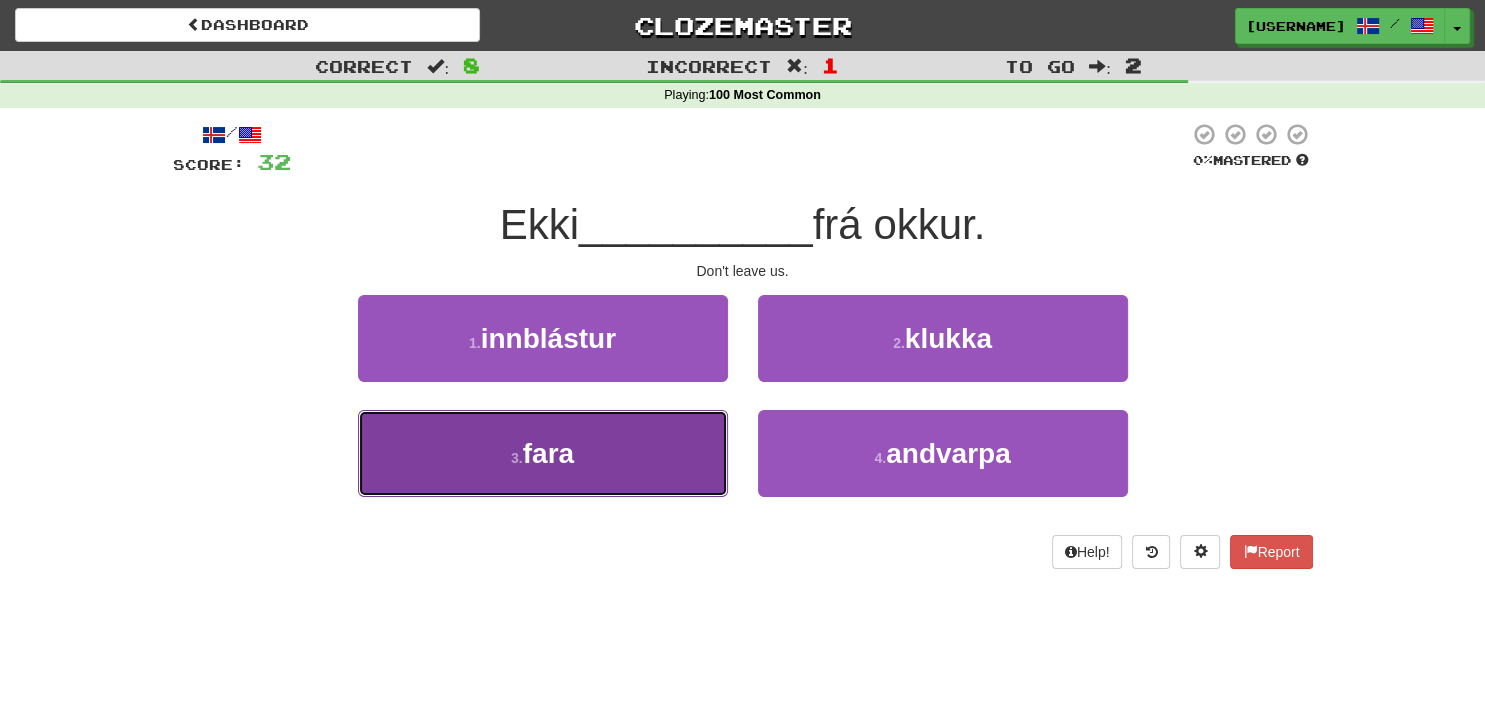 click on "3 .  fara" at bounding box center (543, 453) 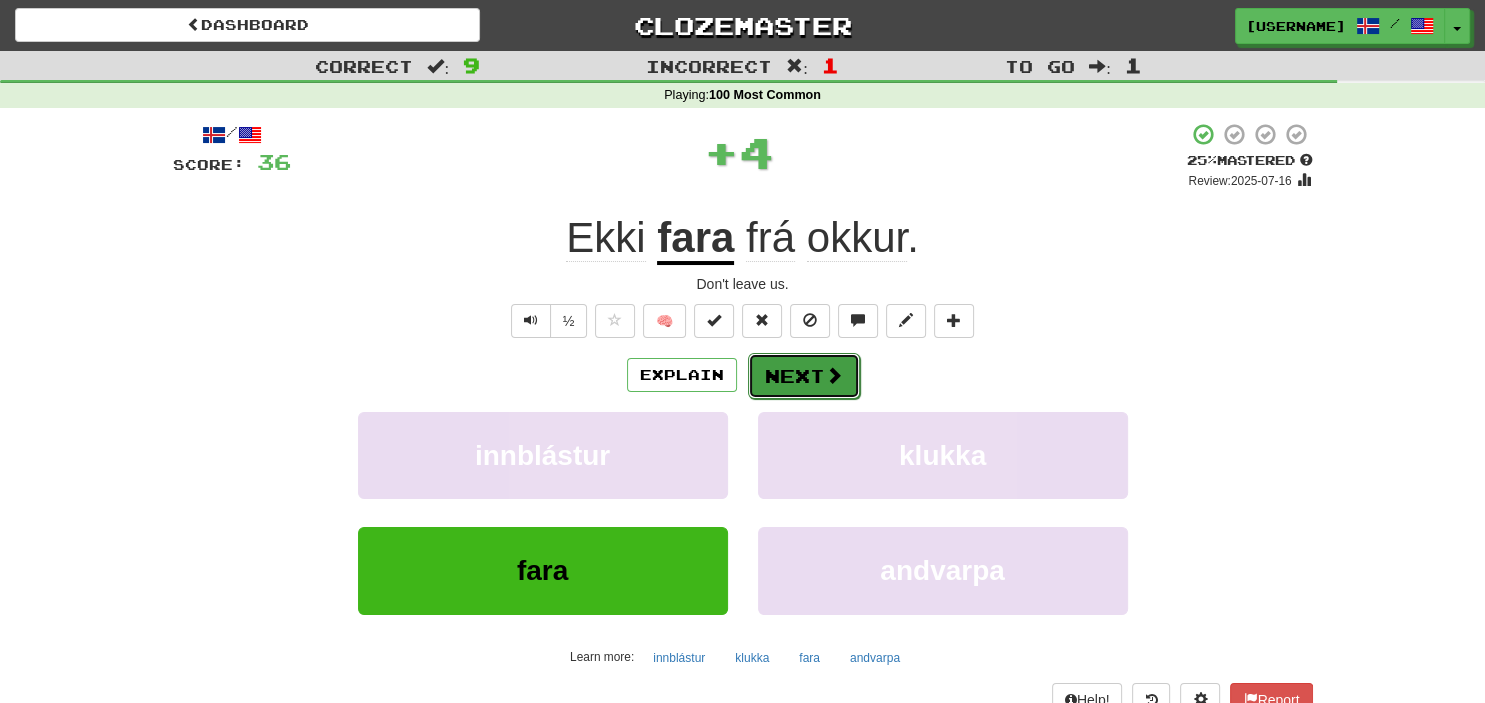 click on "Next" at bounding box center (804, 376) 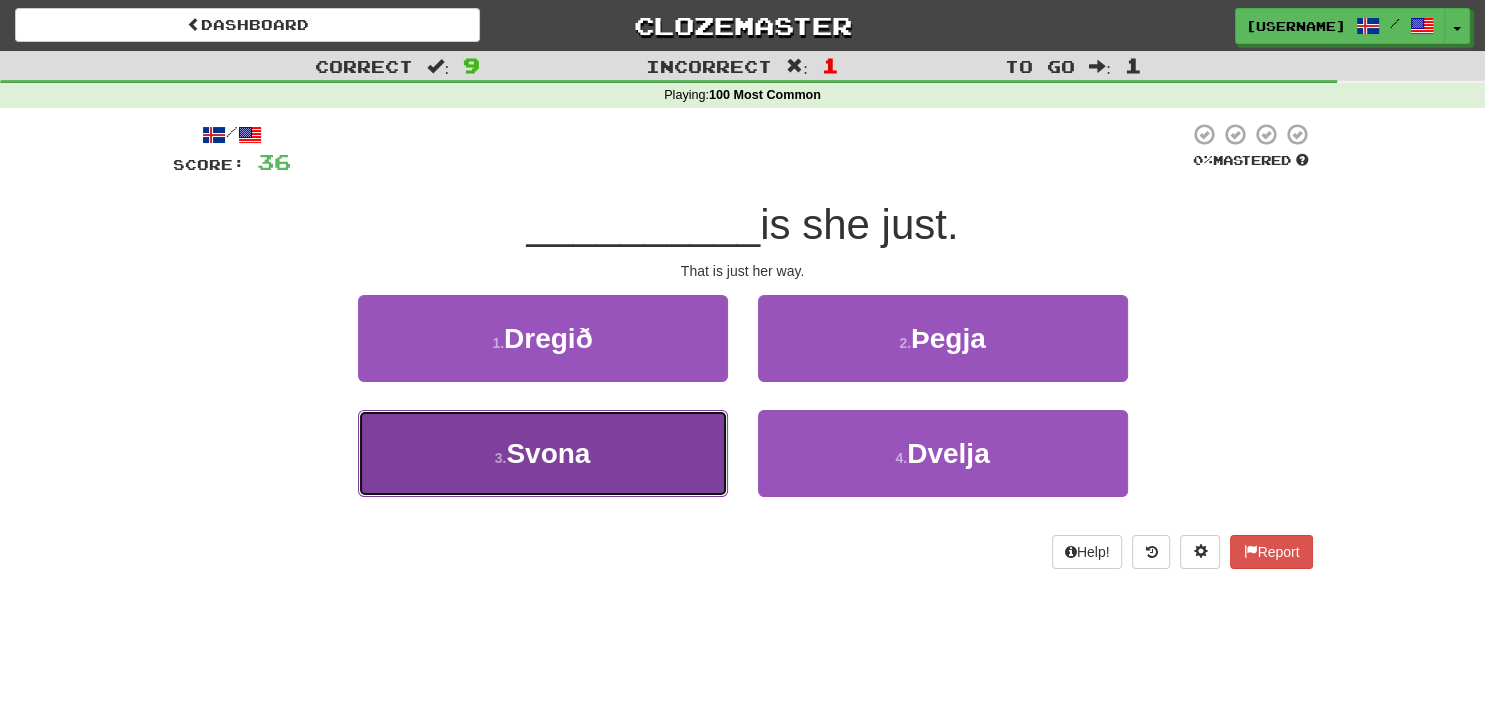 click on "3 .  Svona" at bounding box center (543, 453) 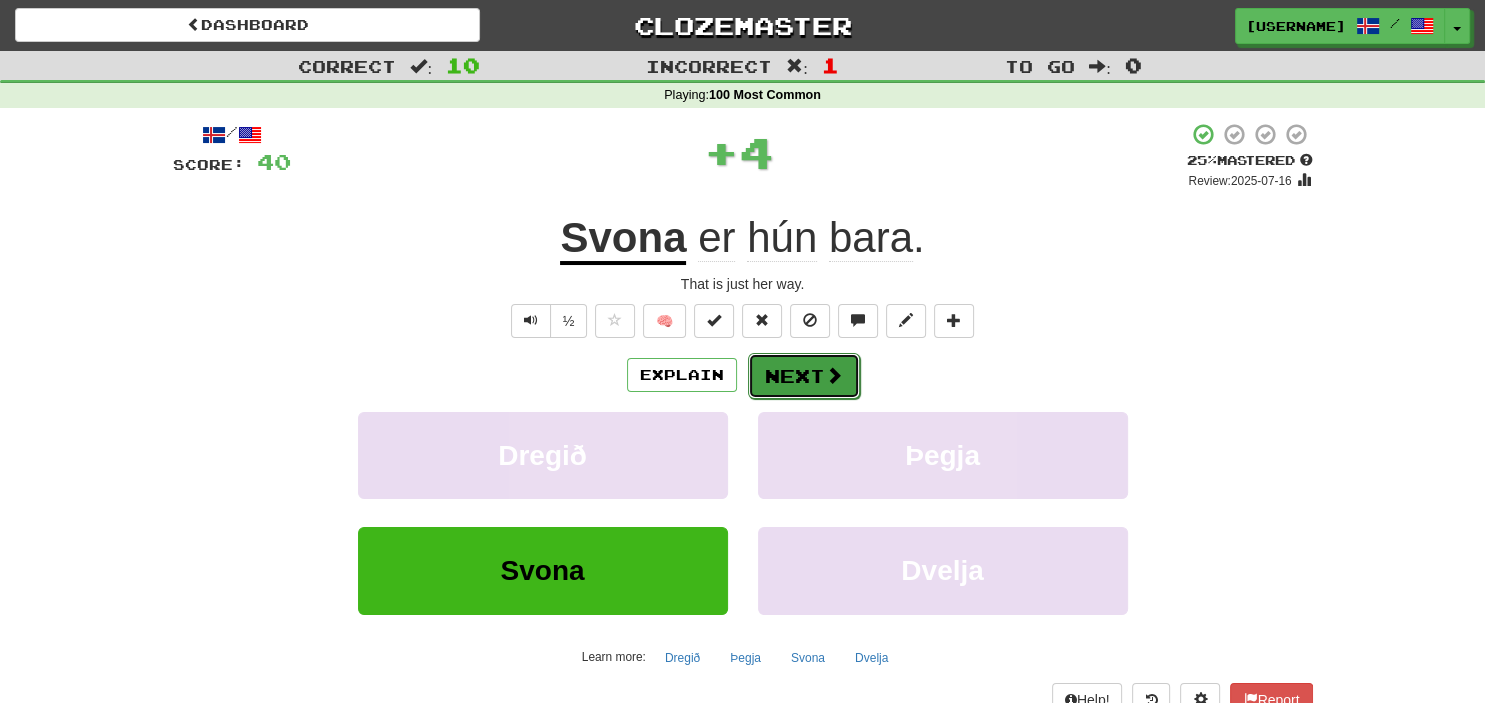 click on "Next" at bounding box center (804, 376) 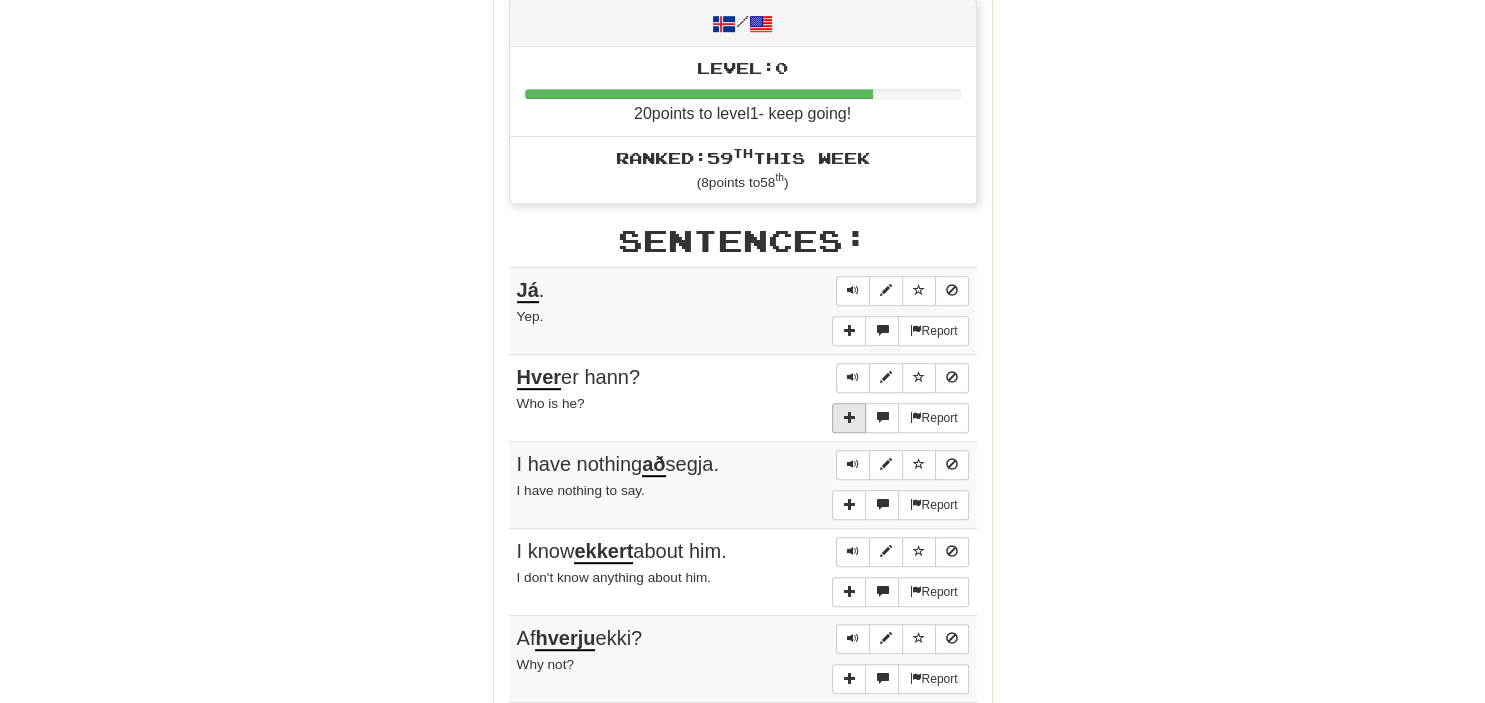 scroll, scrollTop: 950, scrollLeft: 0, axis: vertical 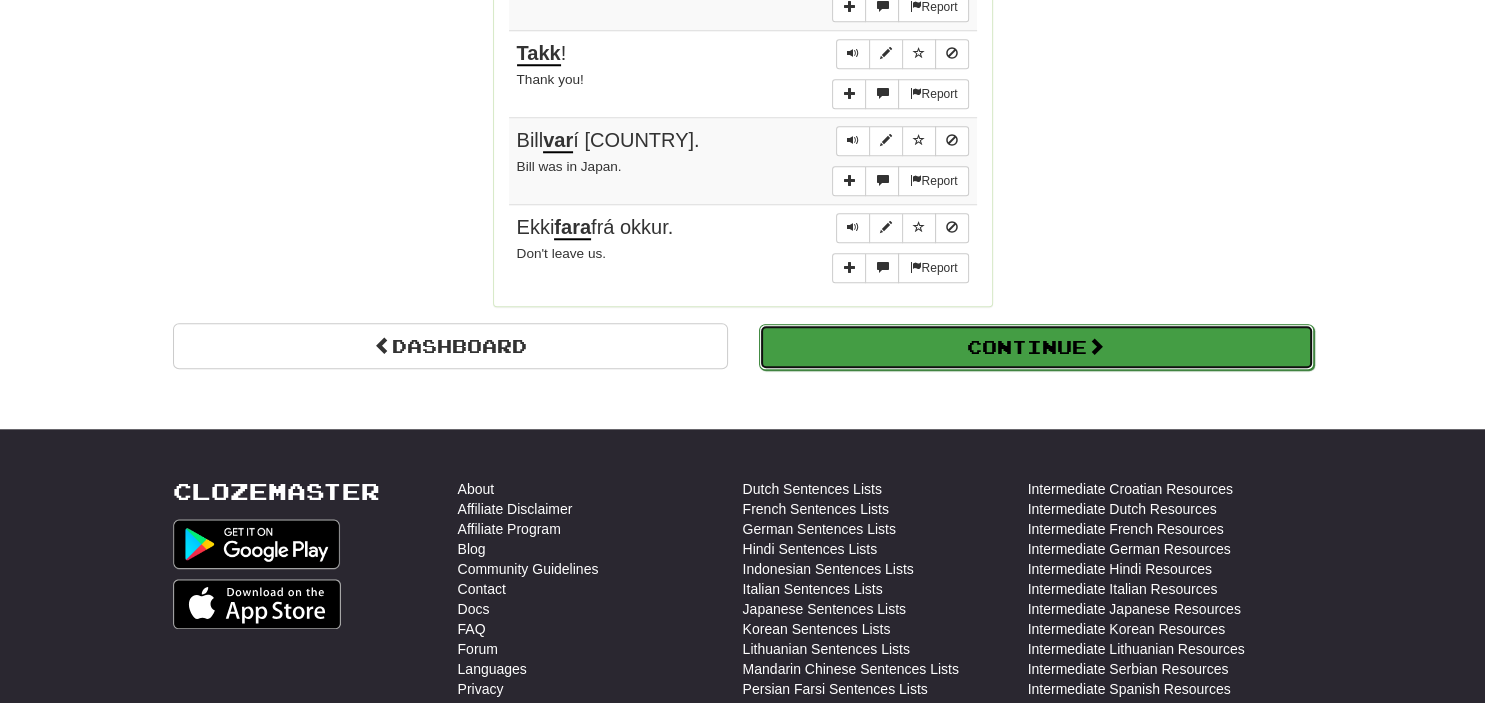 click on "Continue" at bounding box center (1036, 347) 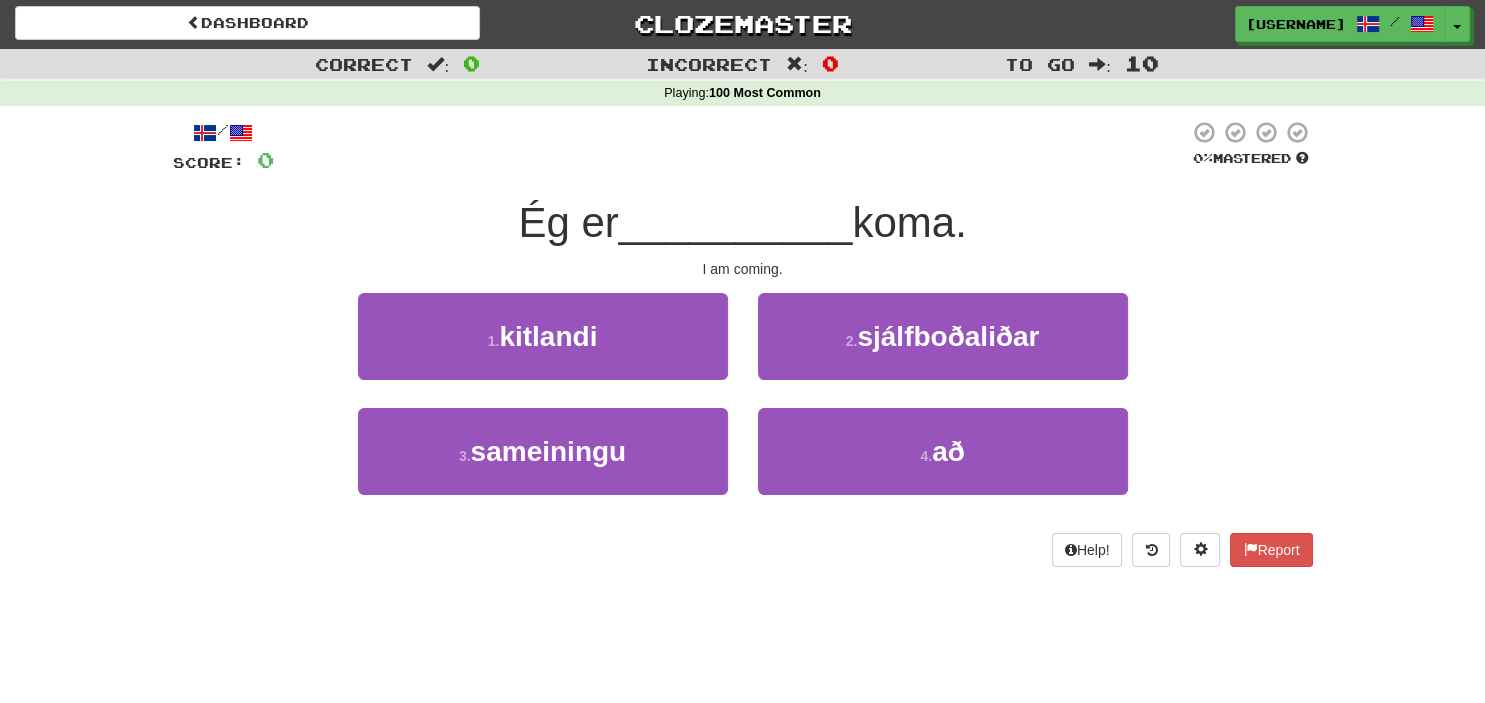 scroll, scrollTop: 0, scrollLeft: 0, axis: both 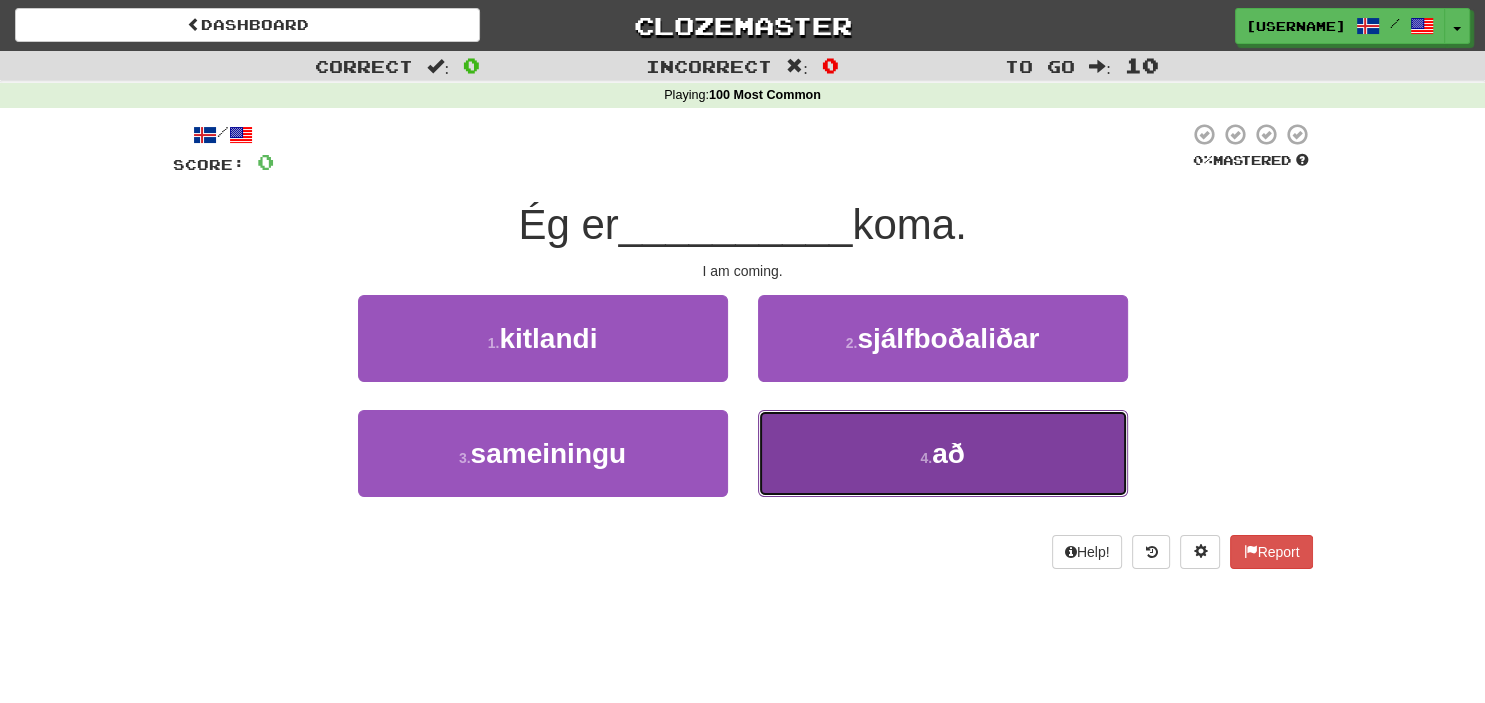 click on "að" at bounding box center (948, 453) 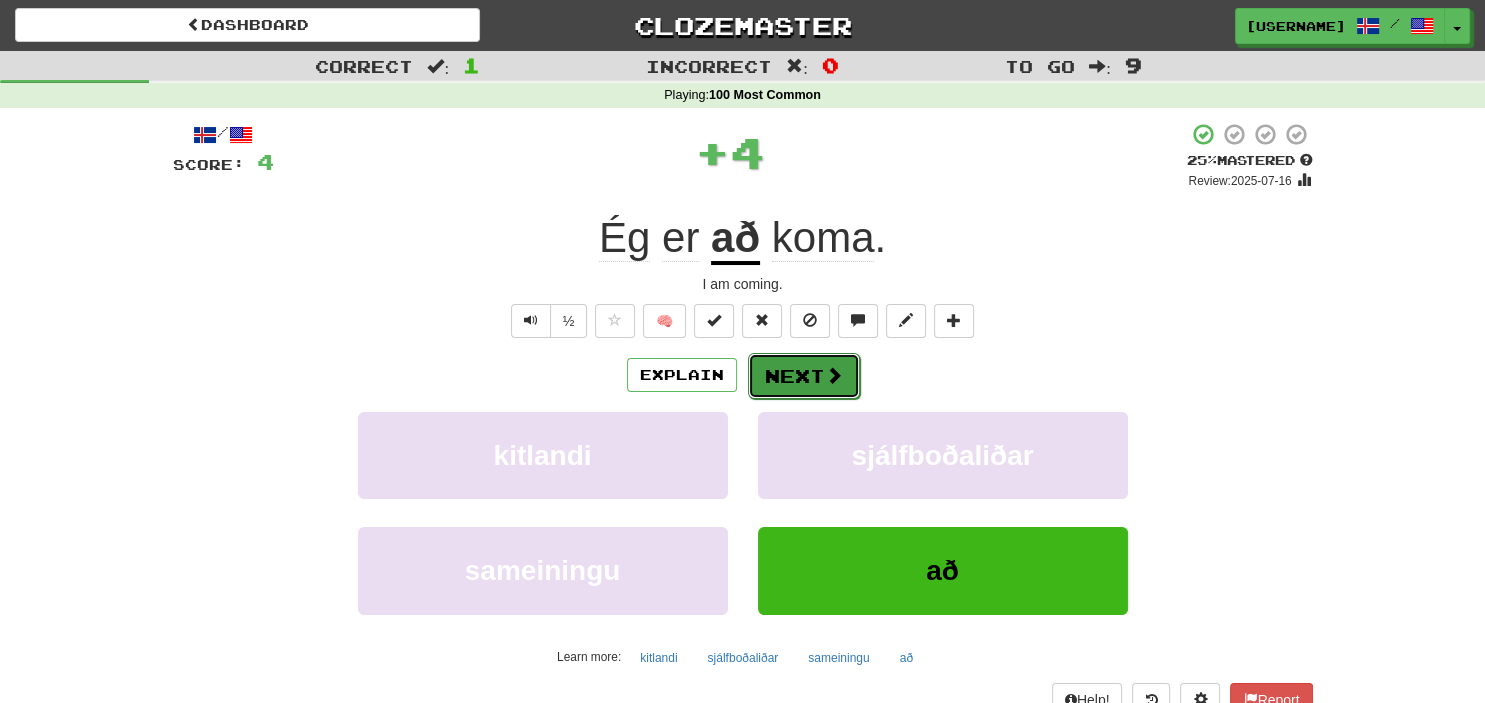 click on "Next" at bounding box center [804, 376] 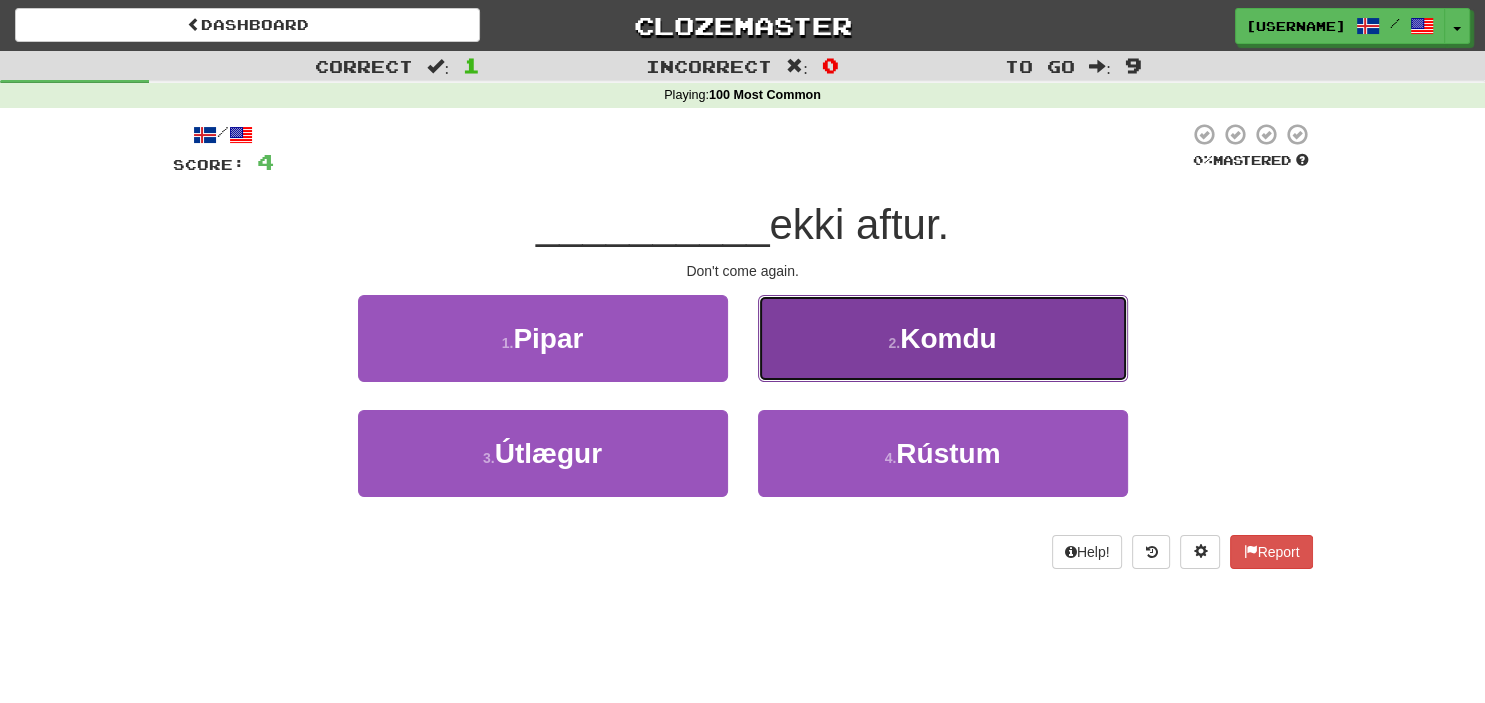 click on "Komdu" at bounding box center (948, 338) 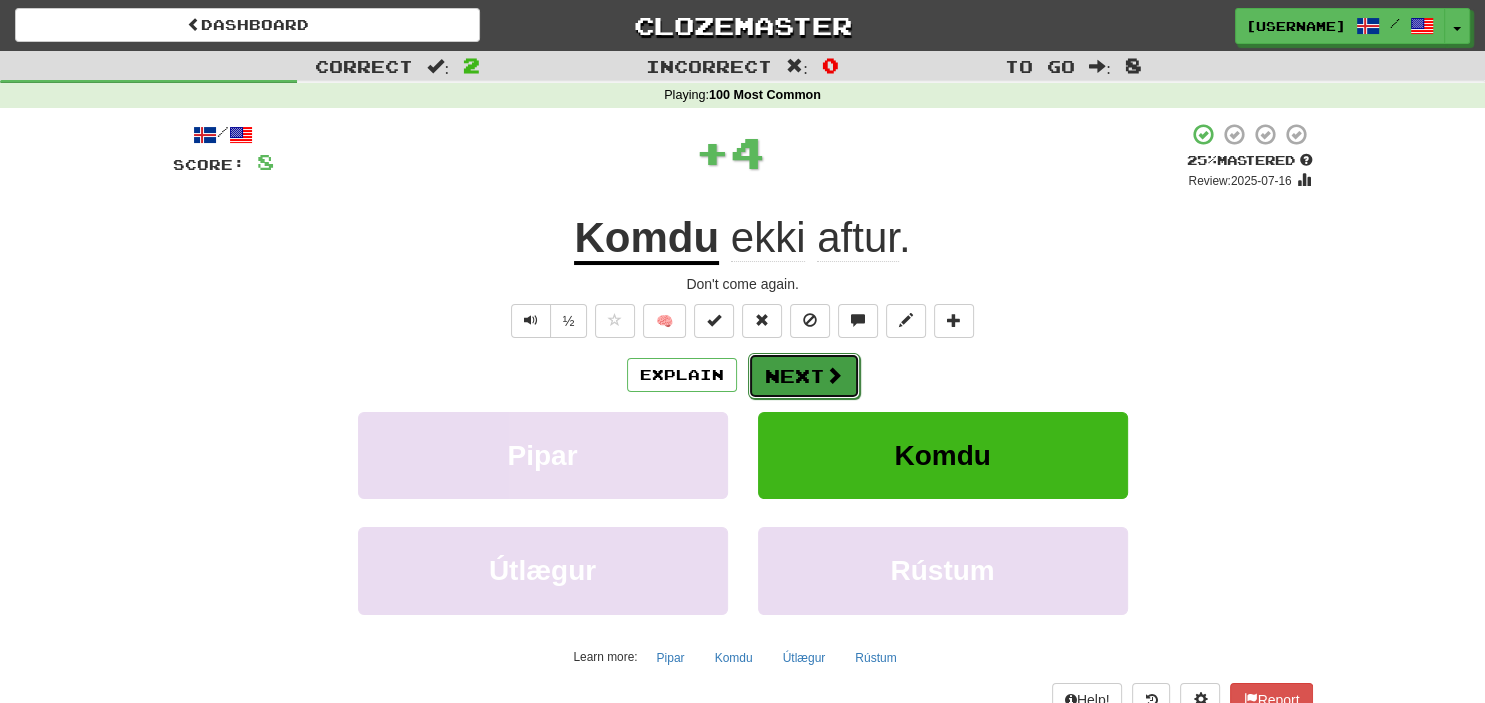 click on "Next" at bounding box center (804, 376) 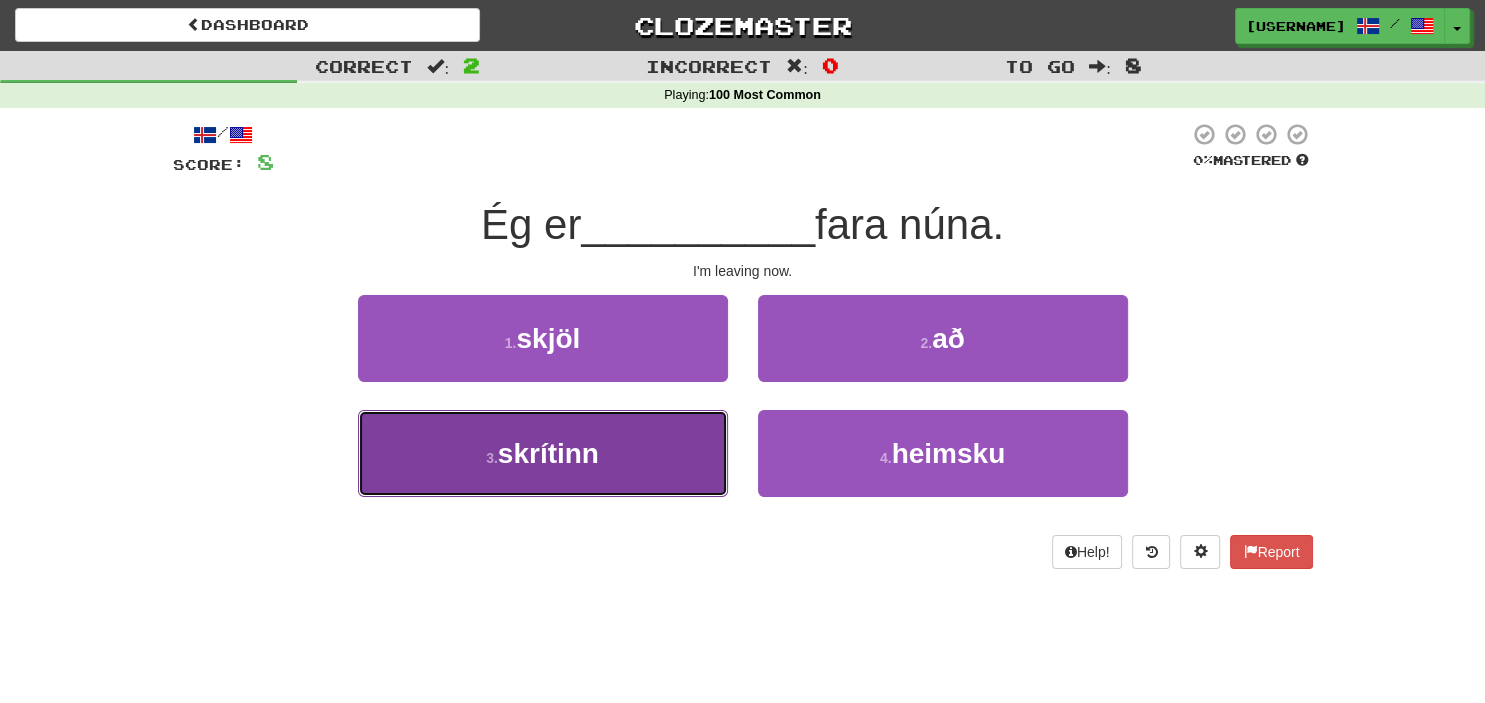 click on "3 .  skrítinn" at bounding box center (543, 453) 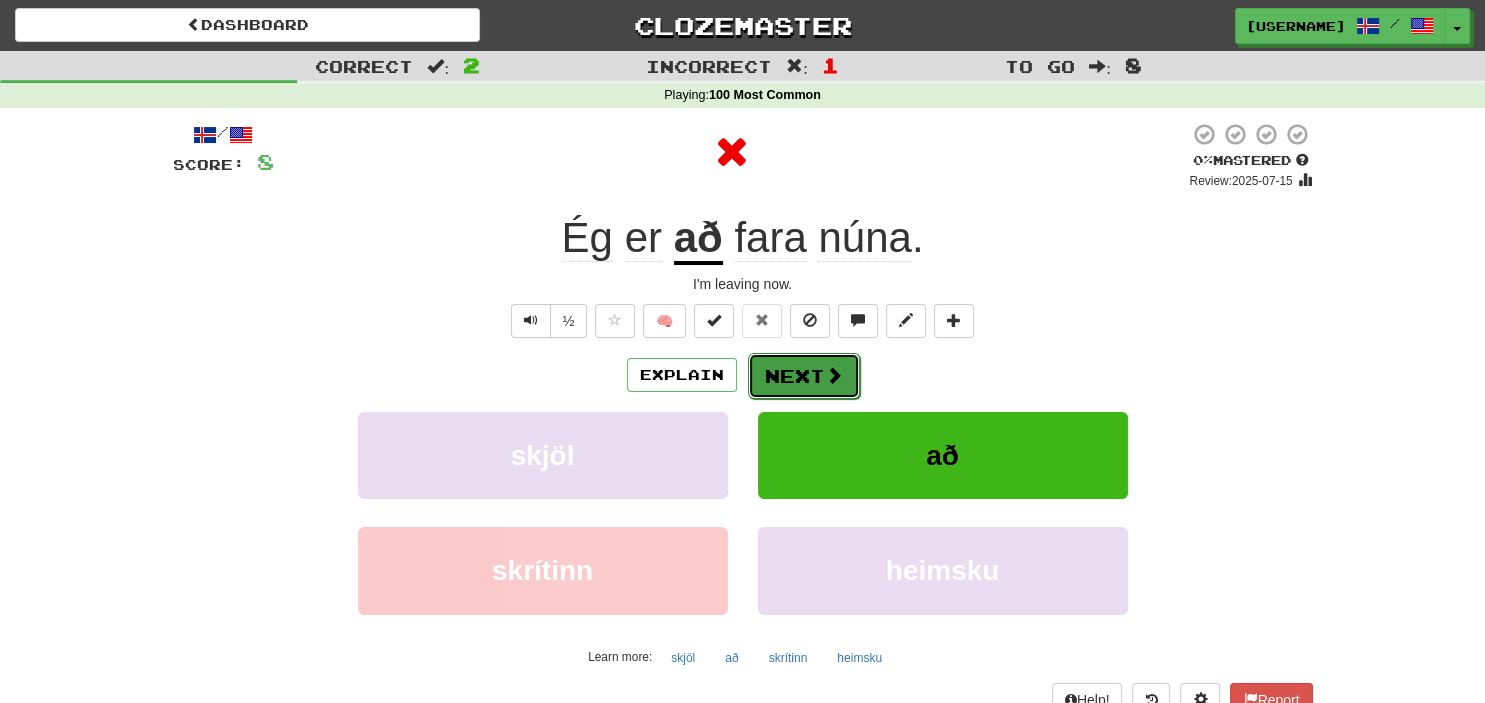 click on "Next" at bounding box center [804, 376] 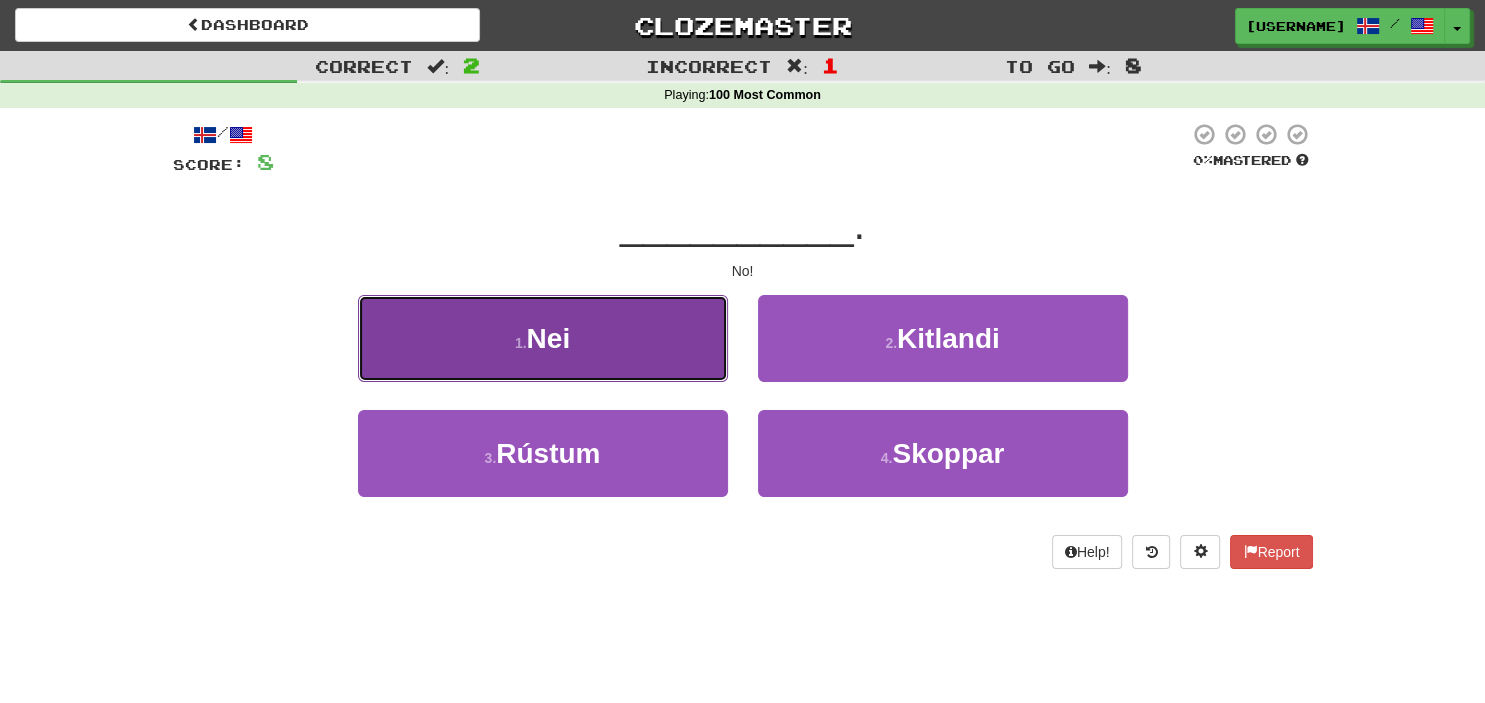 click on "1 .  Nei" at bounding box center (543, 338) 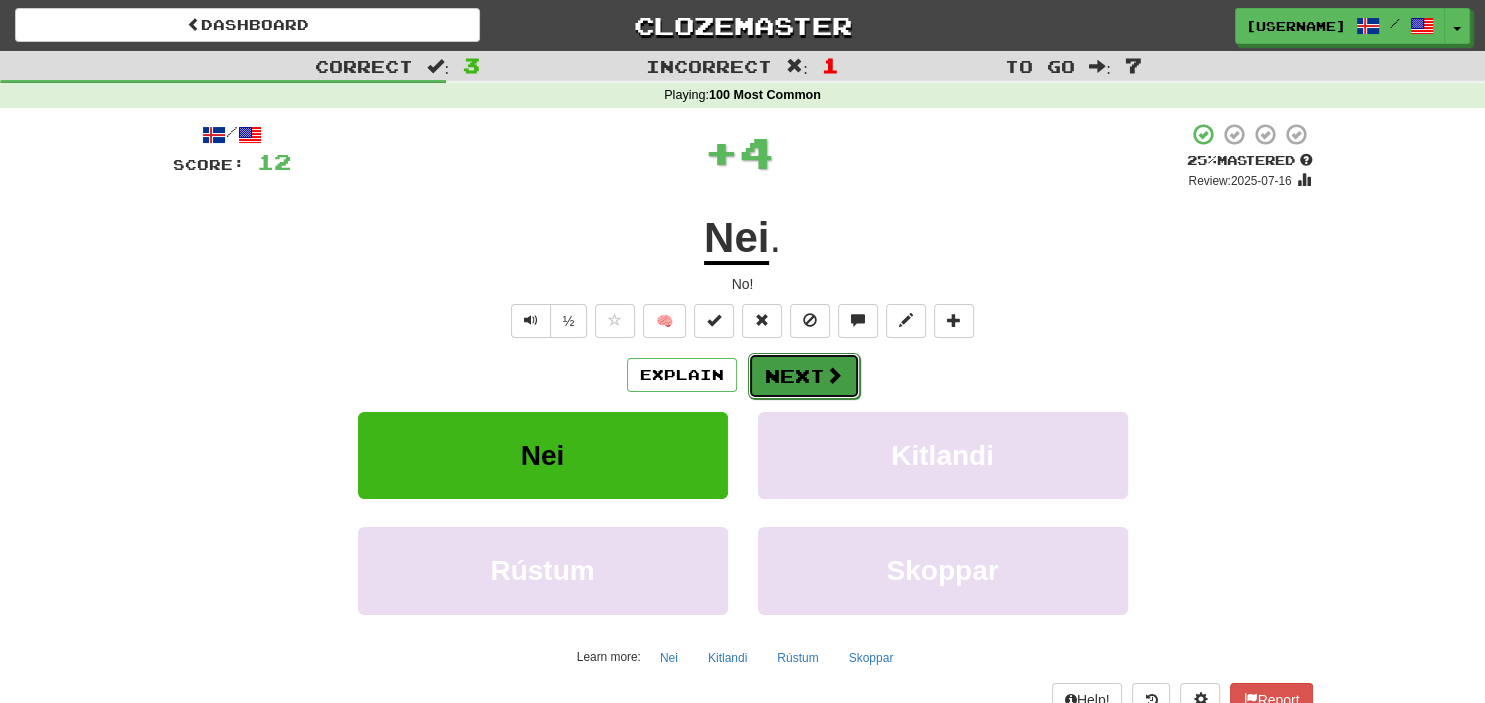 click on "Next" at bounding box center [804, 376] 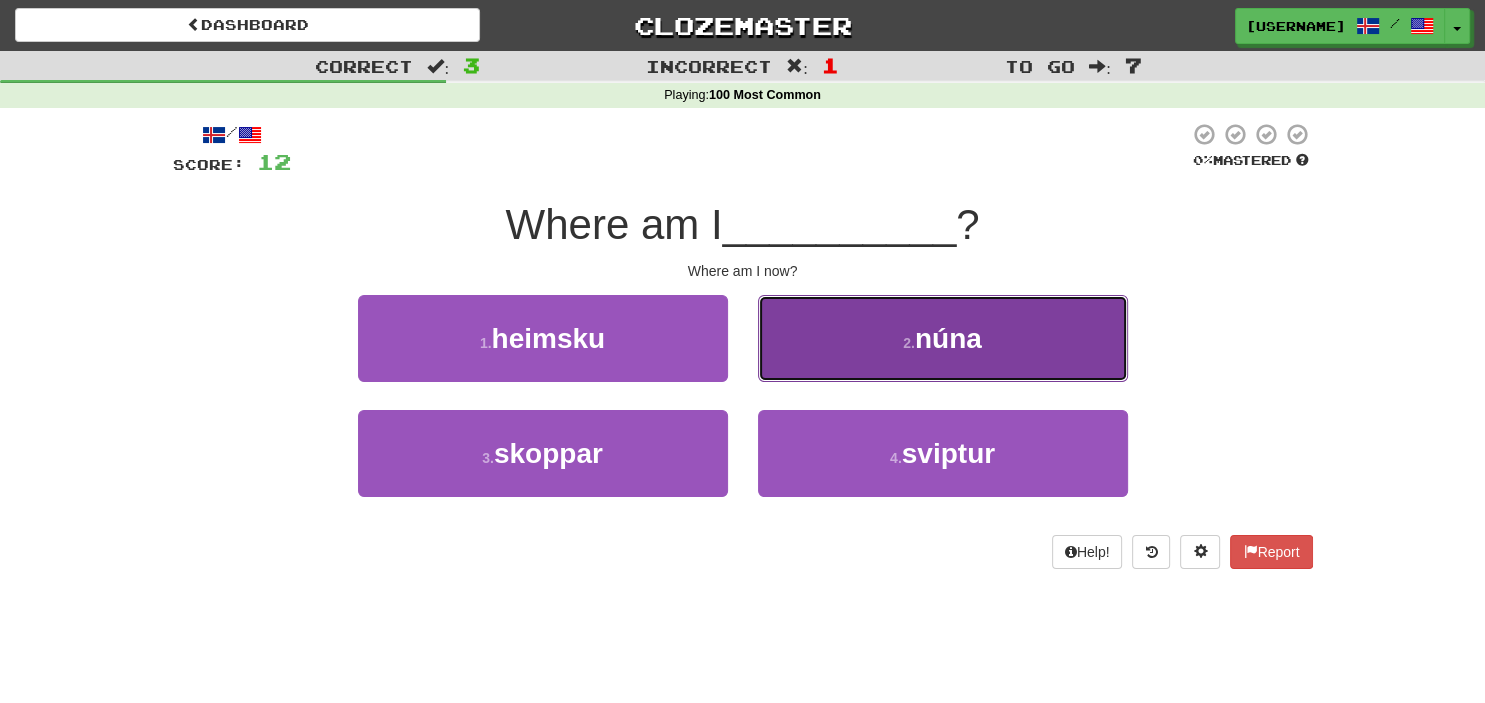 click on "2 .  núna" at bounding box center [943, 338] 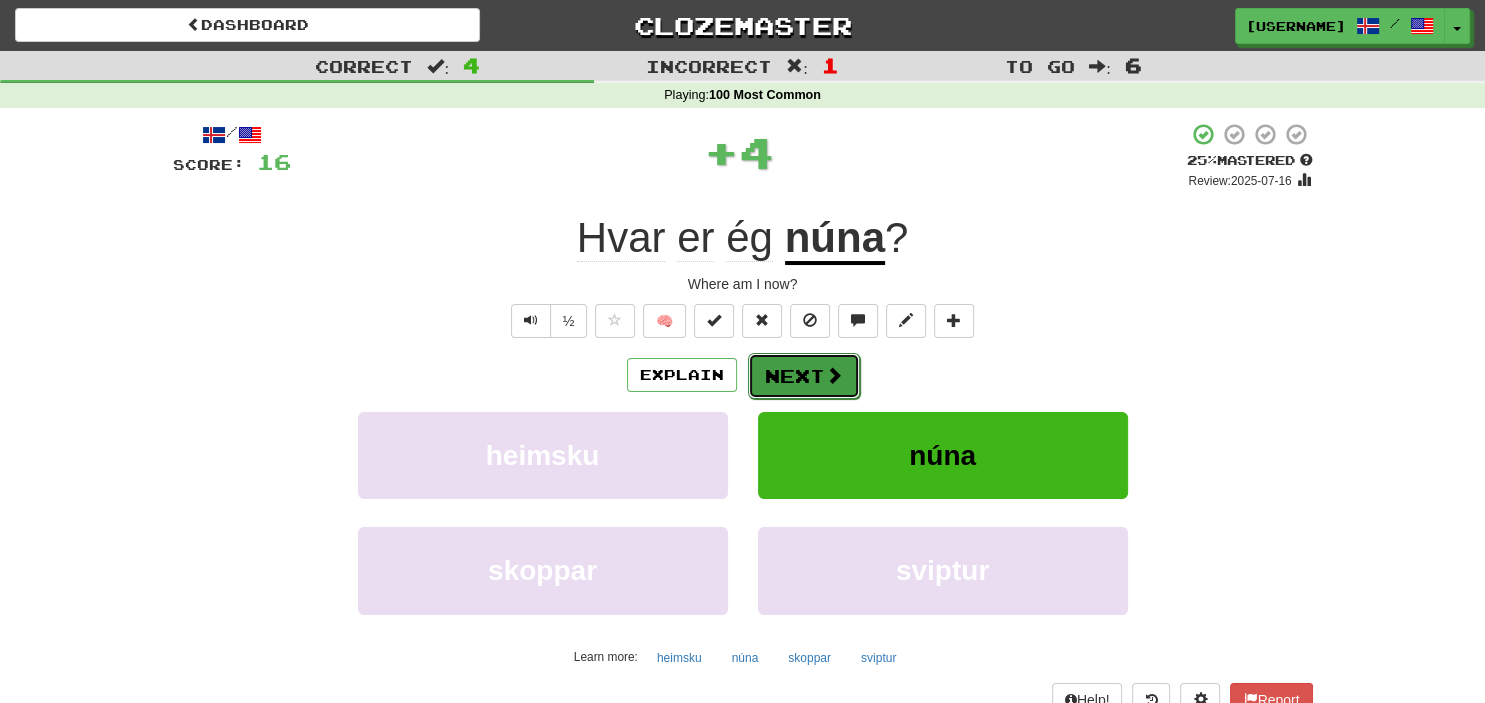 click at bounding box center [834, 375] 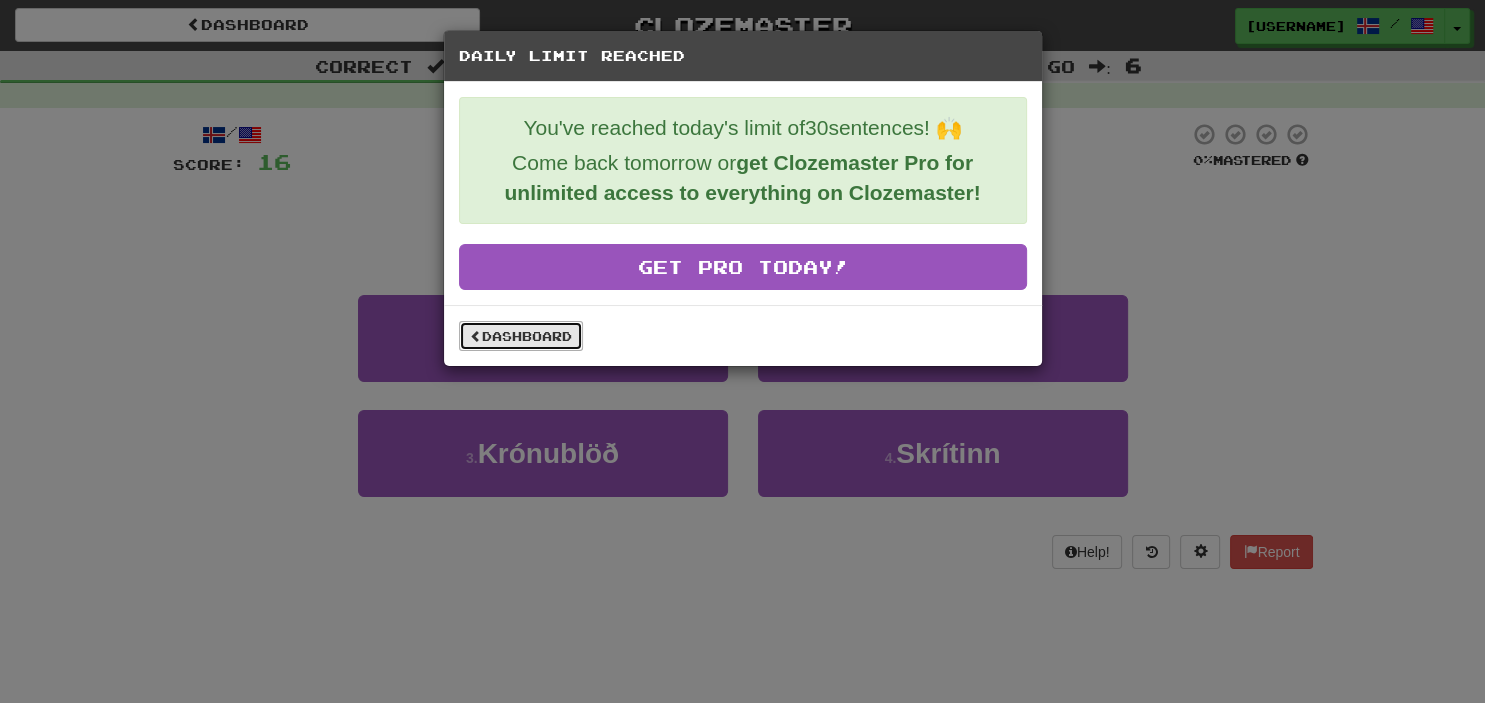 click on "Dashboard" at bounding box center [521, 336] 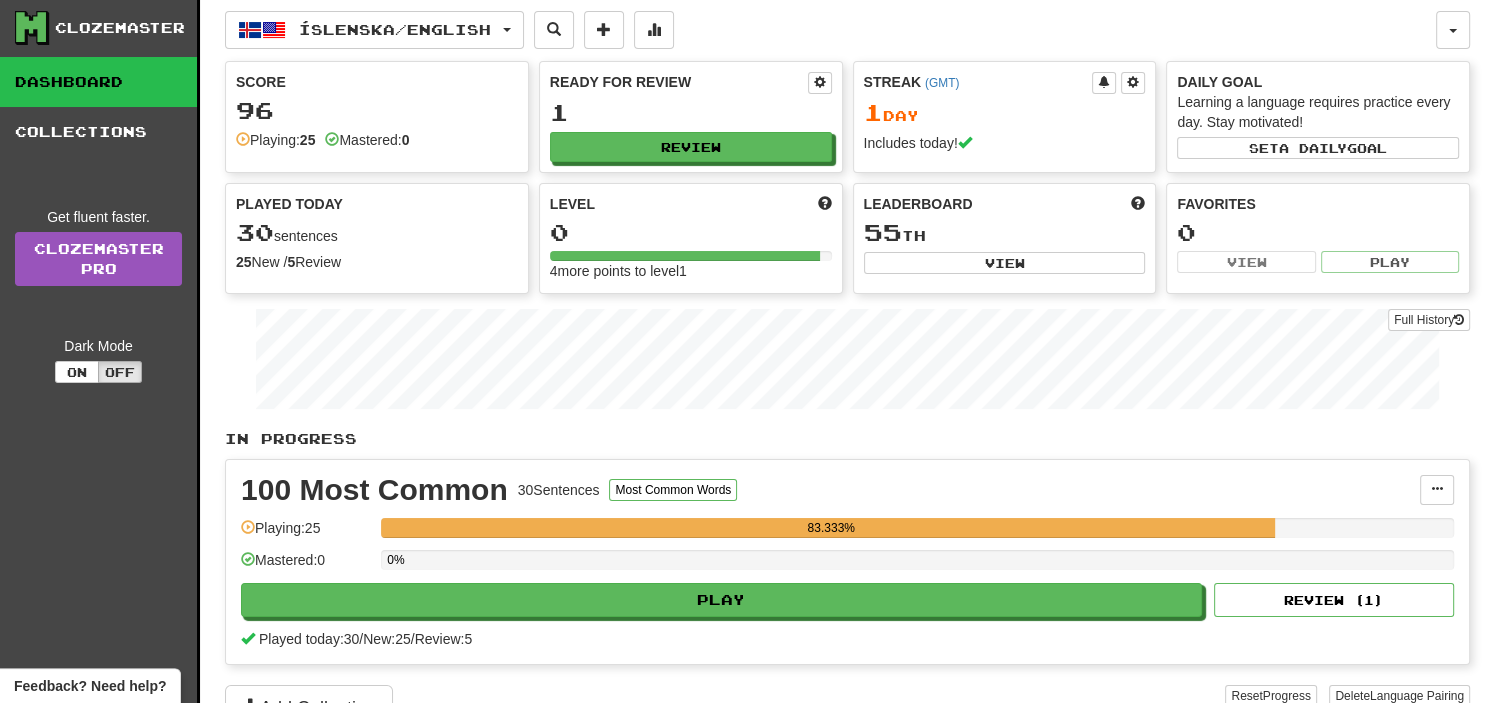 scroll, scrollTop: 0, scrollLeft: 0, axis: both 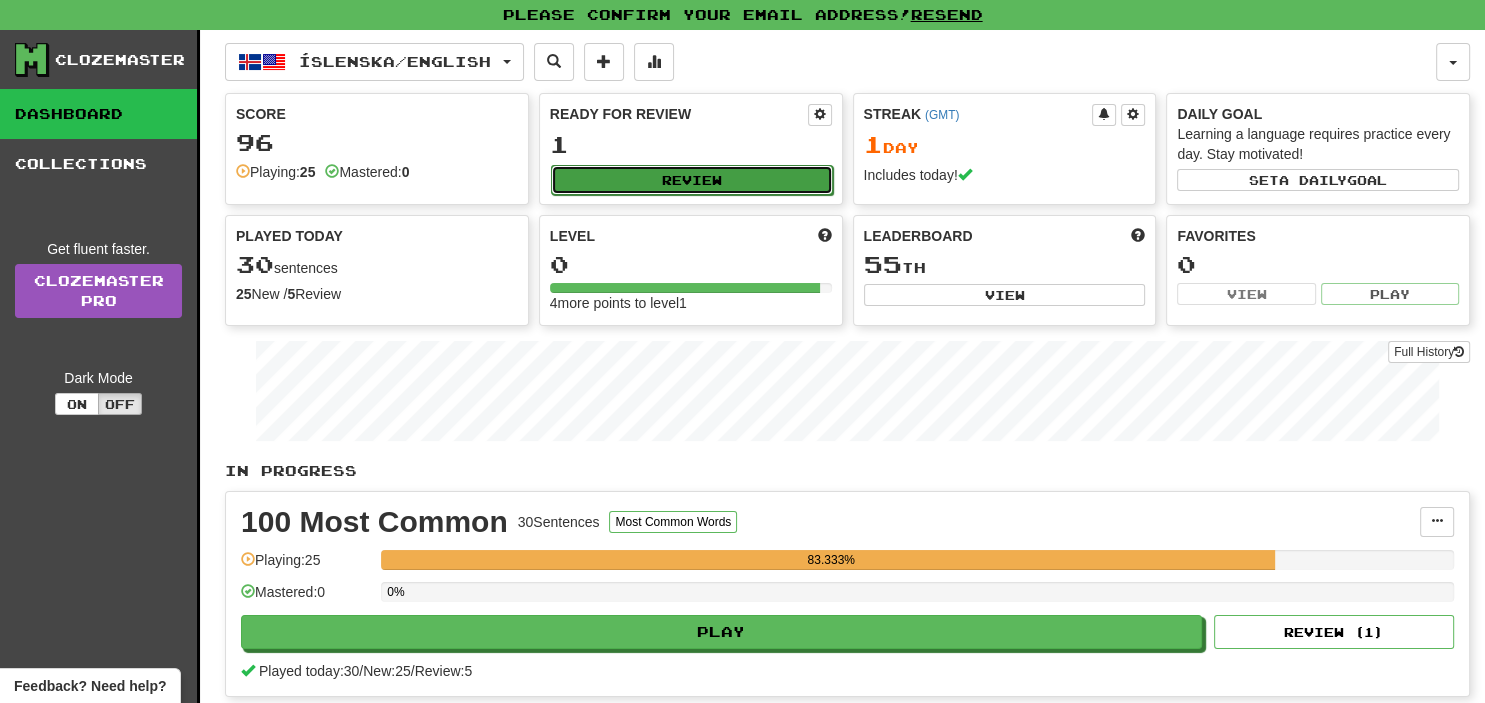 click on "Review" at bounding box center (692, 180) 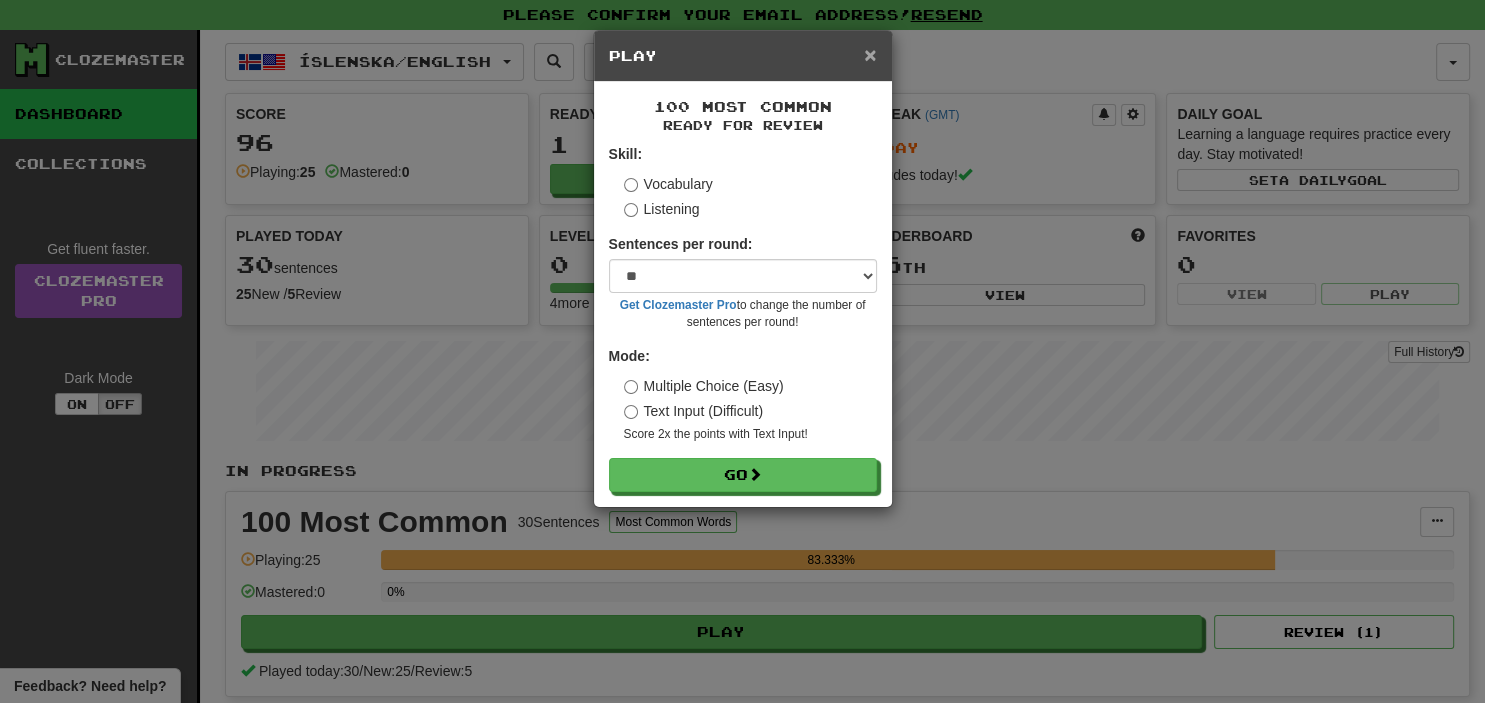 click on "×" at bounding box center (870, 54) 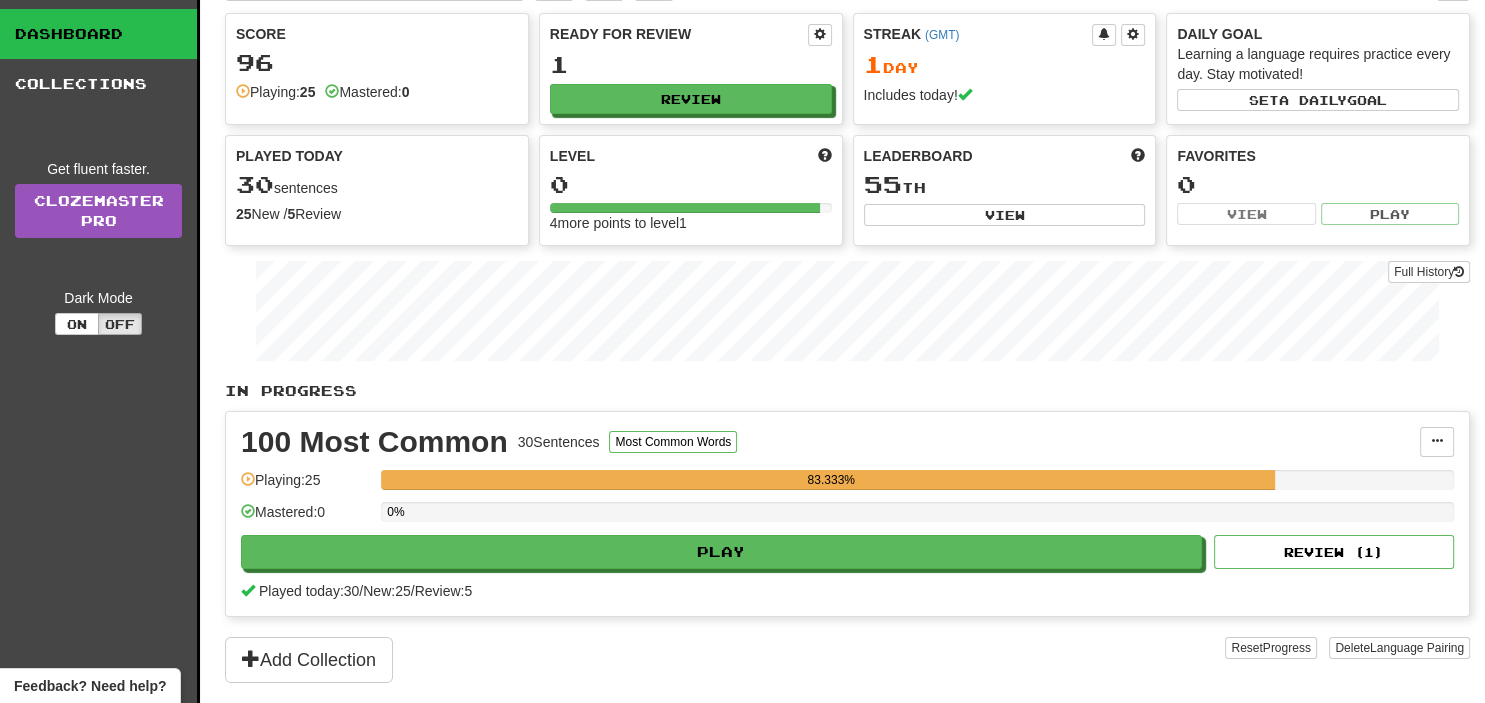 scroll, scrollTop: 0, scrollLeft: 0, axis: both 